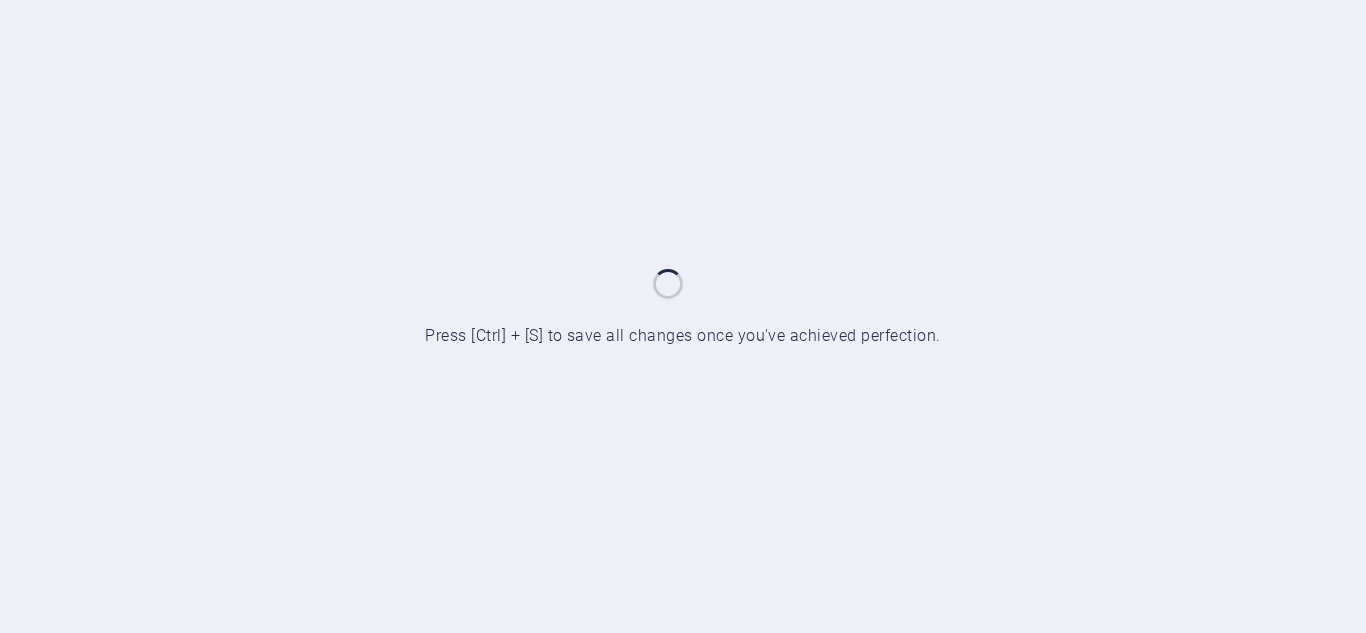 scroll, scrollTop: 0, scrollLeft: 0, axis: both 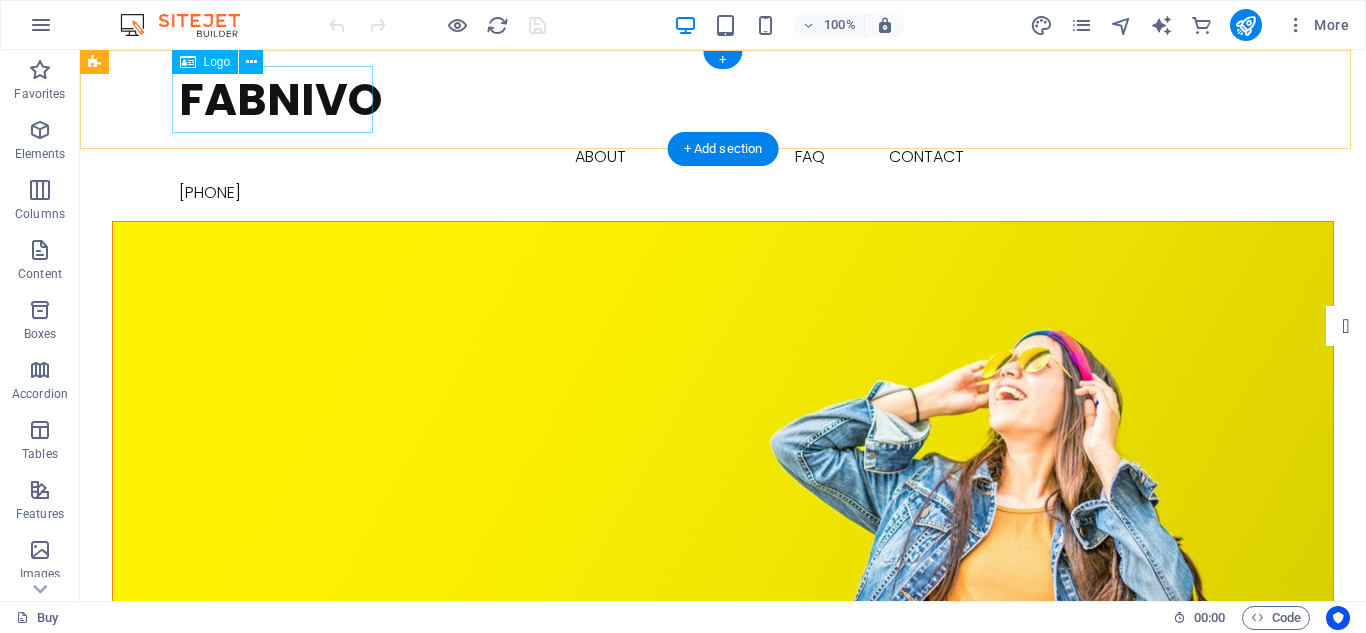 click on "Fabnivo" at bounding box center (723, 99) 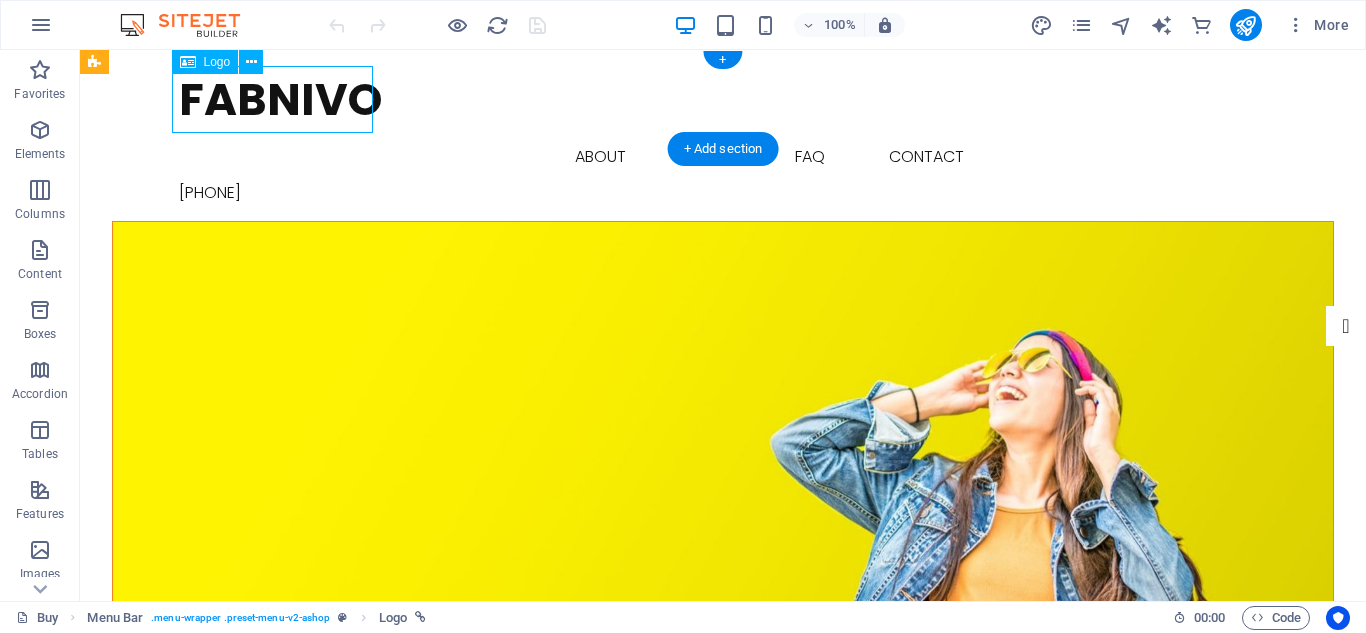 click on "Fabnivo" at bounding box center [723, 99] 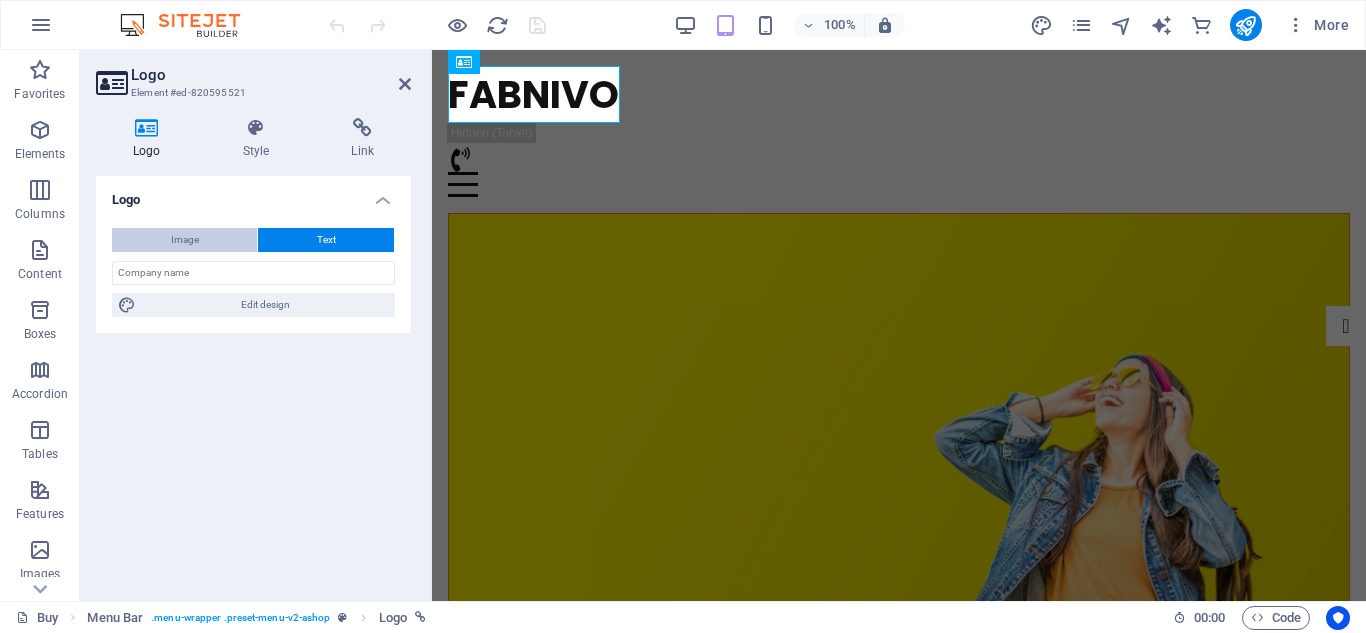 click on "Image" at bounding box center (185, 240) 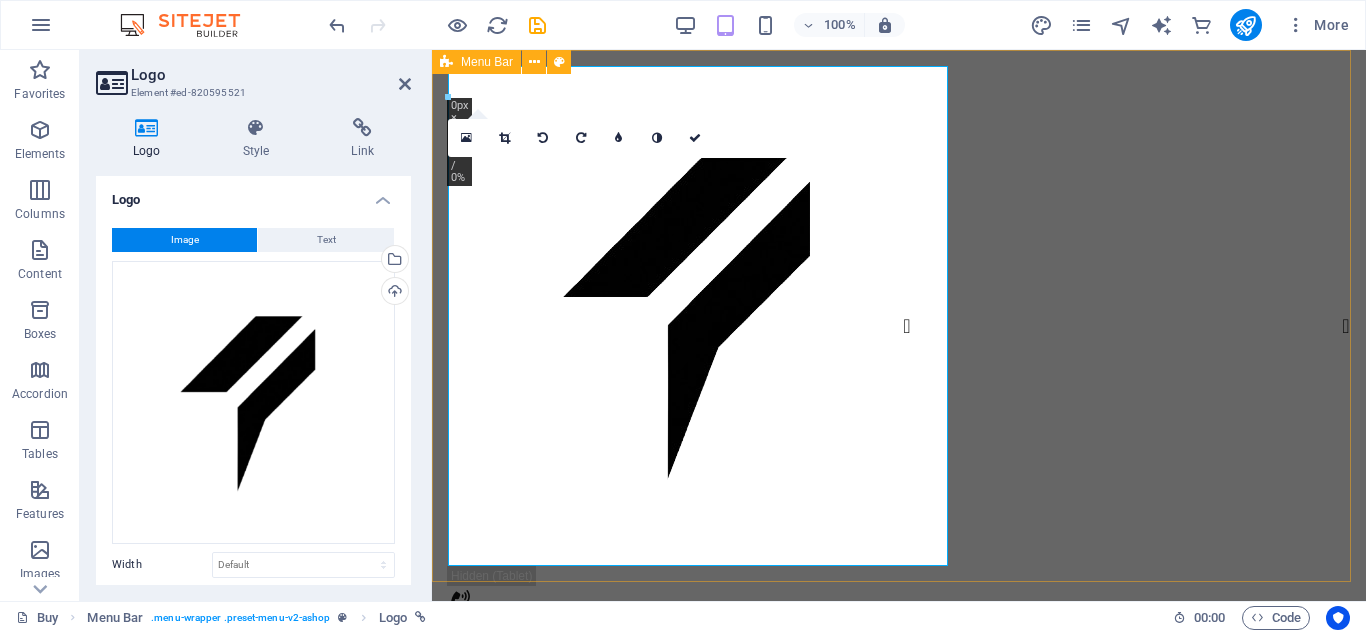 click on "Buy About Blog FAQ Contact   +880-1743-071819" at bounding box center (899, 353) 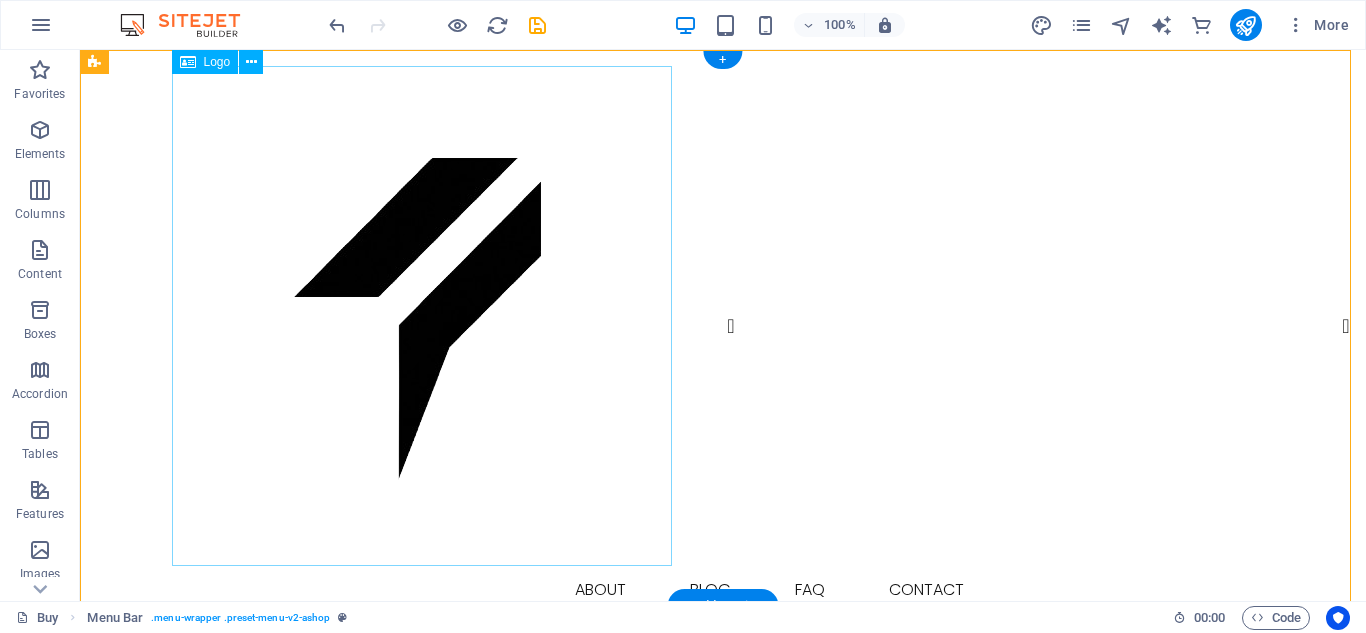 click at bounding box center (723, 316) 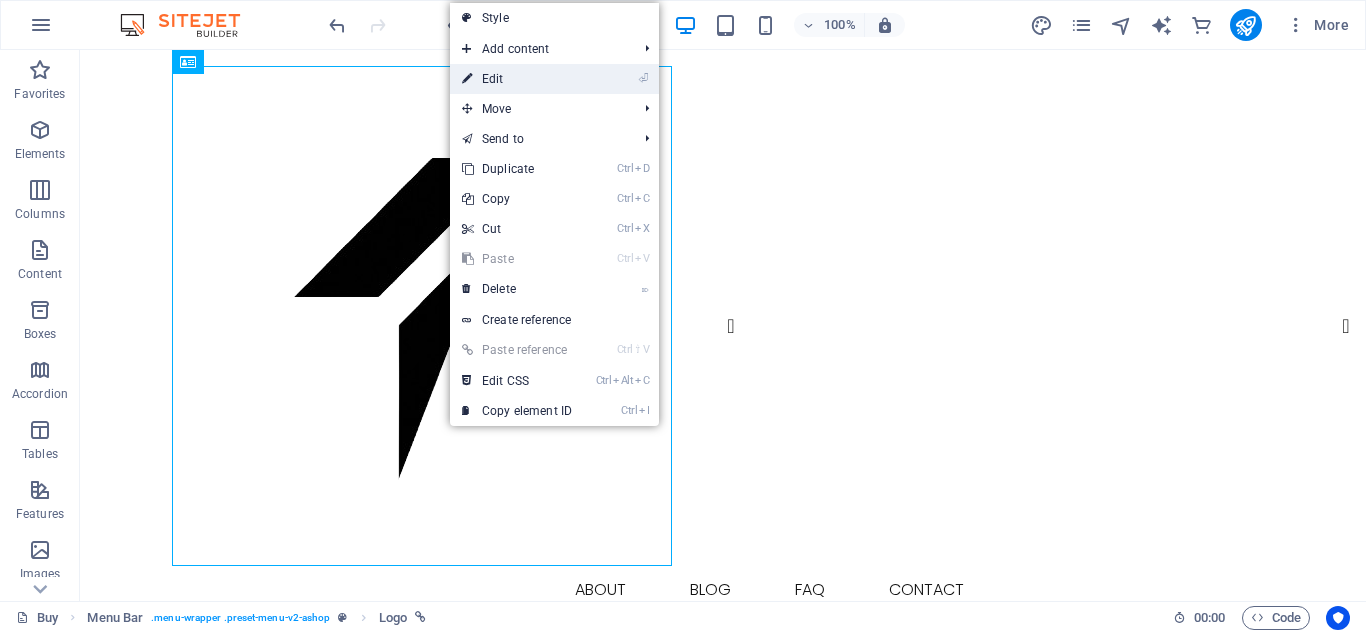 click on "⏎  Edit" at bounding box center (517, 79) 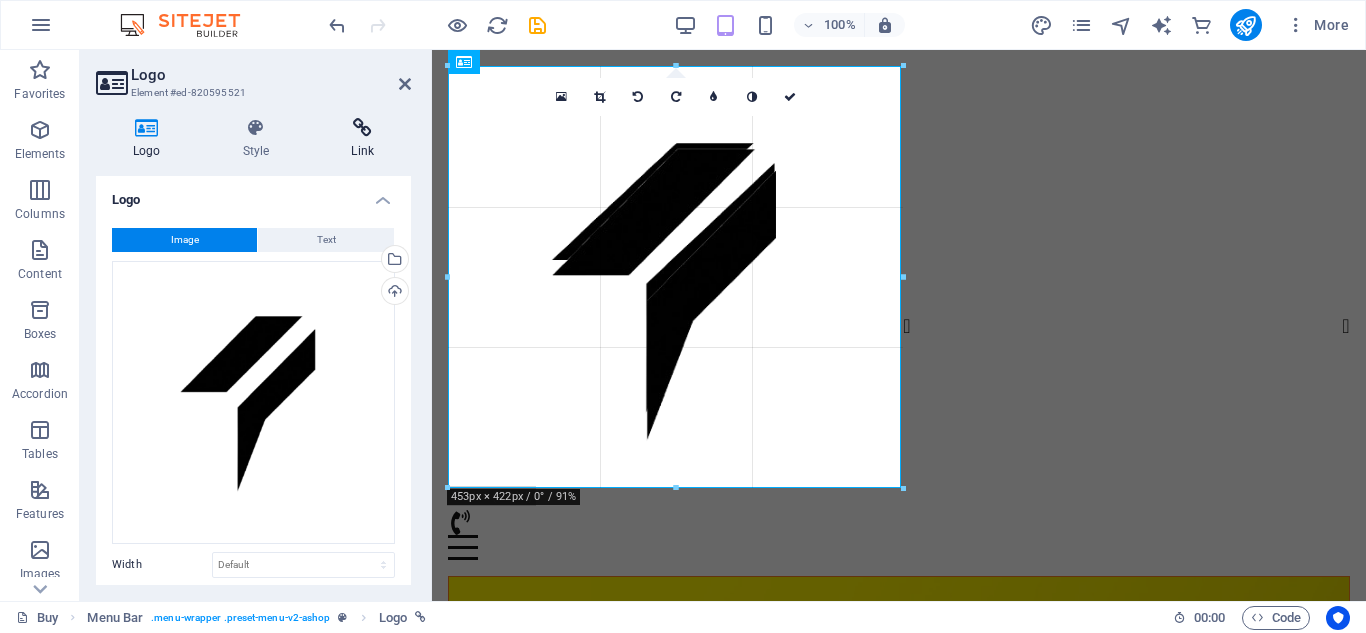drag, startPoint x: 947, startPoint y: 64, endPoint x: 400, endPoint y: 140, distance: 552.25446 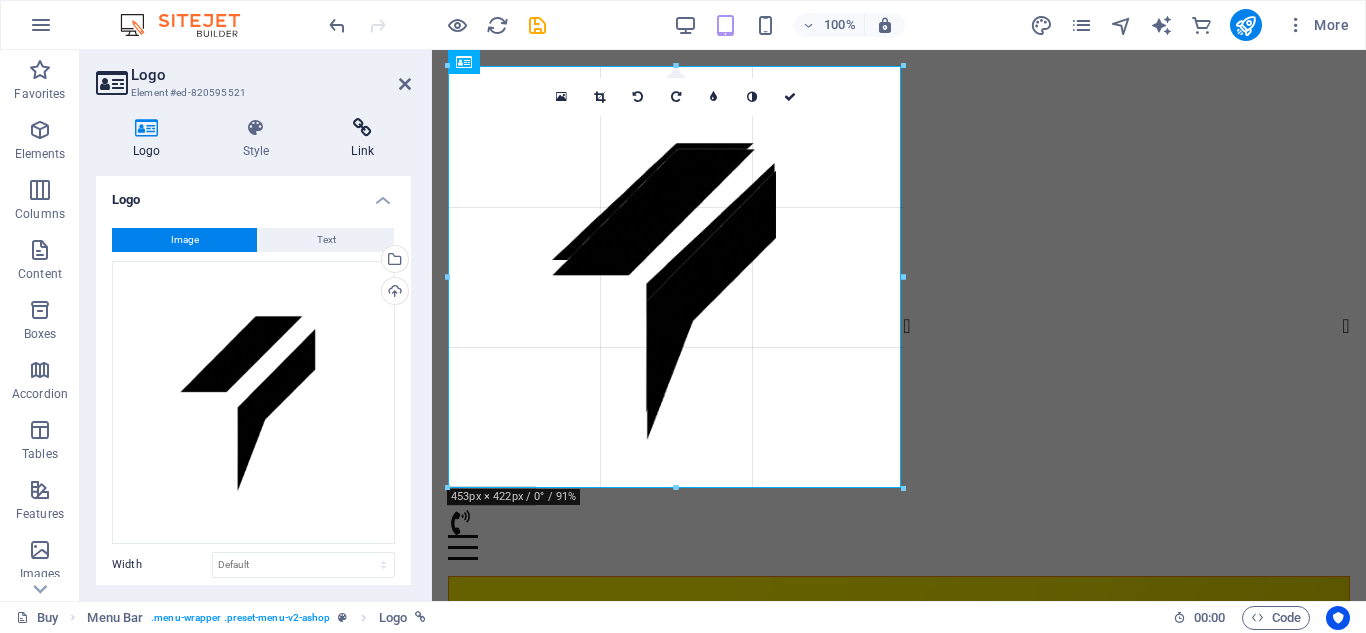 type on "454" 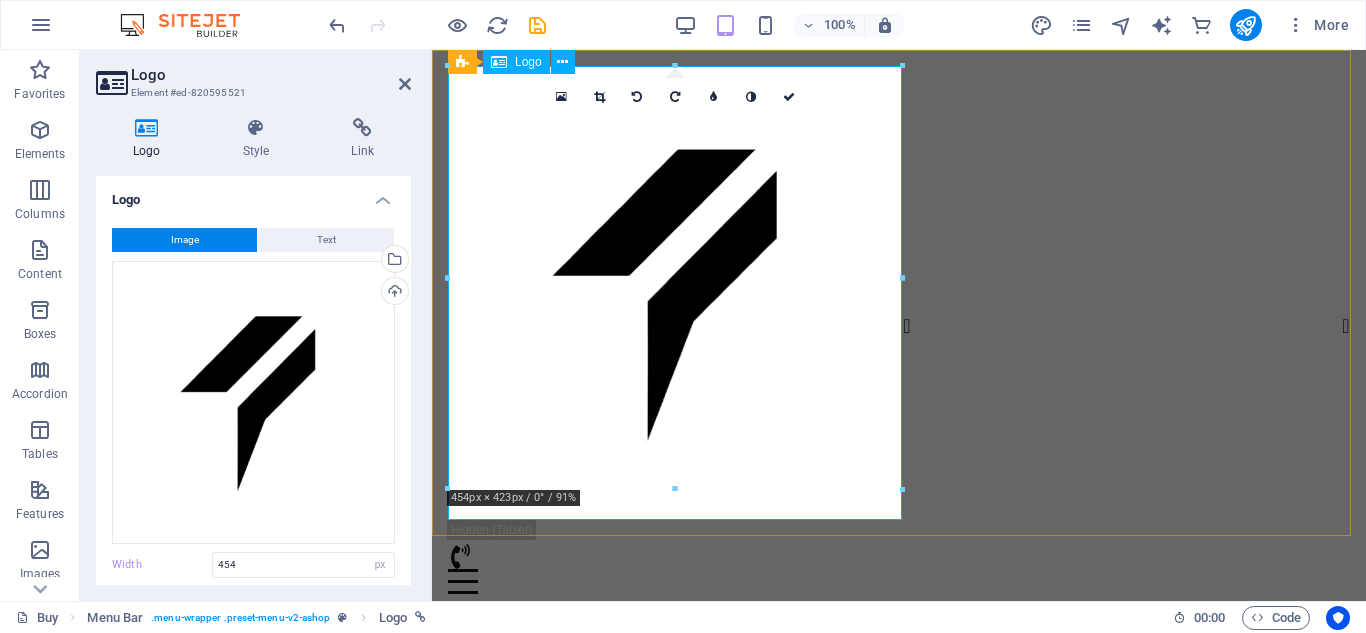 click at bounding box center (899, 293) 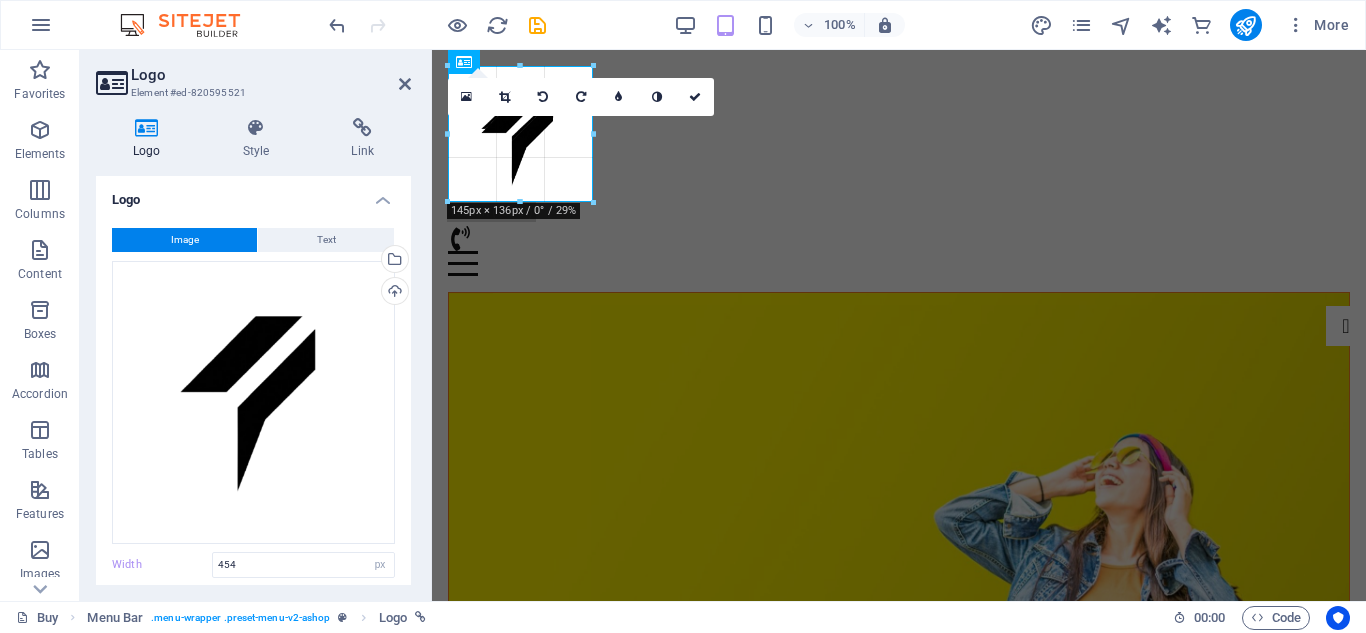 drag, startPoint x: 902, startPoint y: 522, endPoint x: 599, endPoint y: 42, distance: 567.6346 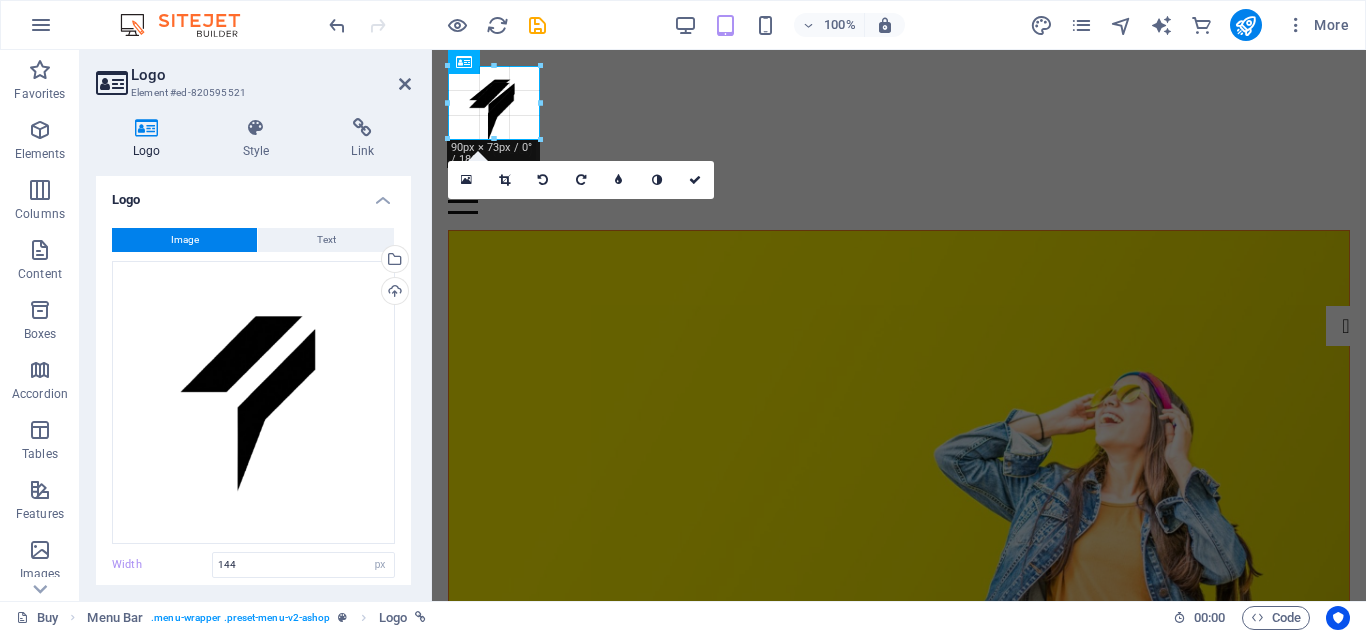 drag, startPoint x: 591, startPoint y: 202, endPoint x: 483, endPoint y: 140, distance: 124.53112 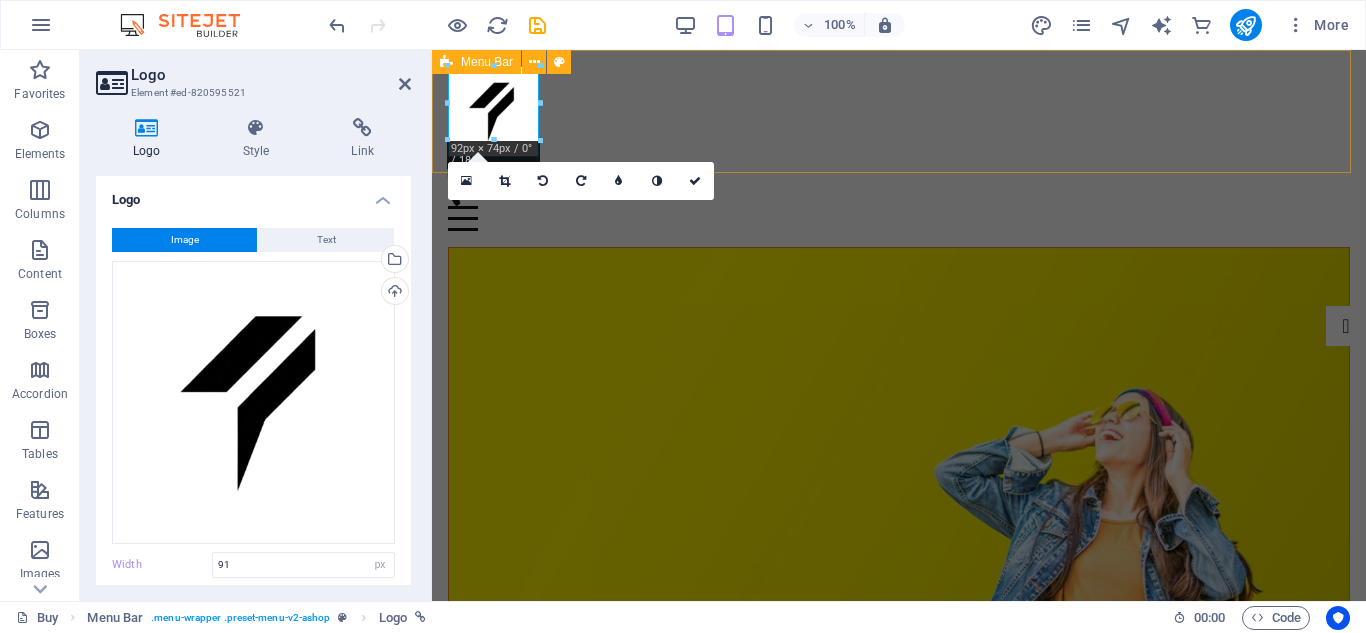 click on "Buy About Blog FAQ Contact   +880-1743-071819" at bounding box center [899, 148] 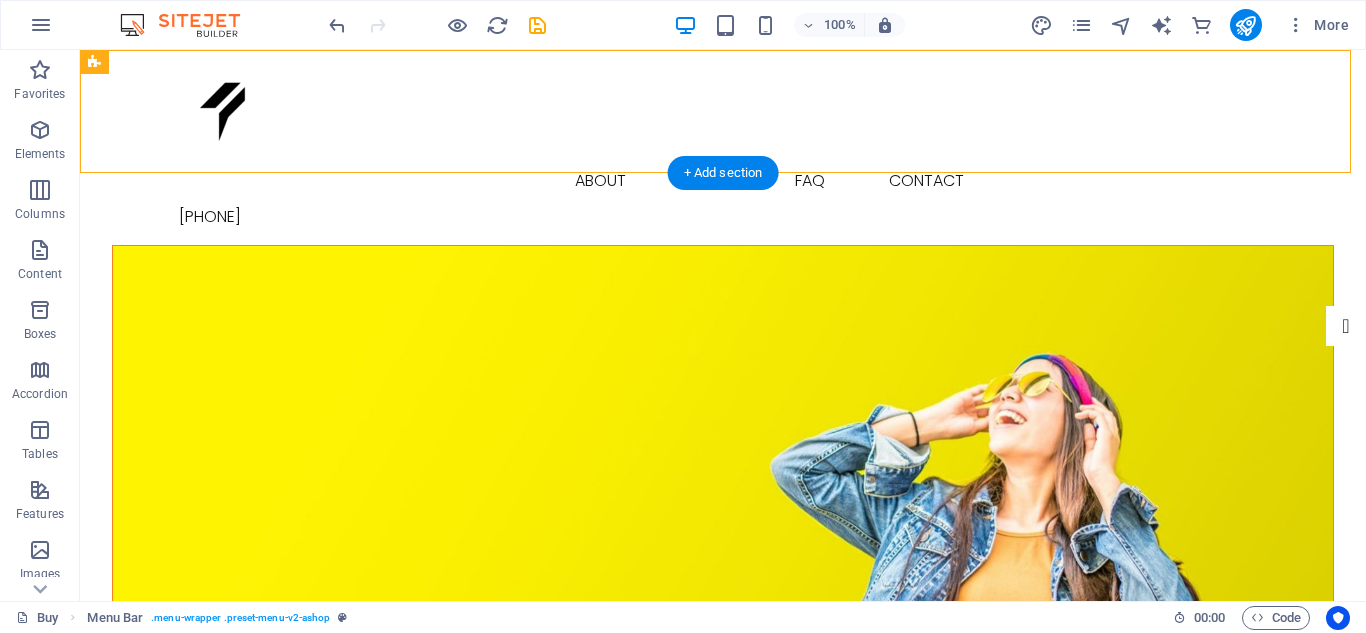 click at bounding box center (723, 478) 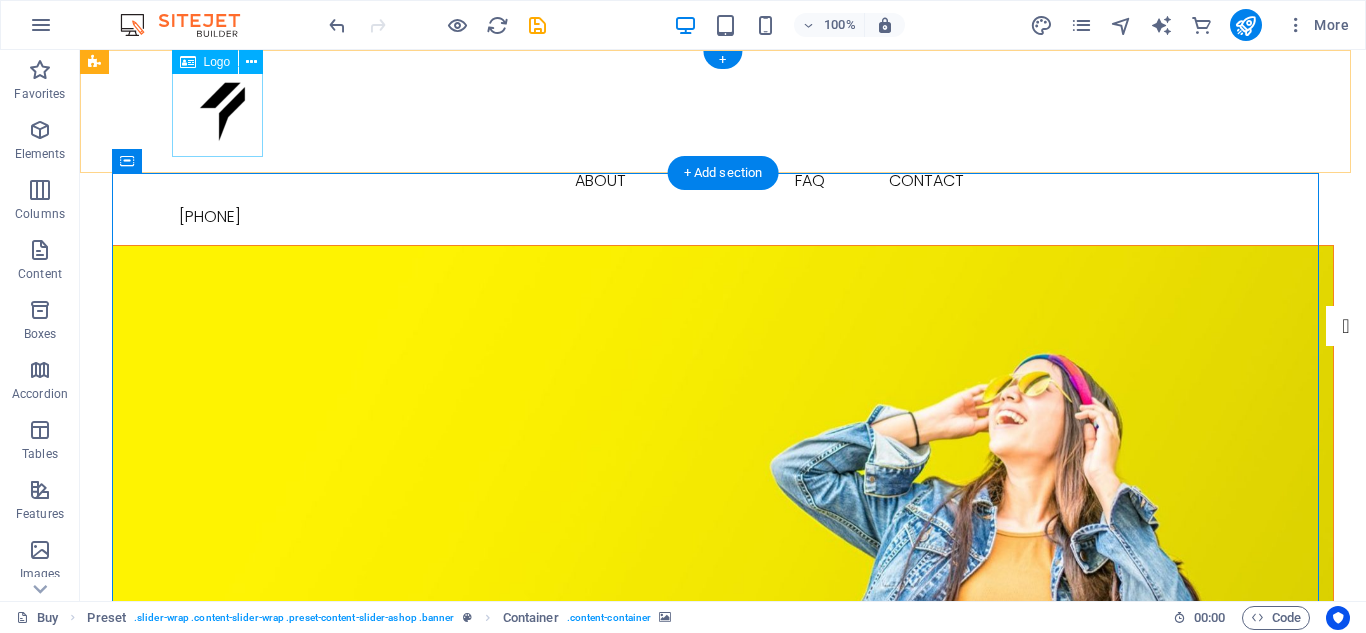 click at bounding box center (723, 111) 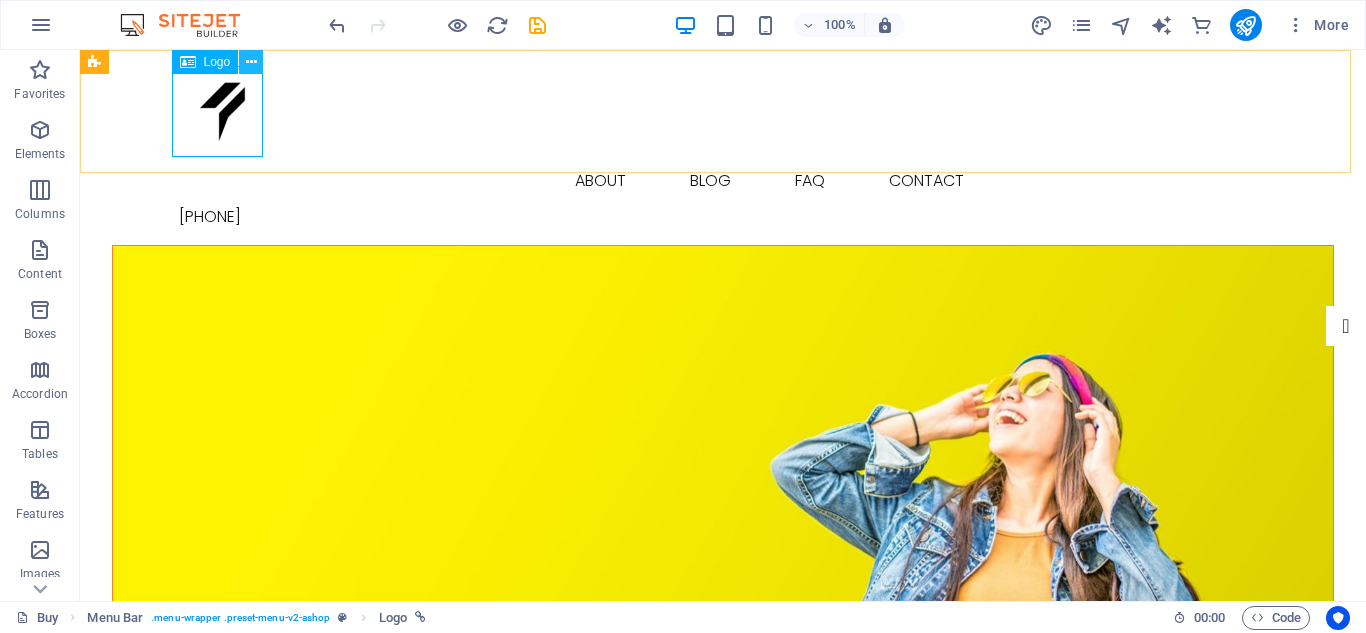 click at bounding box center (251, 62) 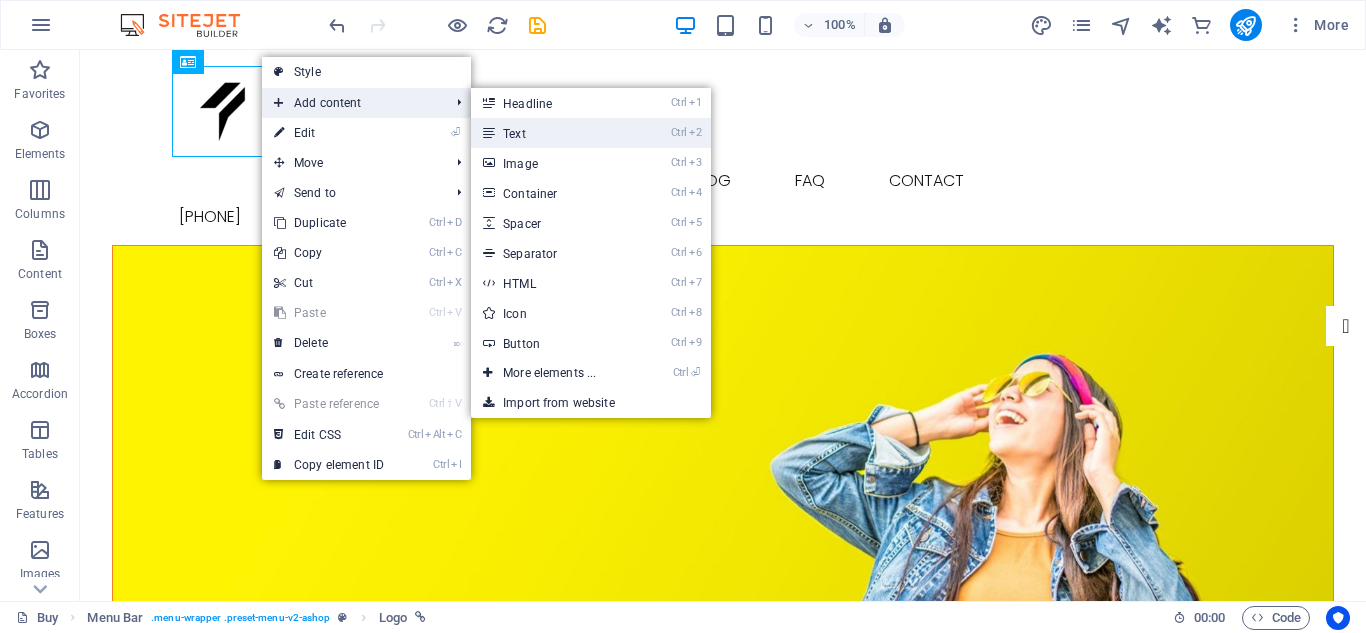 click on "Ctrl 2  Text" at bounding box center (553, 133) 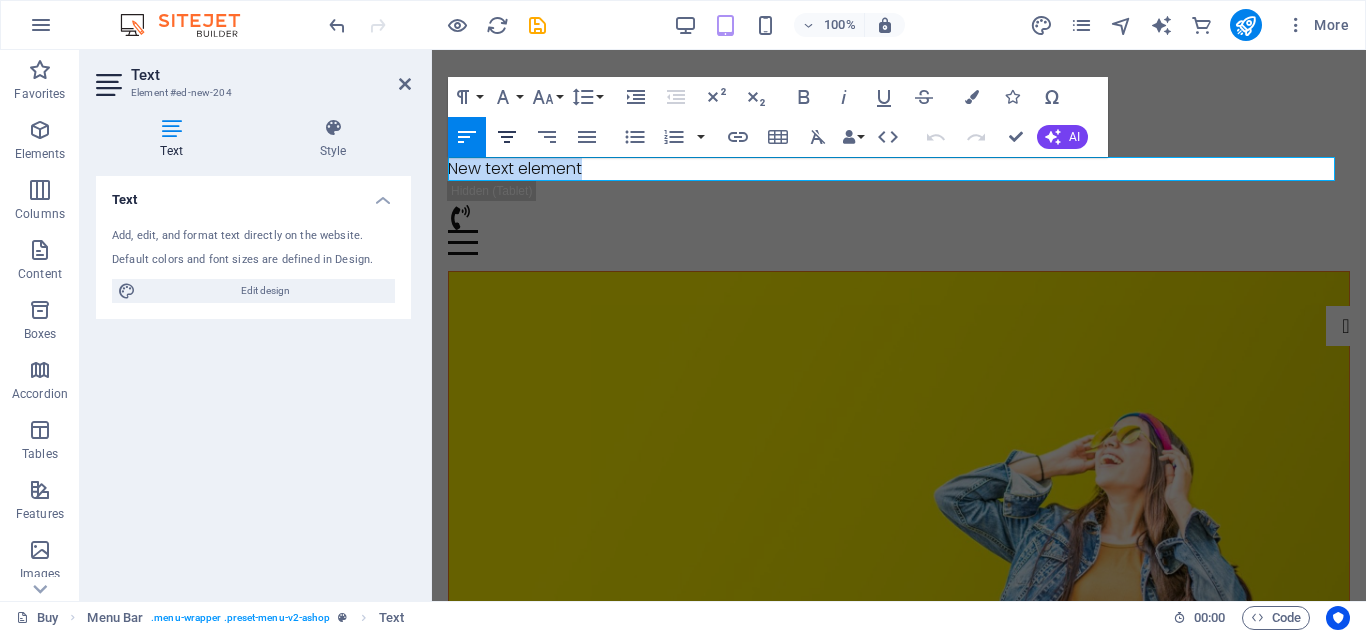type 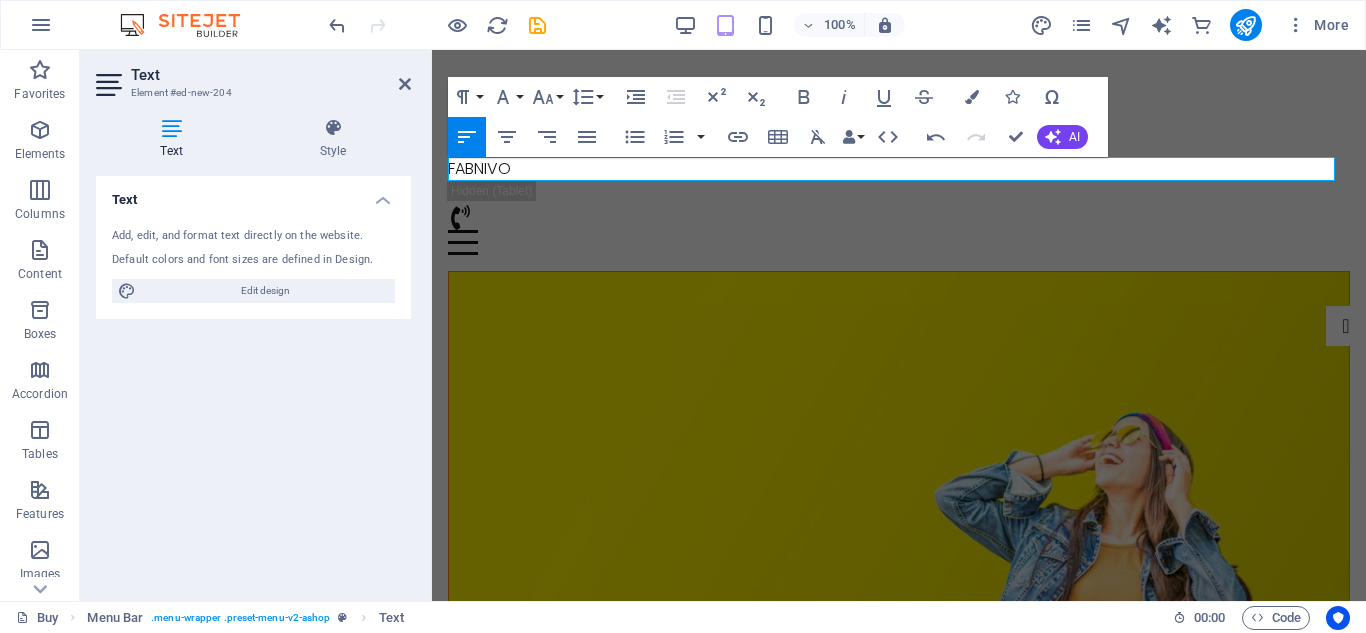 click at bounding box center (899, 504) 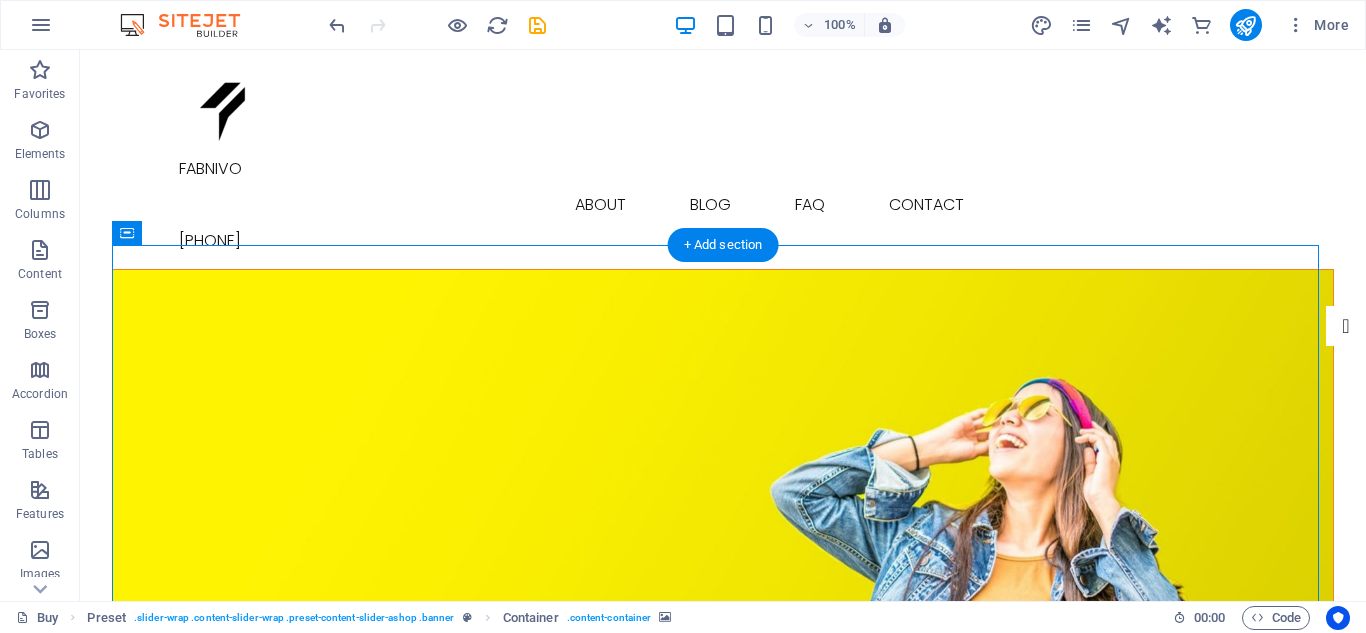 click at bounding box center (723, 502) 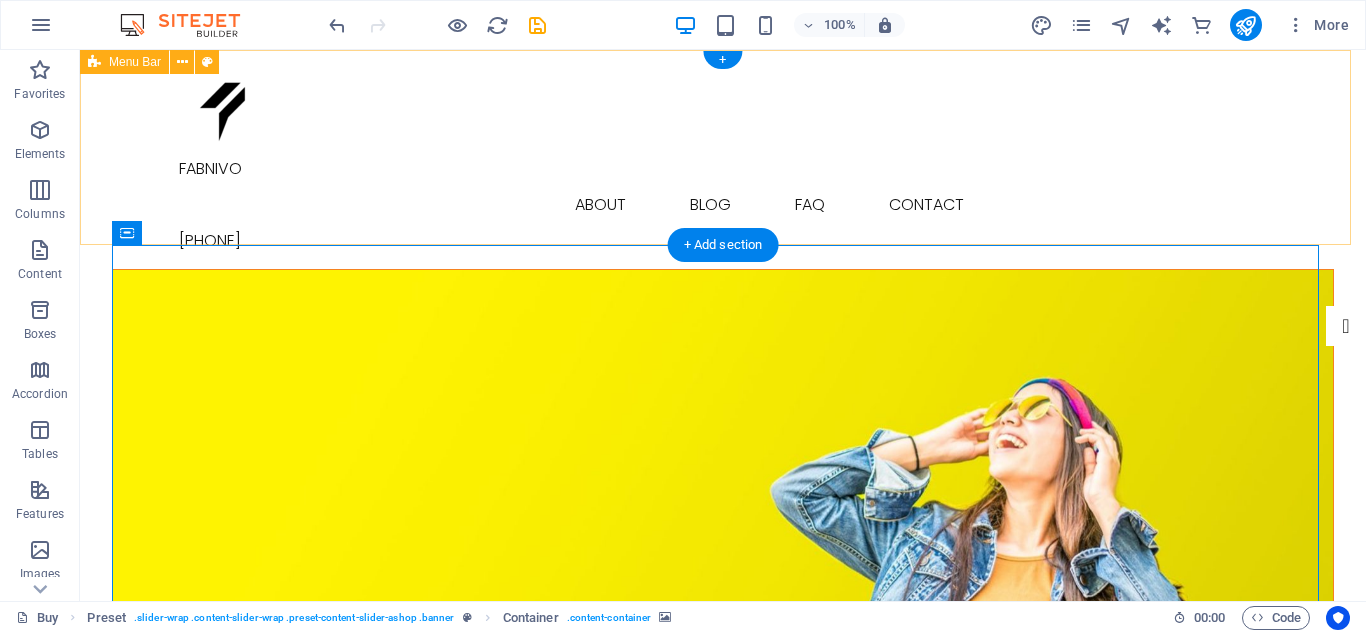 click on "FABNIVO Buy About Blog FAQ Contact   +880-1743-071819" at bounding box center (723, 159) 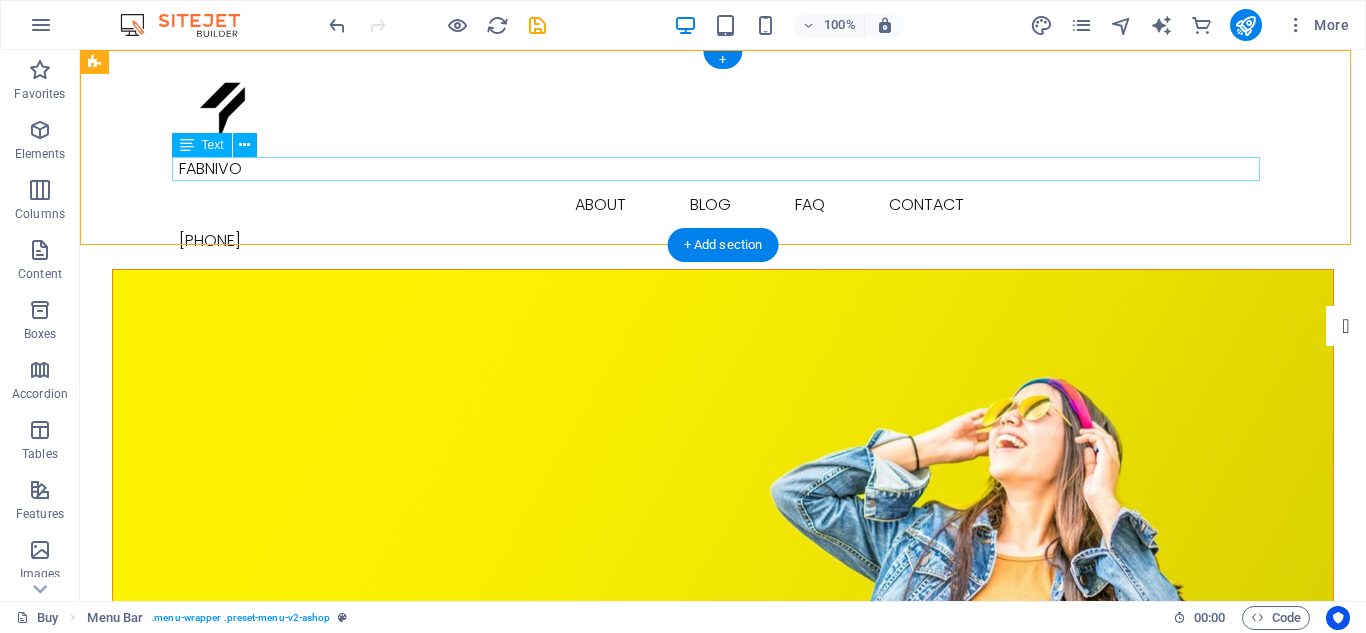 click on "FABNIVO" at bounding box center [723, 169] 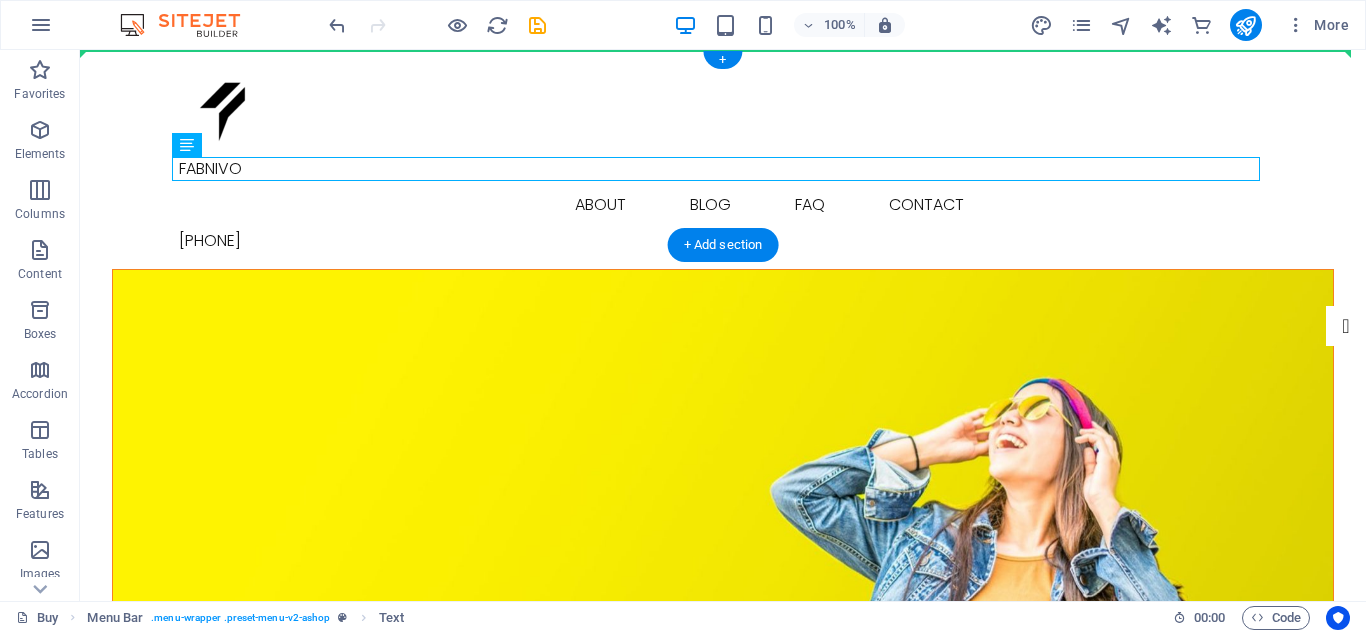 drag, startPoint x: 188, startPoint y: 172, endPoint x: 268, endPoint y: 107, distance: 103.077644 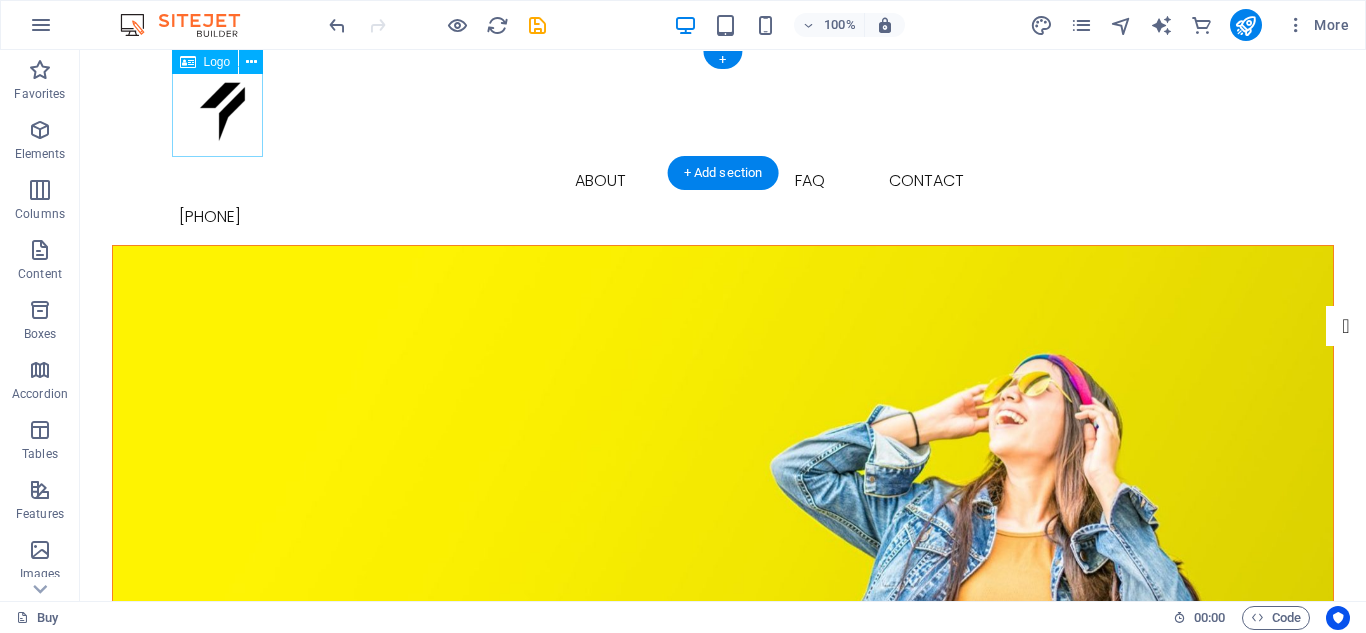 click at bounding box center [723, 111] 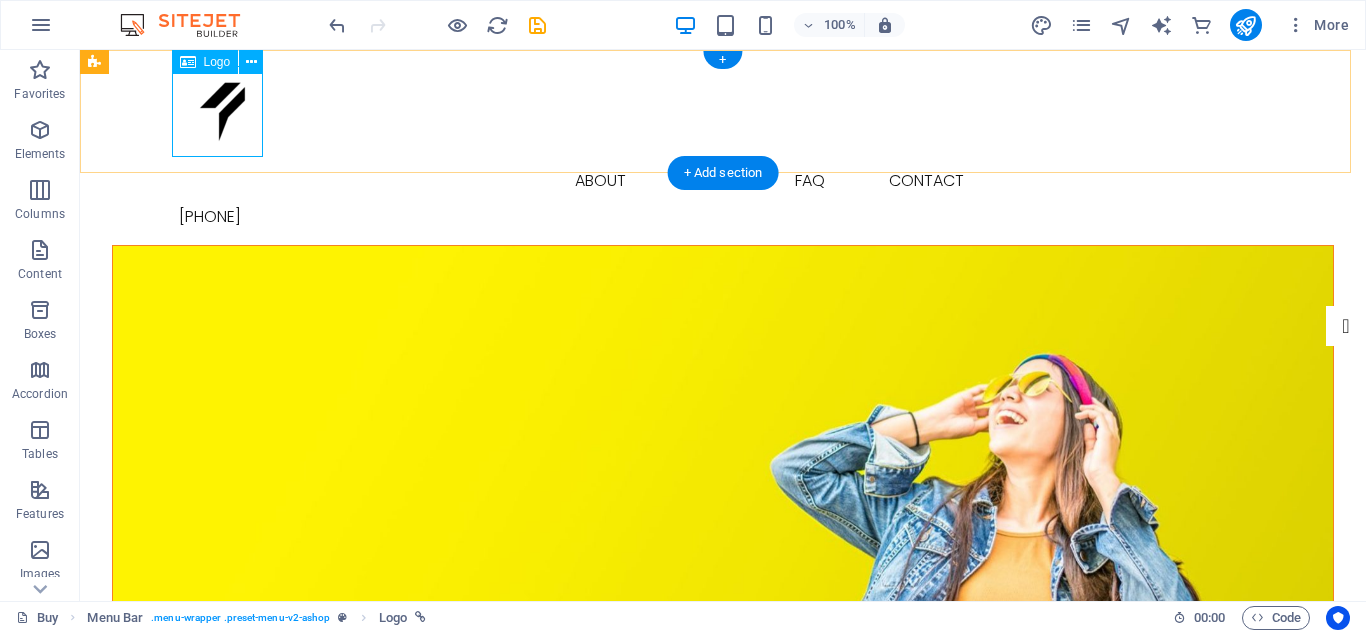 click at bounding box center [723, 111] 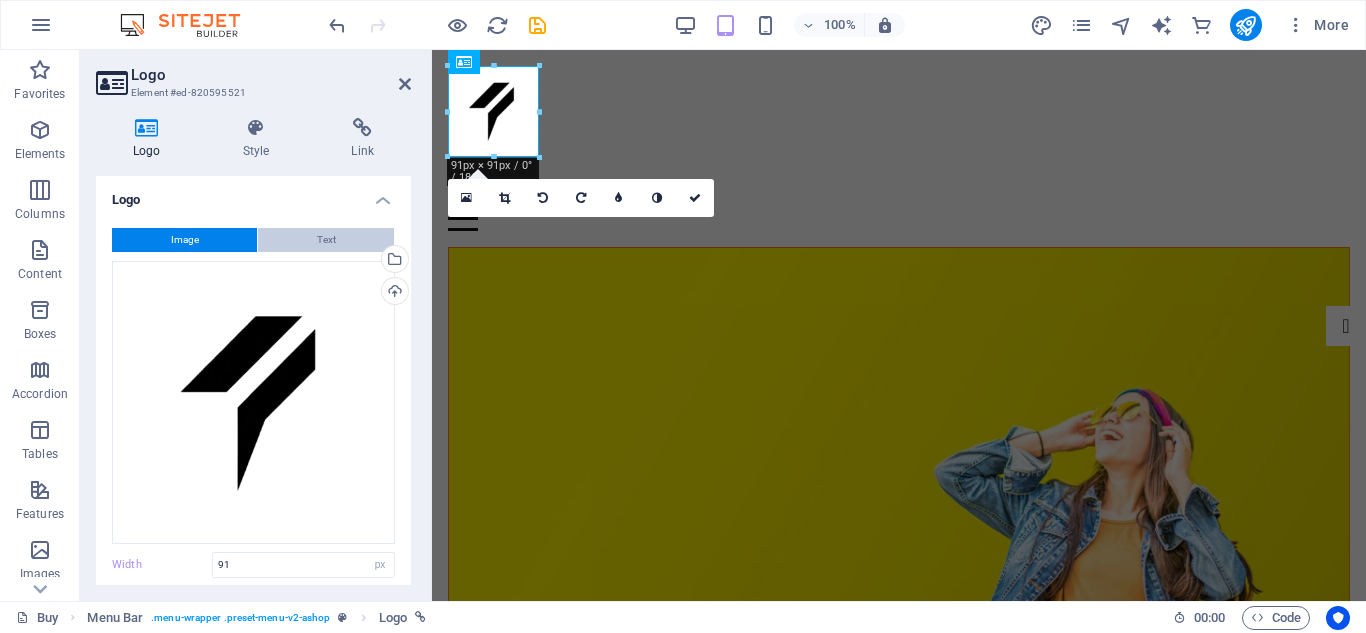 click on "Text" at bounding box center [326, 240] 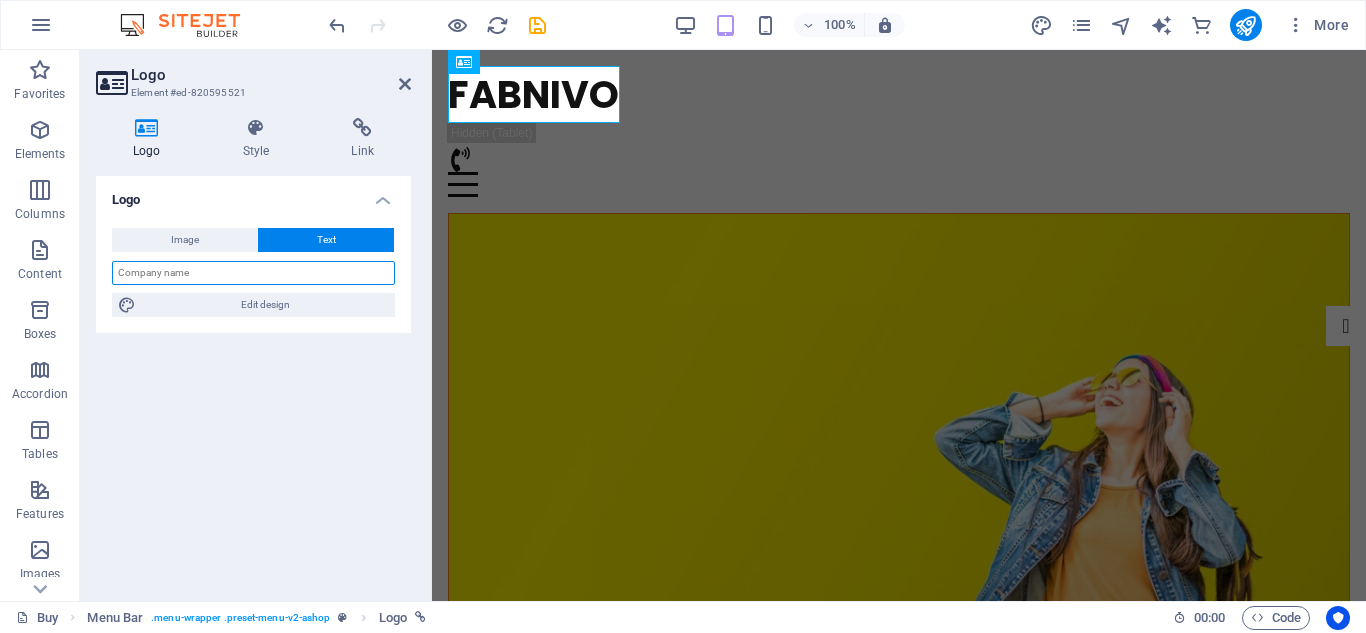 click at bounding box center [253, 273] 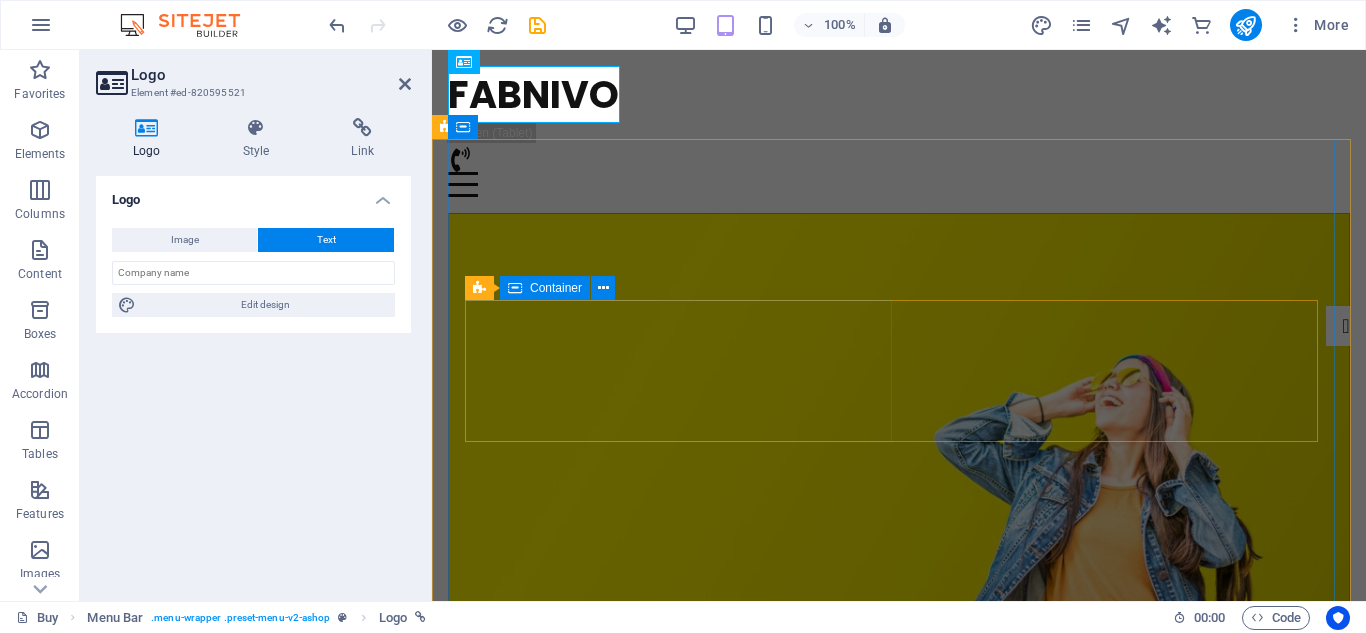 click on "New by Fabnivo Spring collection out now!" at bounding box center (899, 879) 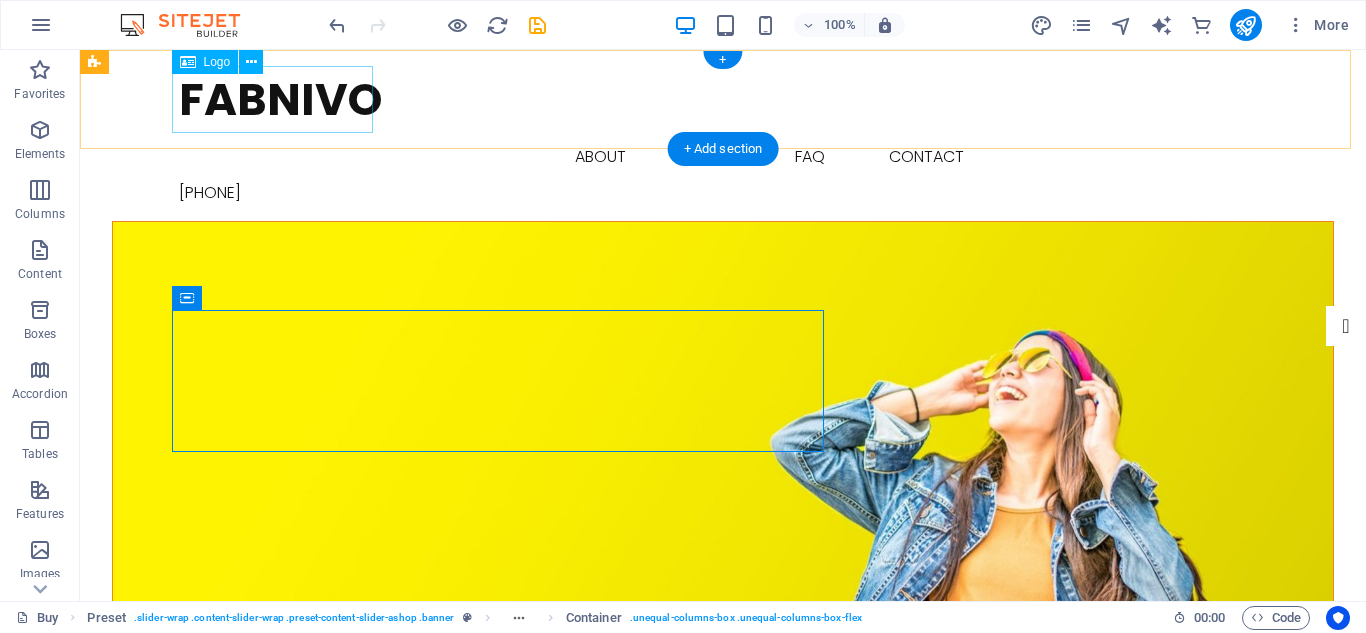 click on "Fabnivo" at bounding box center (723, 99) 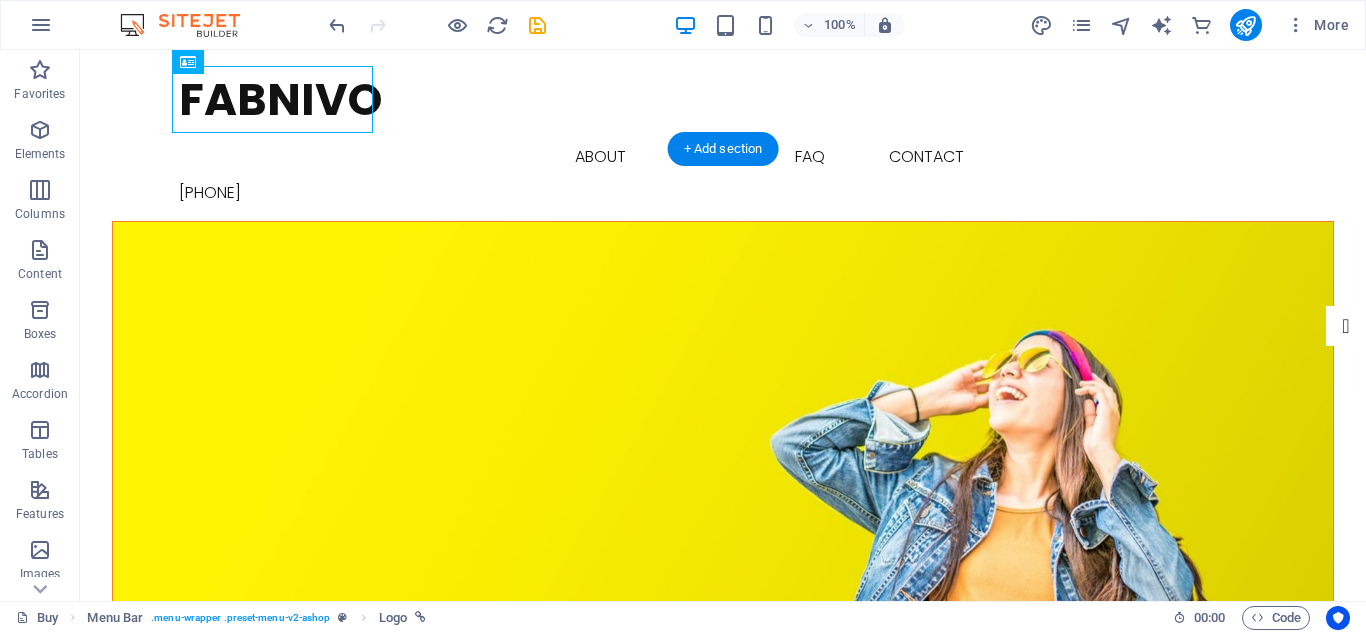 click at bounding box center [723, 454] 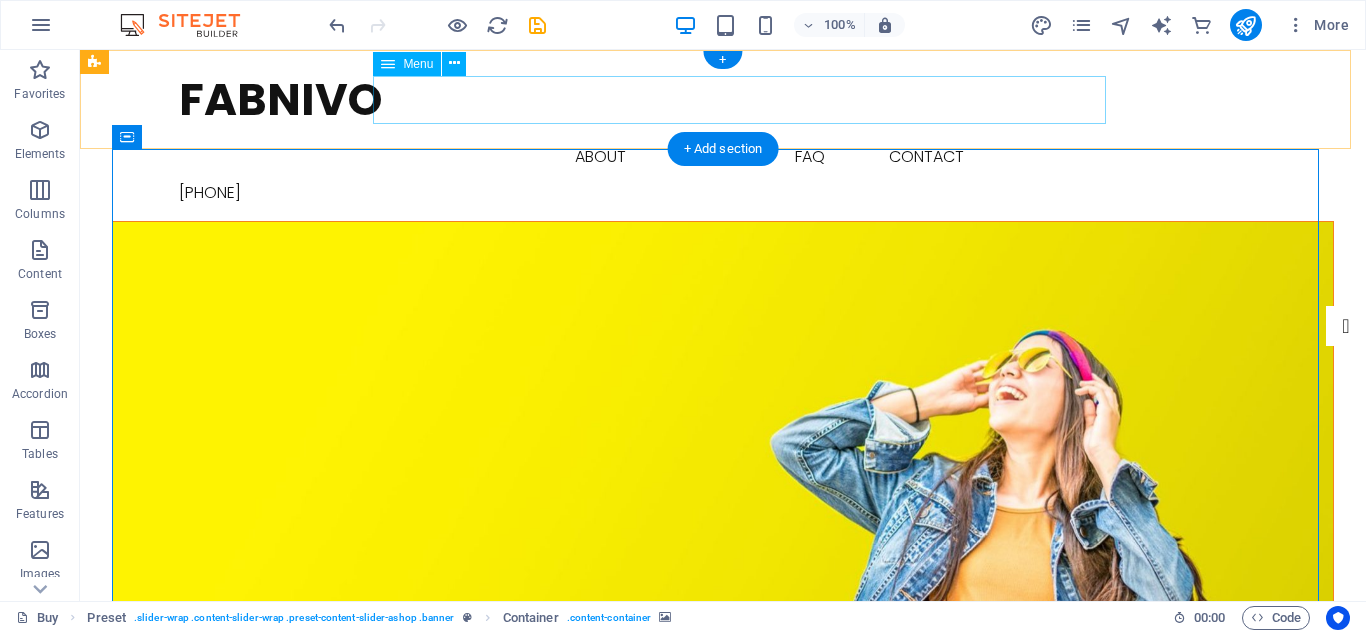 click on "Buy About Blog FAQ Contact" at bounding box center [723, 157] 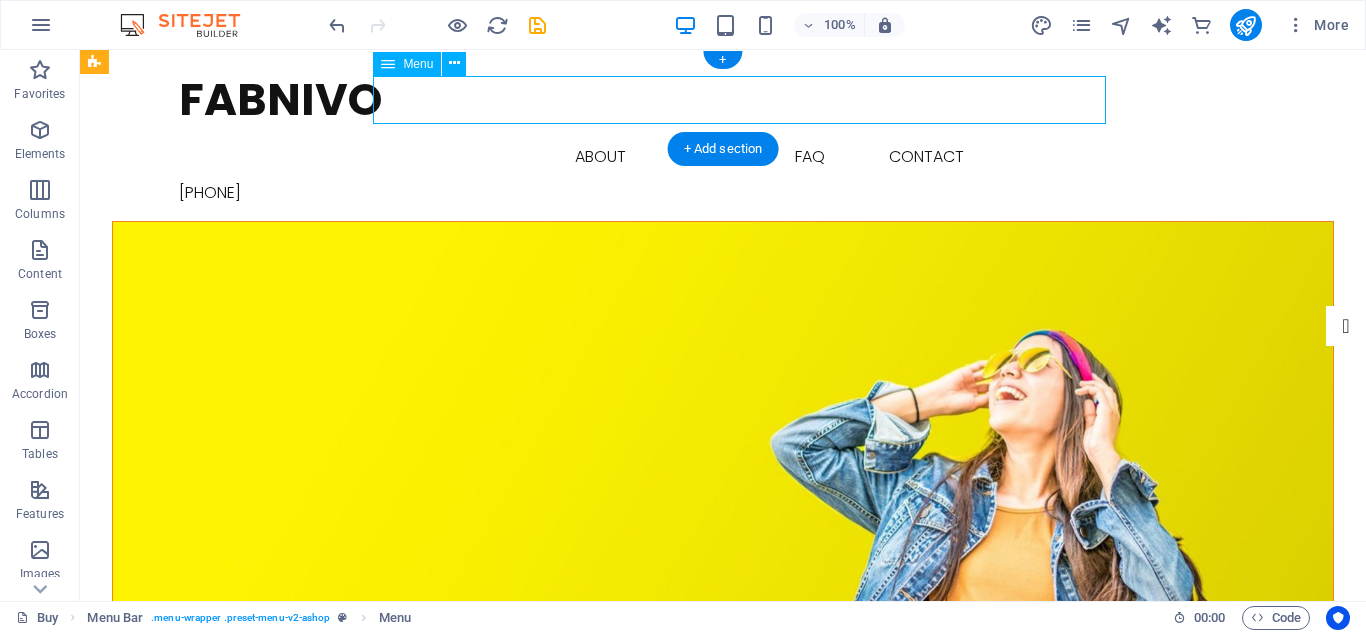 click on "Buy About Blog FAQ Contact" at bounding box center (723, 157) 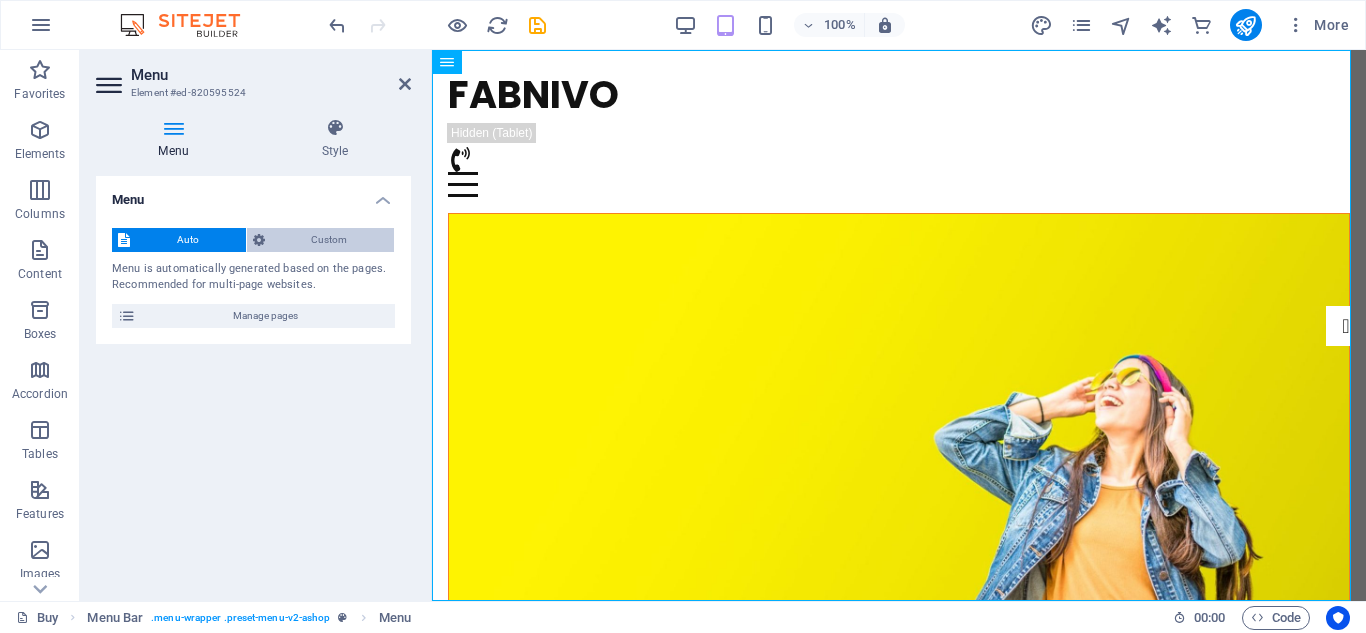 click on "Custom" at bounding box center (330, 240) 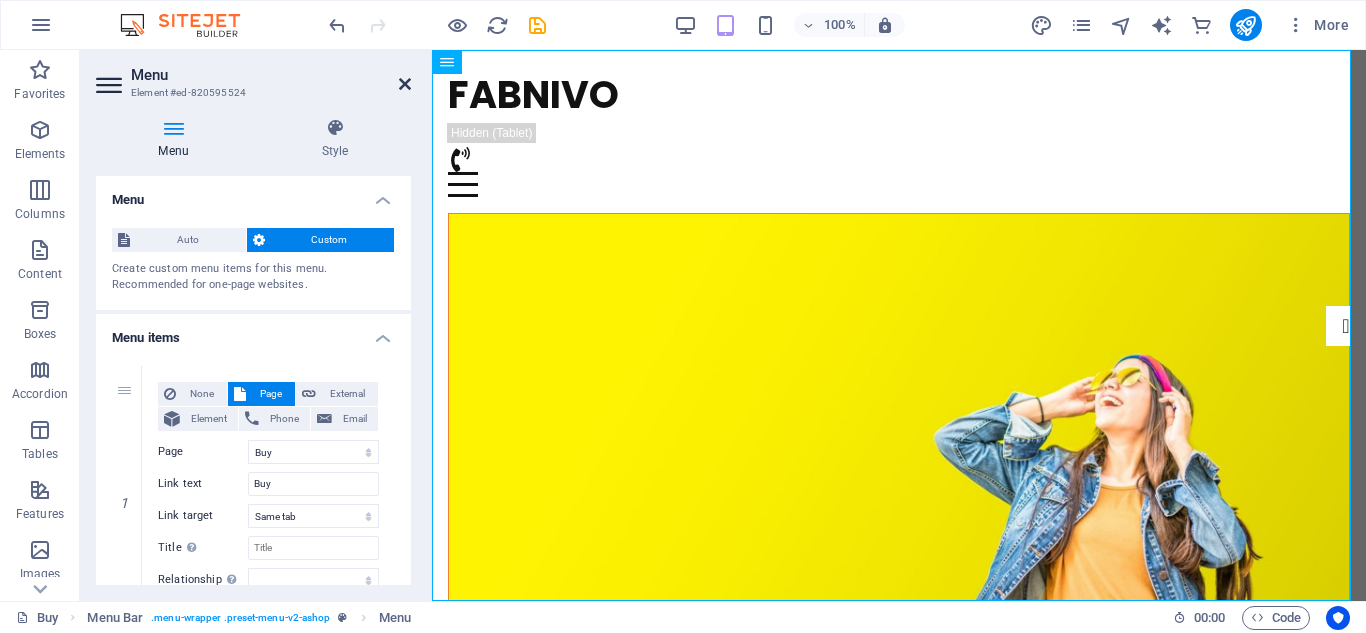 click at bounding box center [405, 84] 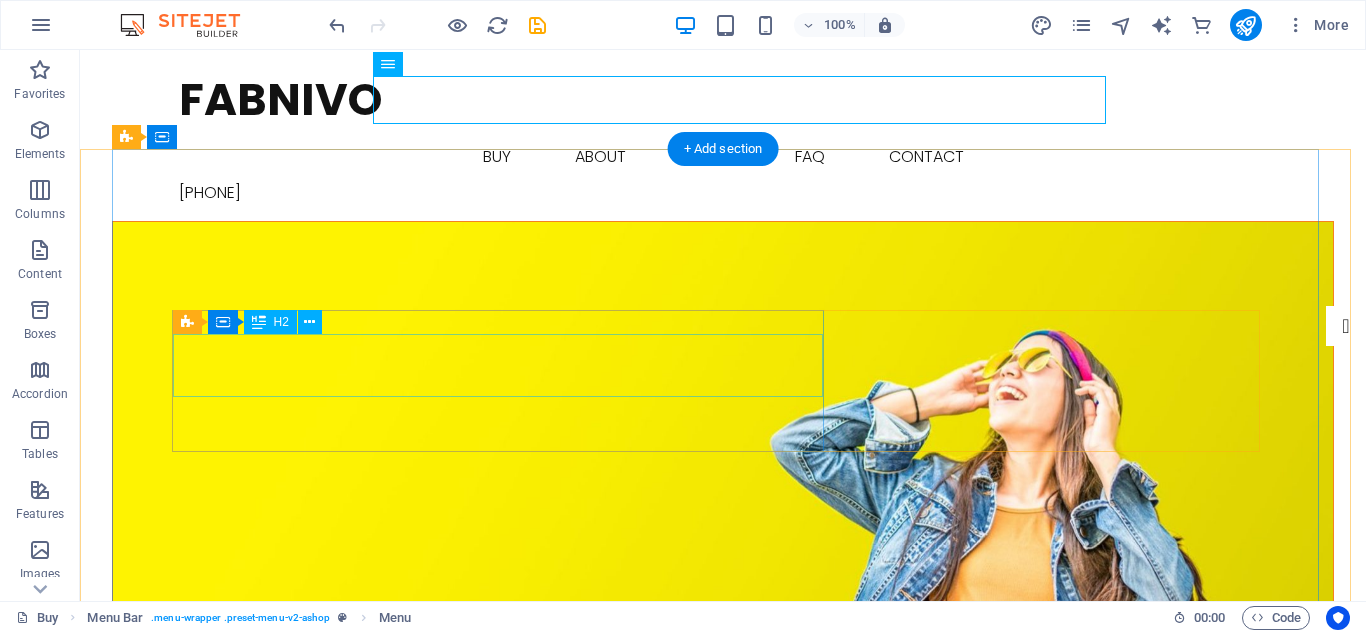 drag, startPoint x: 564, startPoint y: 347, endPoint x: 518, endPoint y: 367, distance: 50.159744 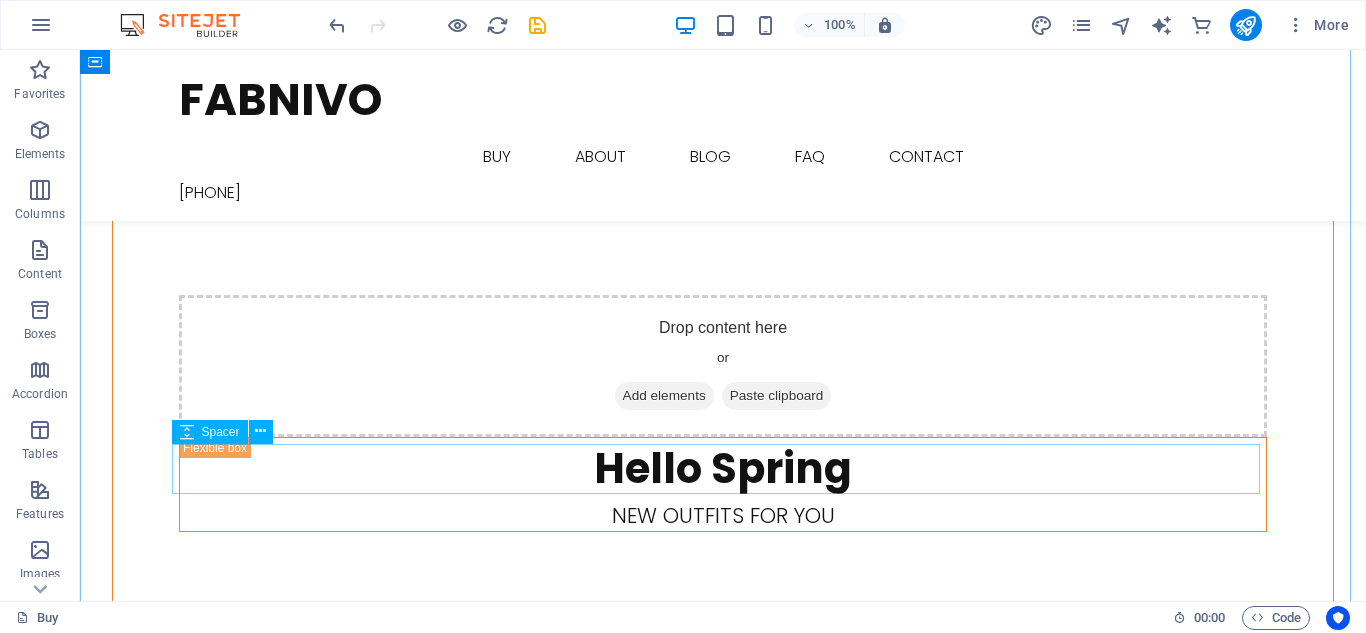 scroll, scrollTop: 1400, scrollLeft: 0, axis: vertical 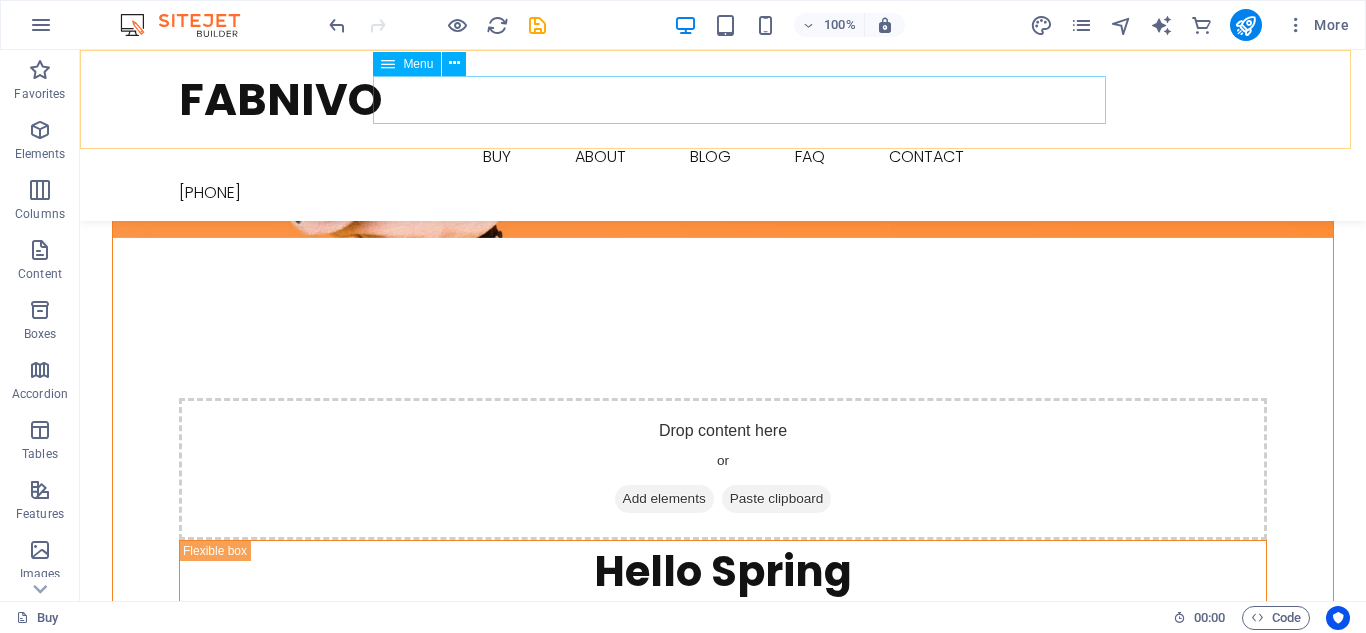 click on "Buy About Blog FAQ Contact" at bounding box center [723, 157] 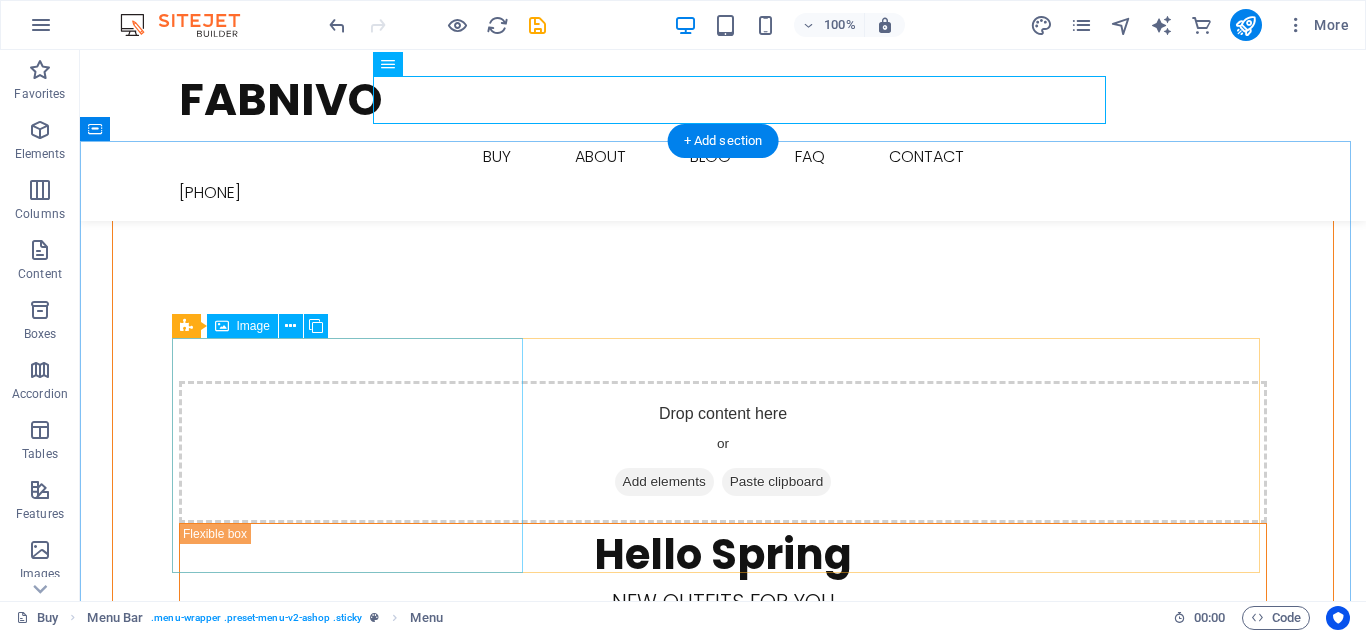 scroll, scrollTop: 1600, scrollLeft: 0, axis: vertical 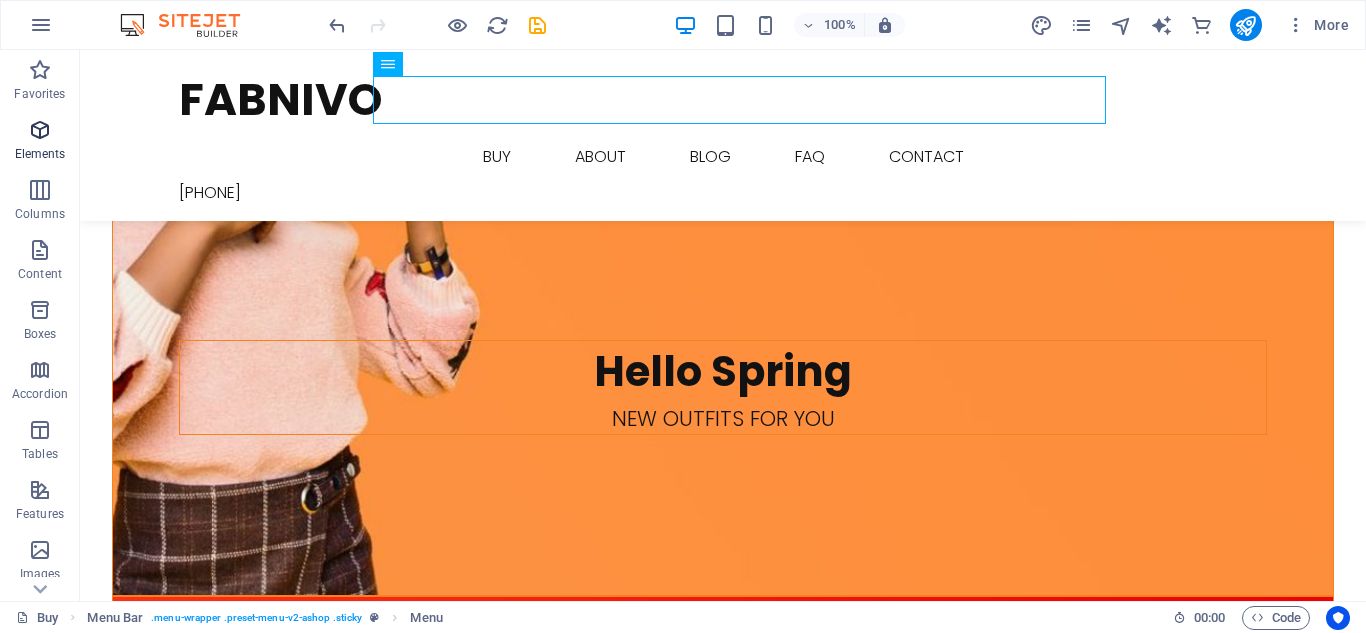 click at bounding box center [40, 130] 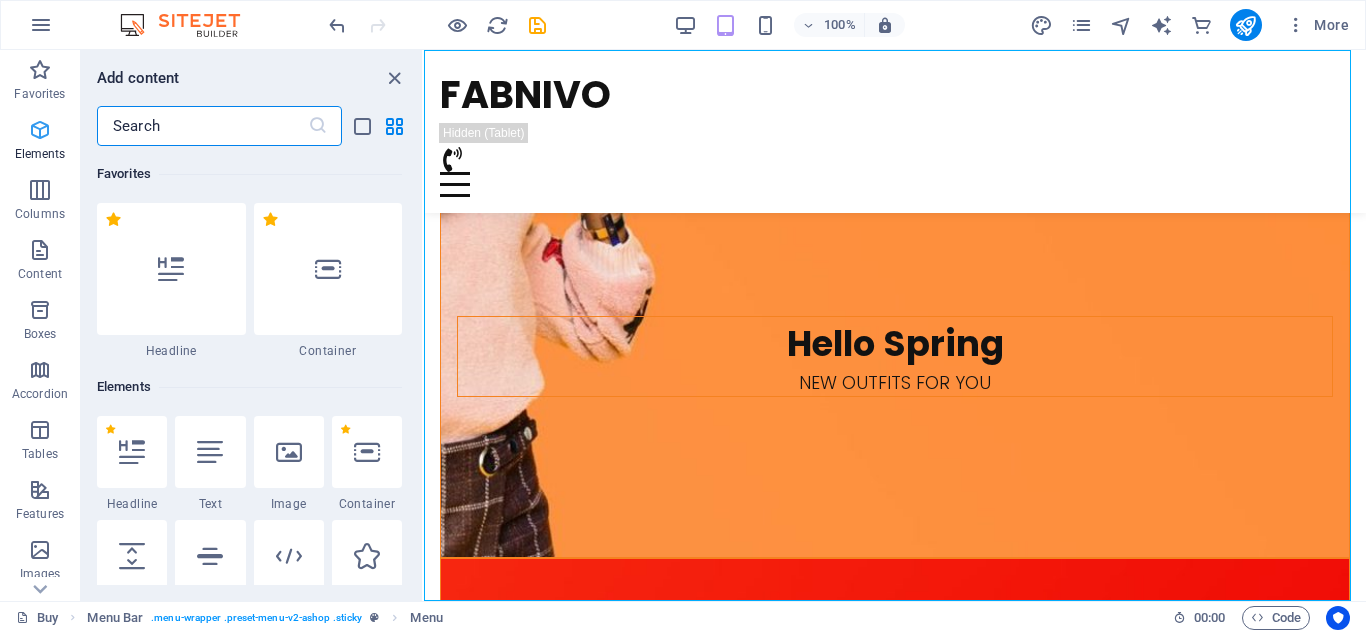 scroll, scrollTop: 1590, scrollLeft: 0, axis: vertical 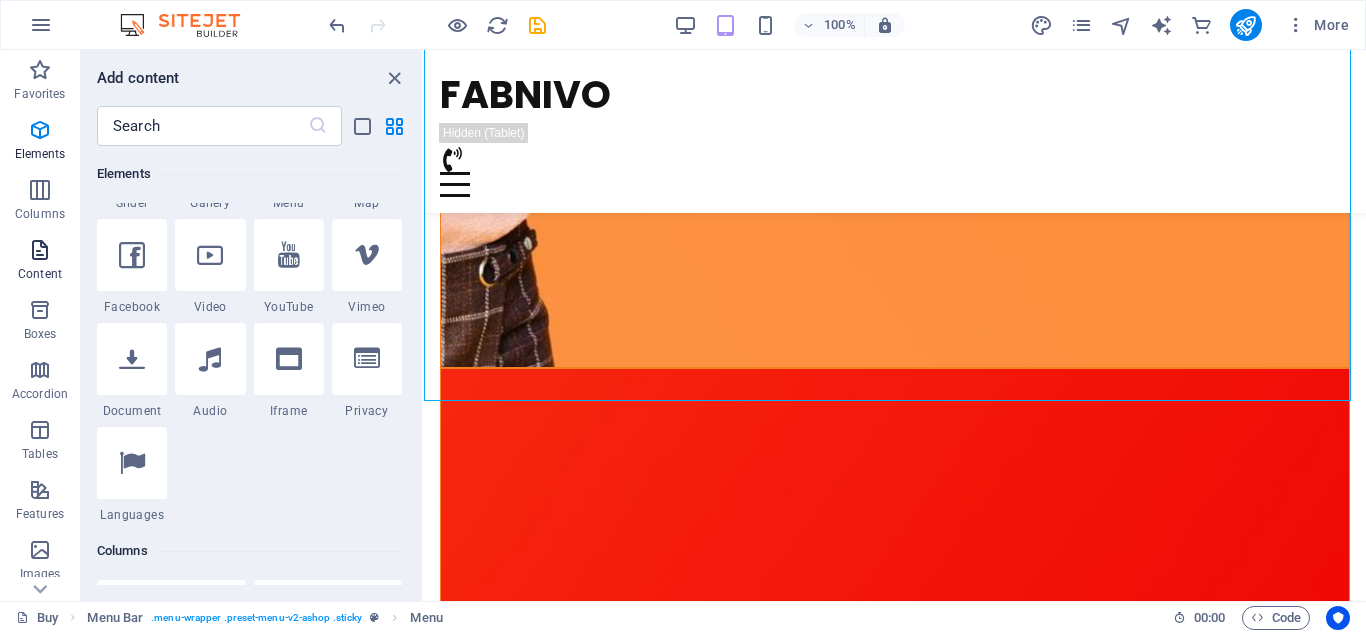click at bounding box center (40, 250) 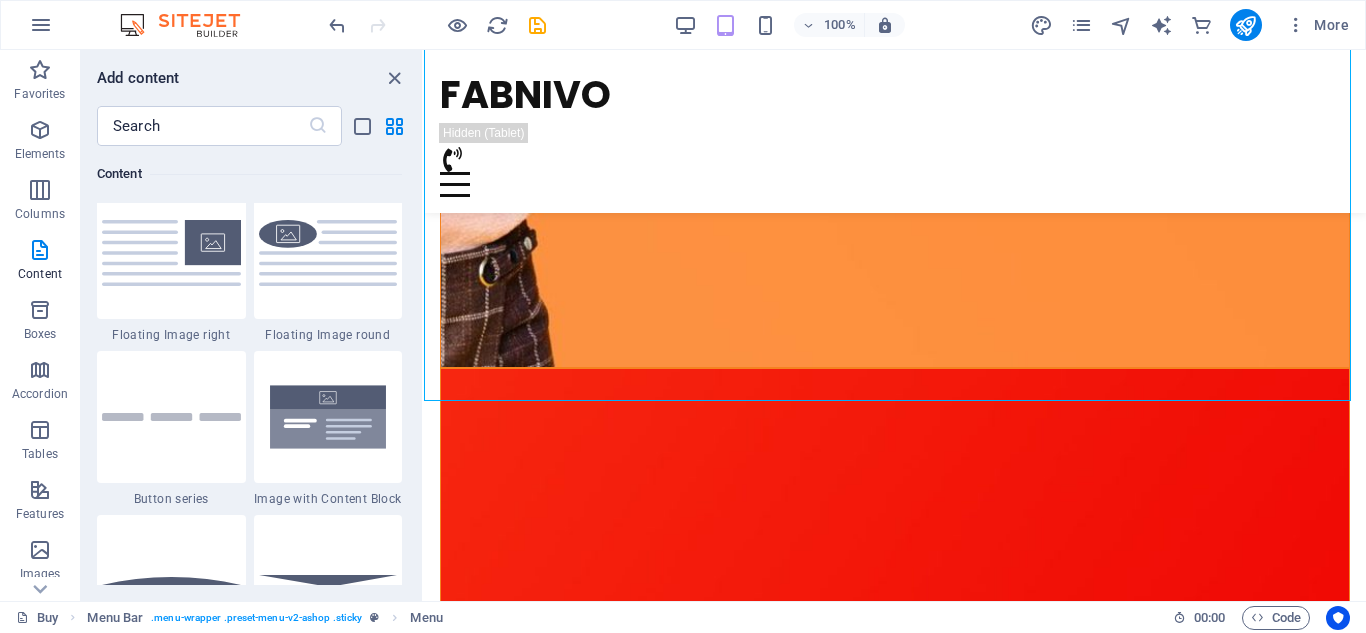 scroll, scrollTop: 4599, scrollLeft: 0, axis: vertical 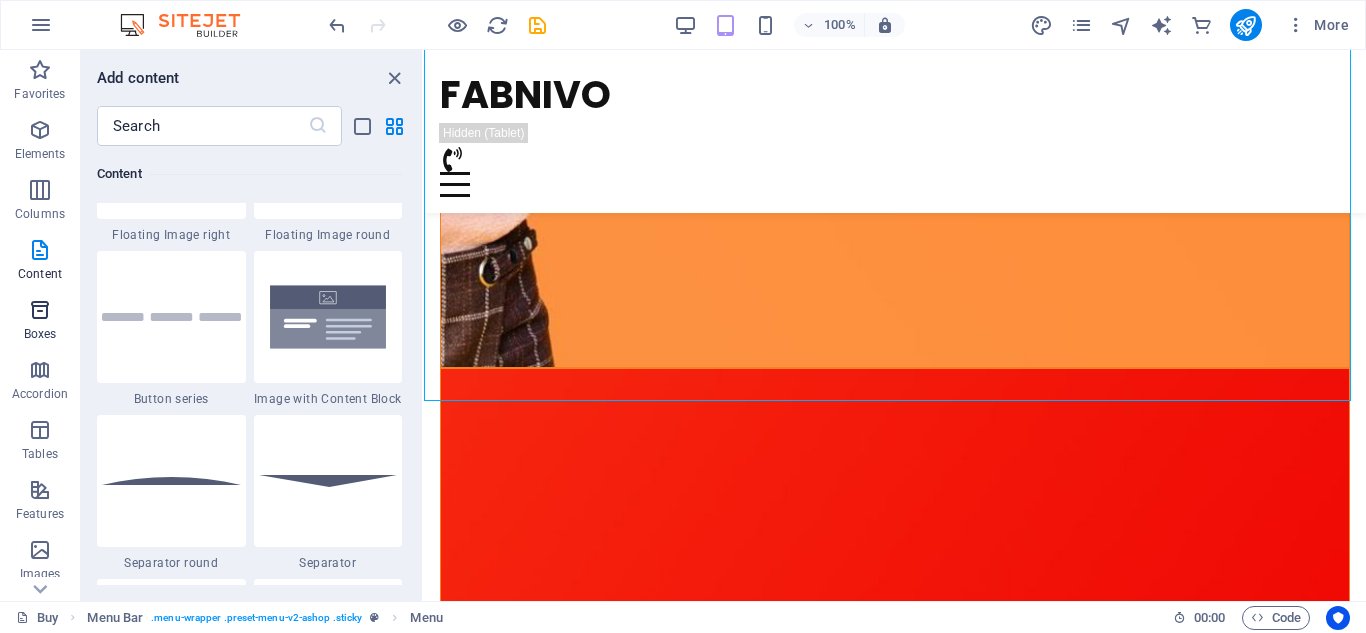 click on "Boxes" at bounding box center [40, 322] 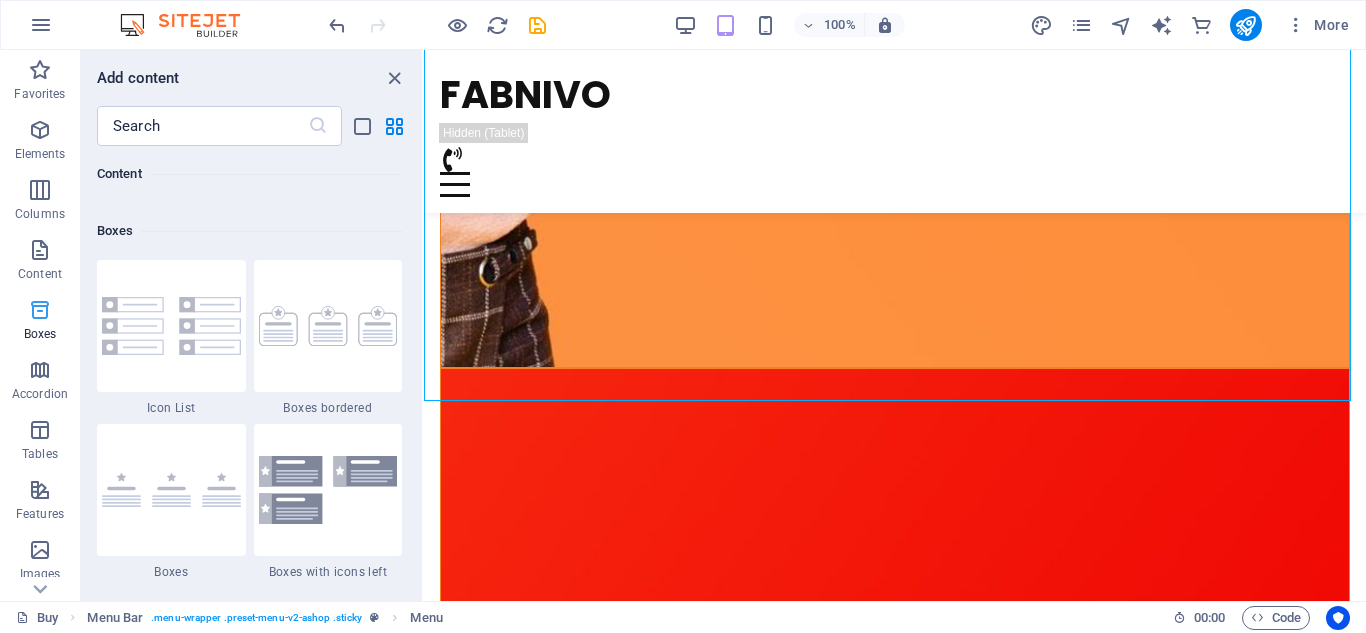 scroll, scrollTop: 5516, scrollLeft: 0, axis: vertical 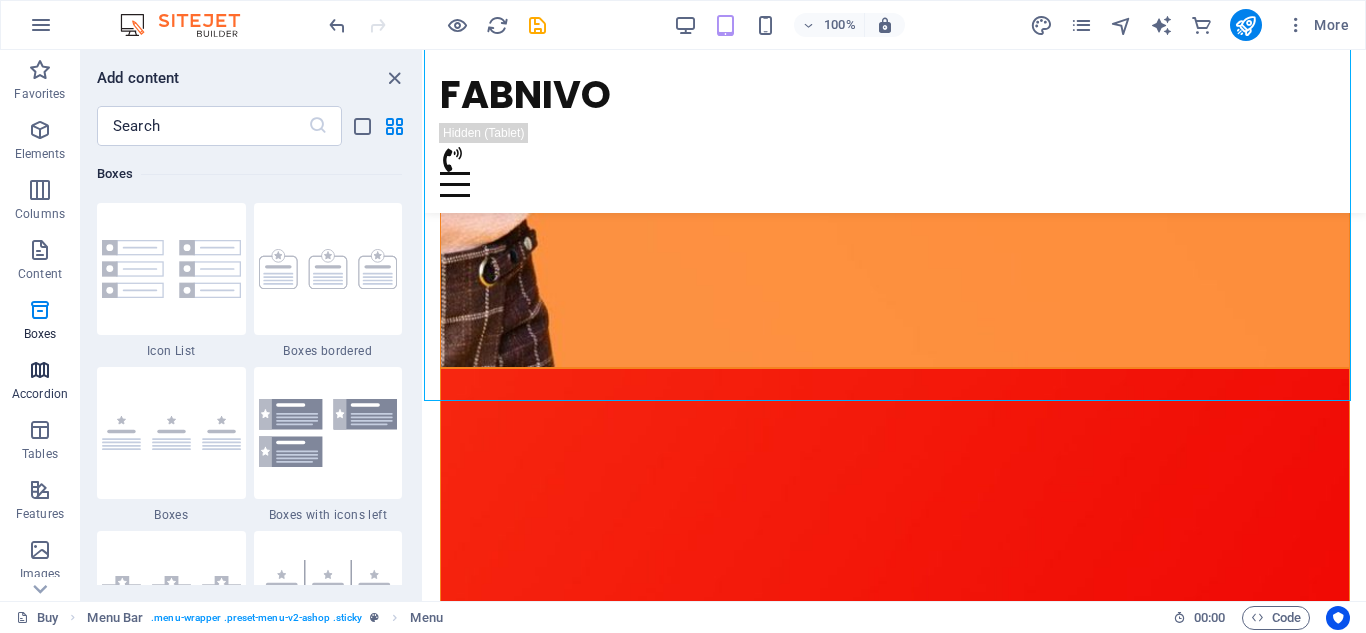 click at bounding box center [40, 370] 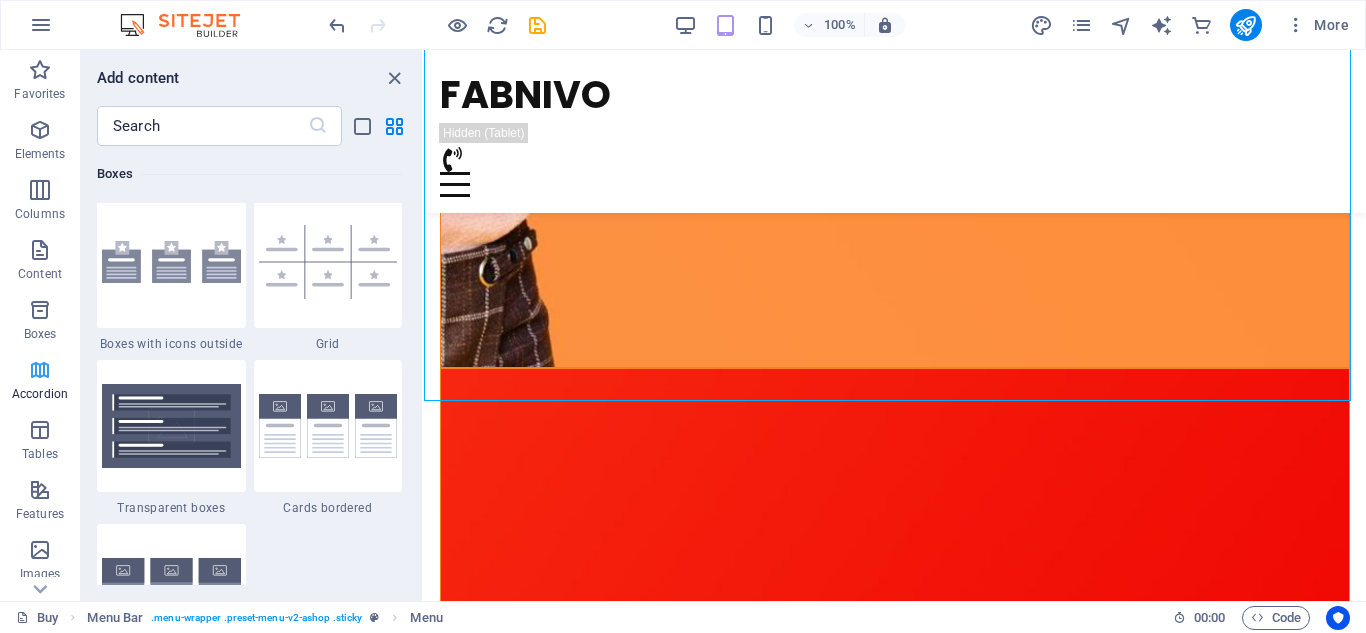 scroll, scrollTop: 6385, scrollLeft: 0, axis: vertical 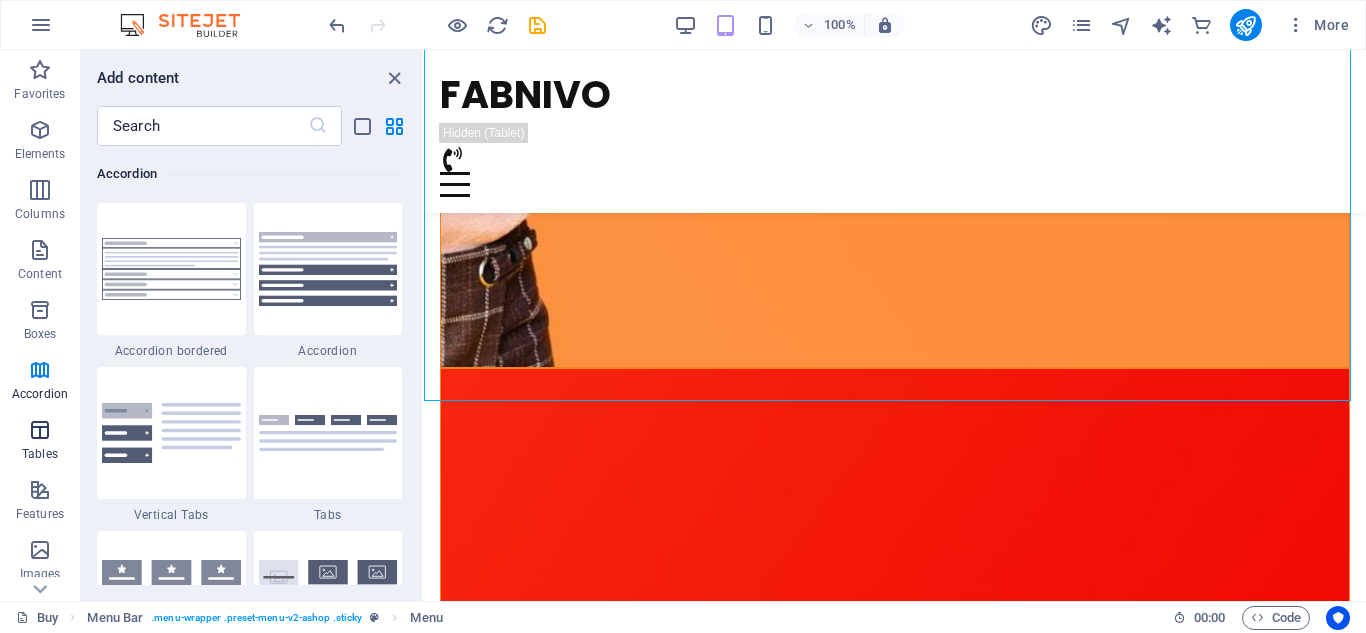 click on "Tables" at bounding box center (40, 442) 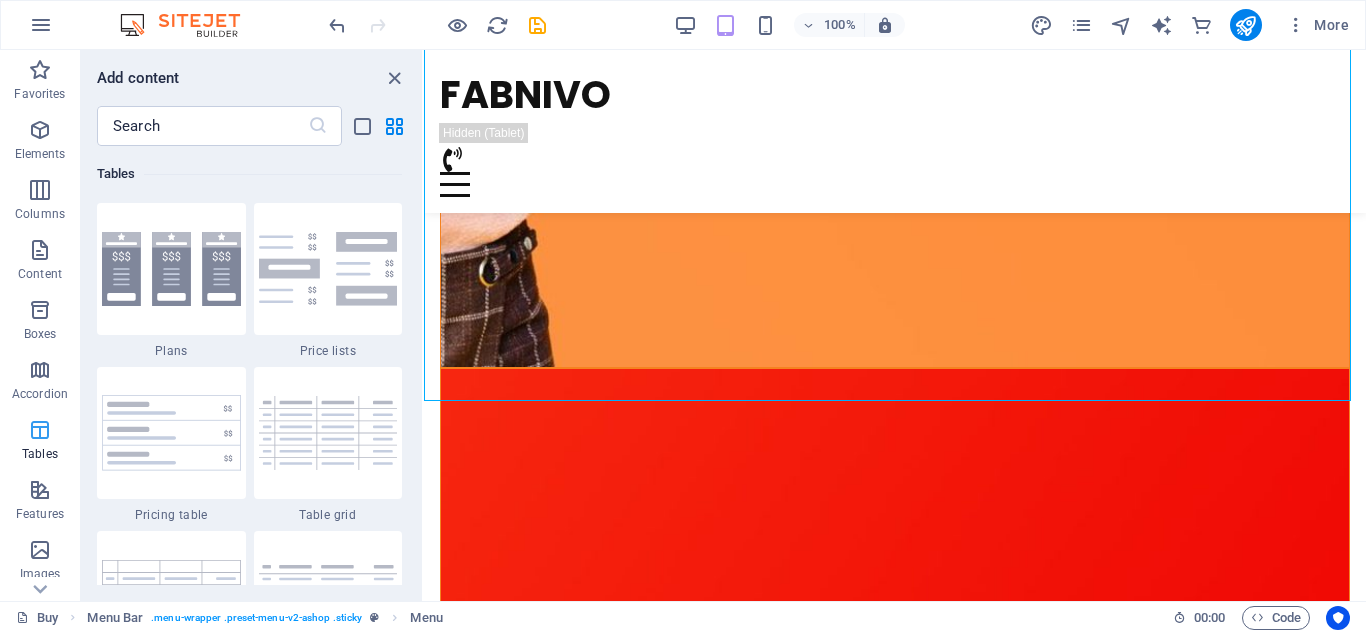 scroll, scrollTop: 6926, scrollLeft: 0, axis: vertical 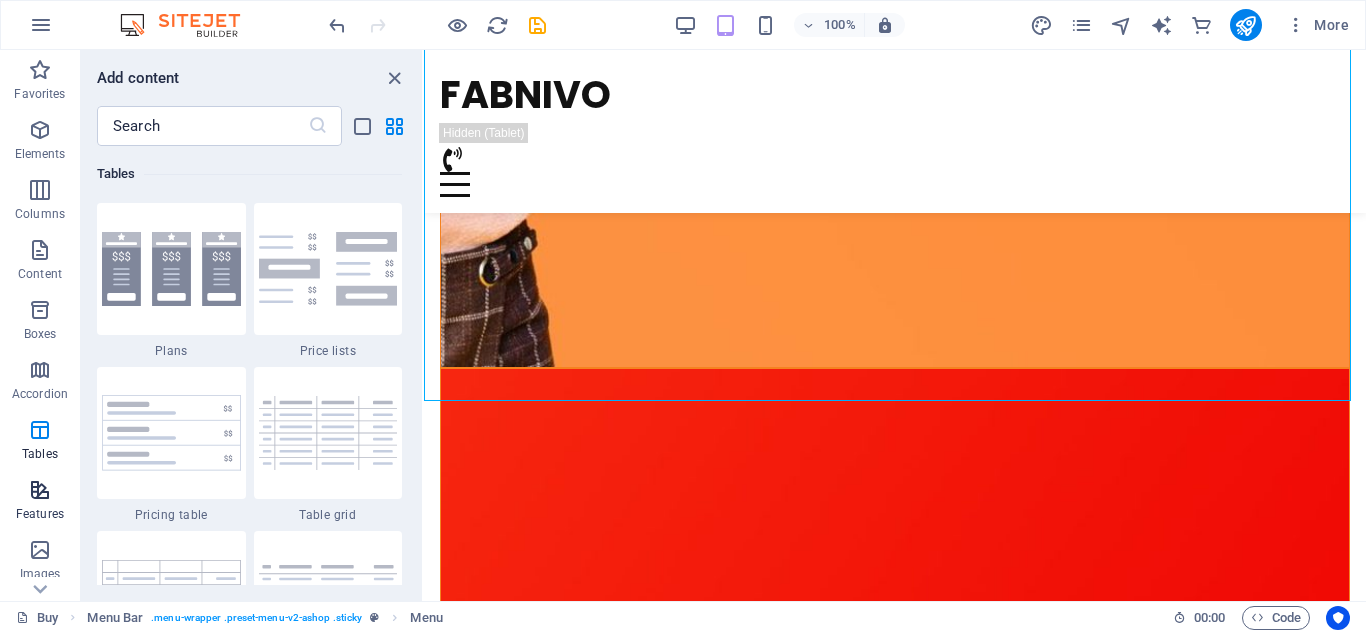 click on "Features" at bounding box center (40, 514) 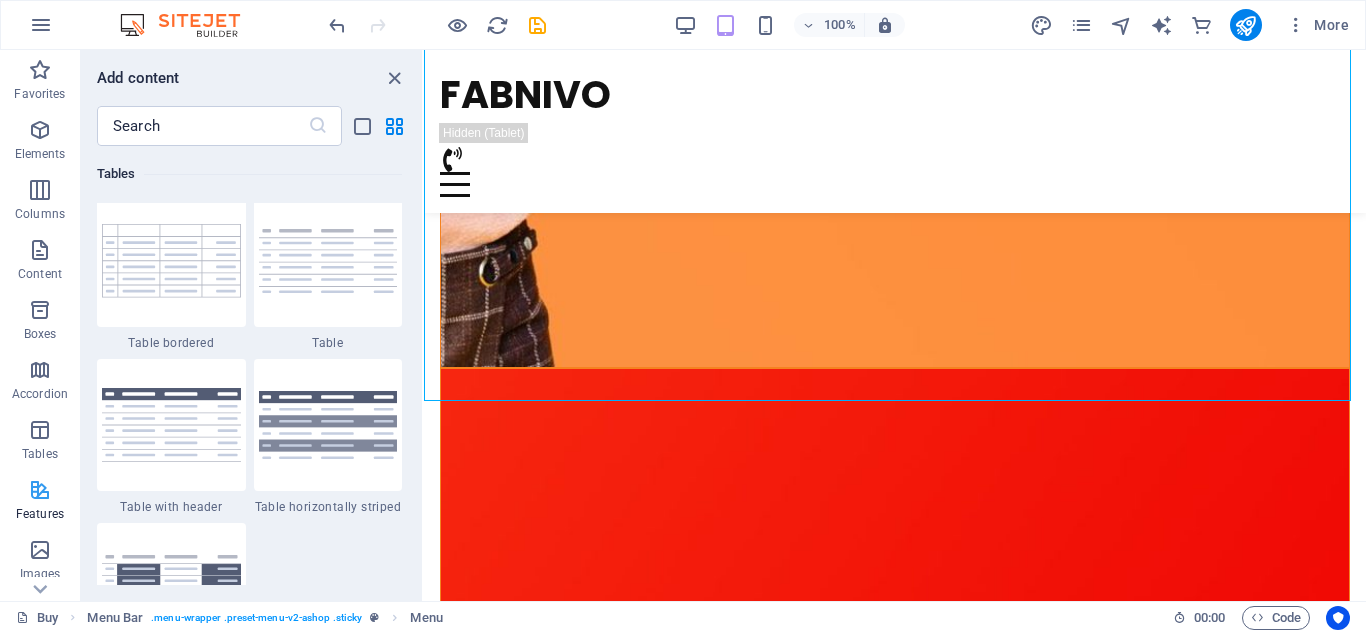 scroll, scrollTop: 7795, scrollLeft: 0, axis: vertical 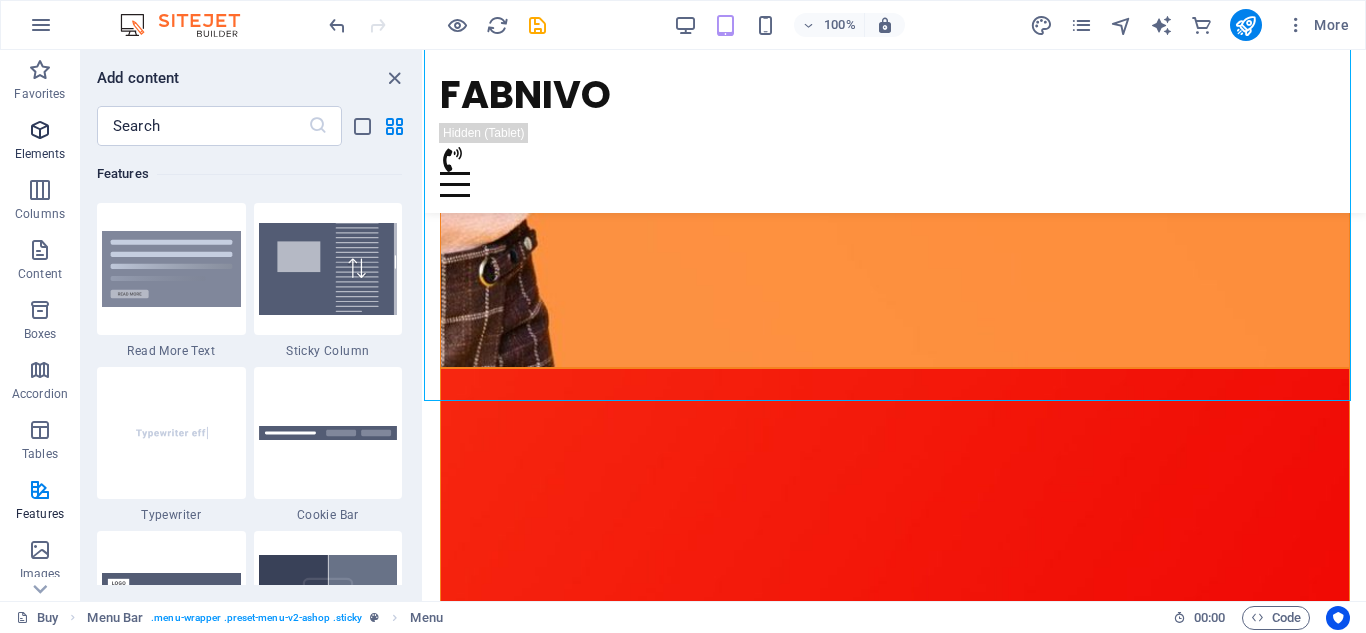 click on "Elements" at bounding box center [40, 154] 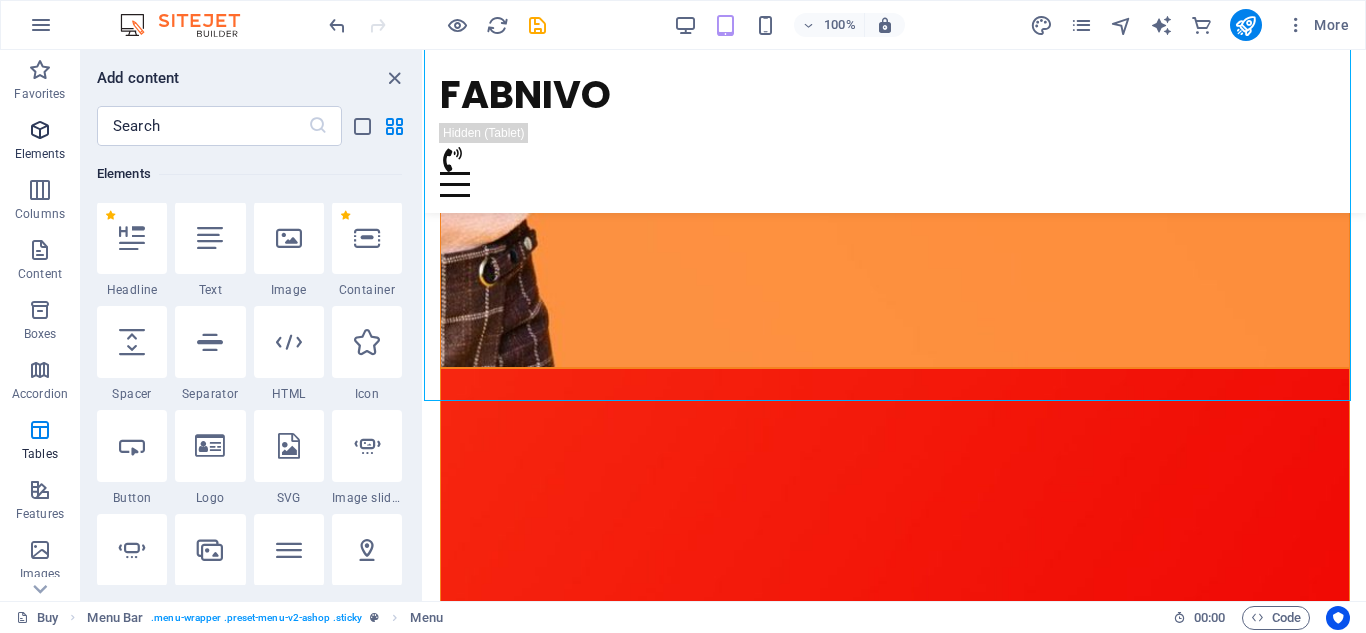 scroll, scrollTop: 213, scrollLeft: 0, axis: vertical 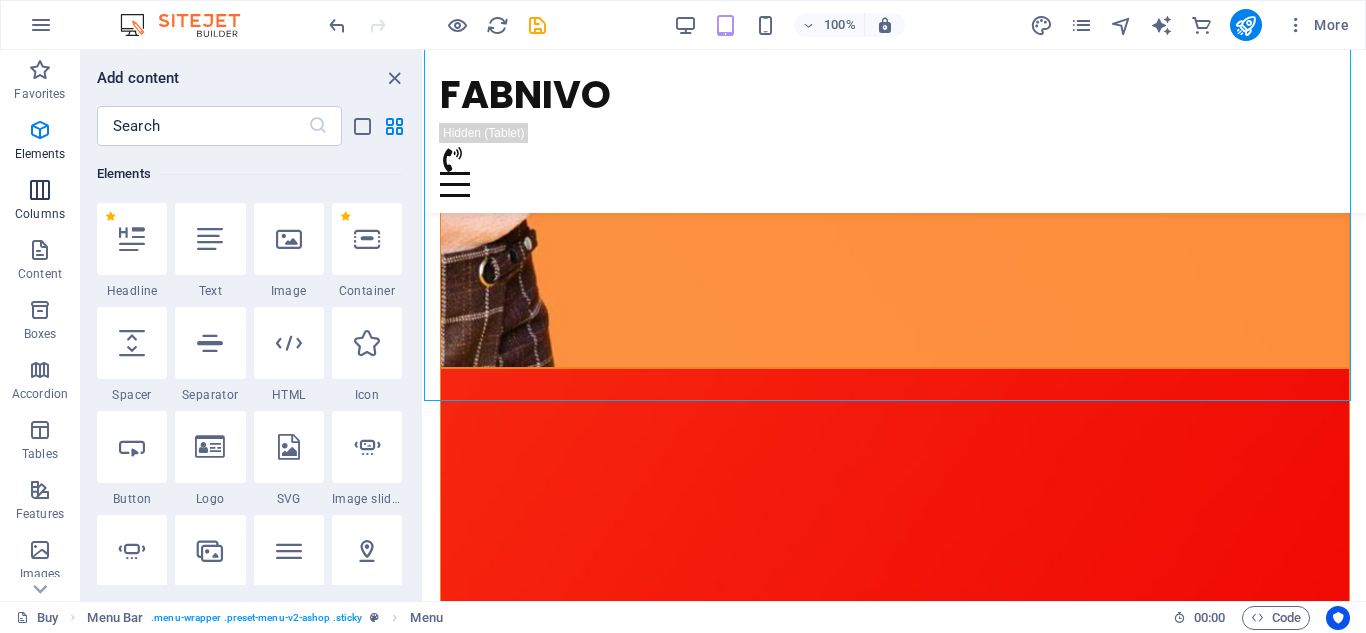 click on "Columns" at bounding box center (40, 214) 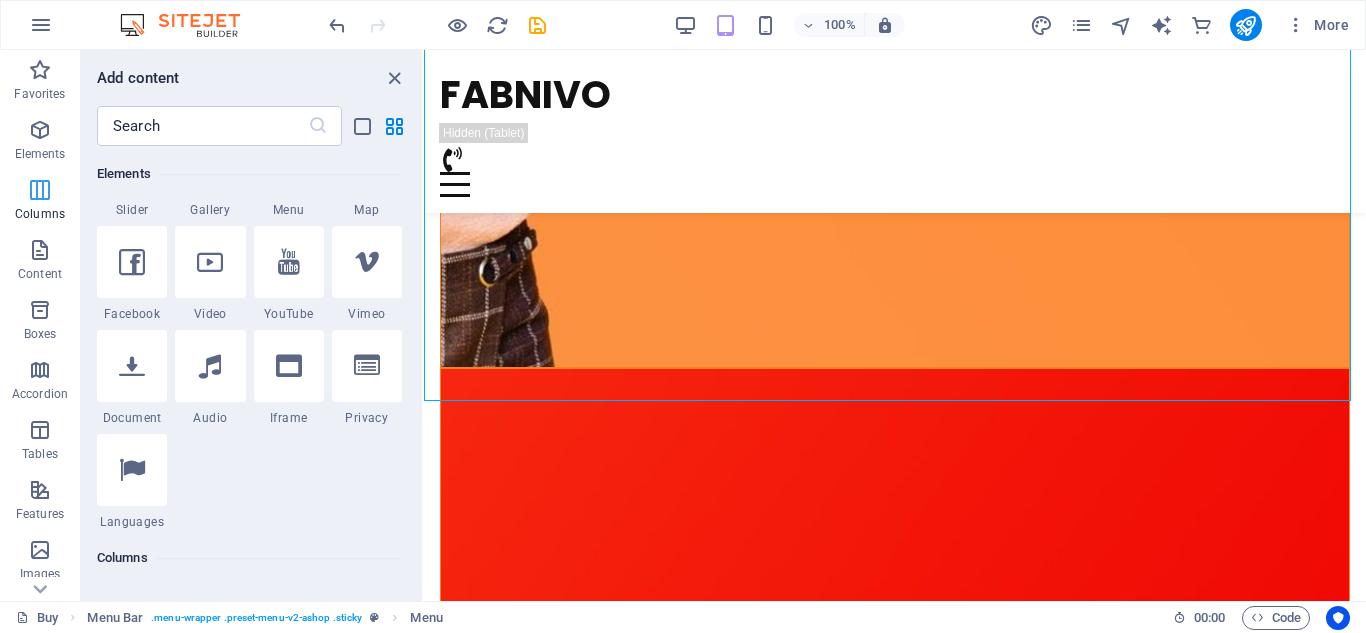 scroll, scrollTop: 990, scrollLeft: 0, axis: vertical 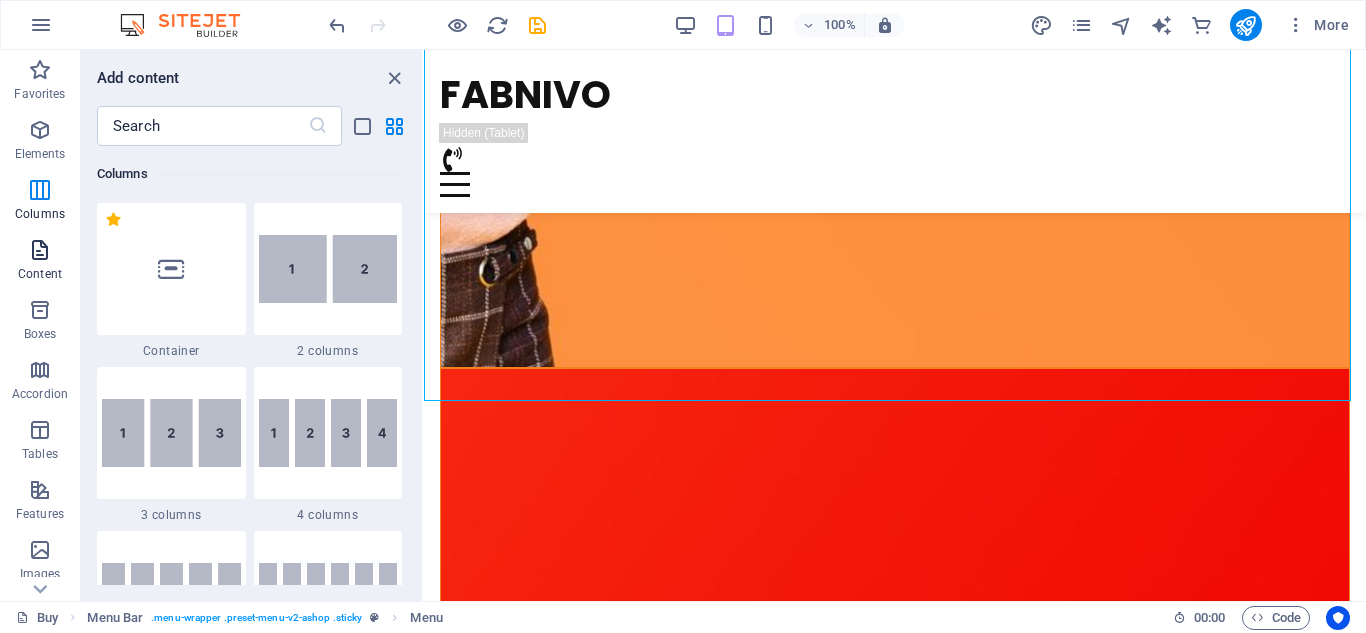 click at bounding box center [40, 250] 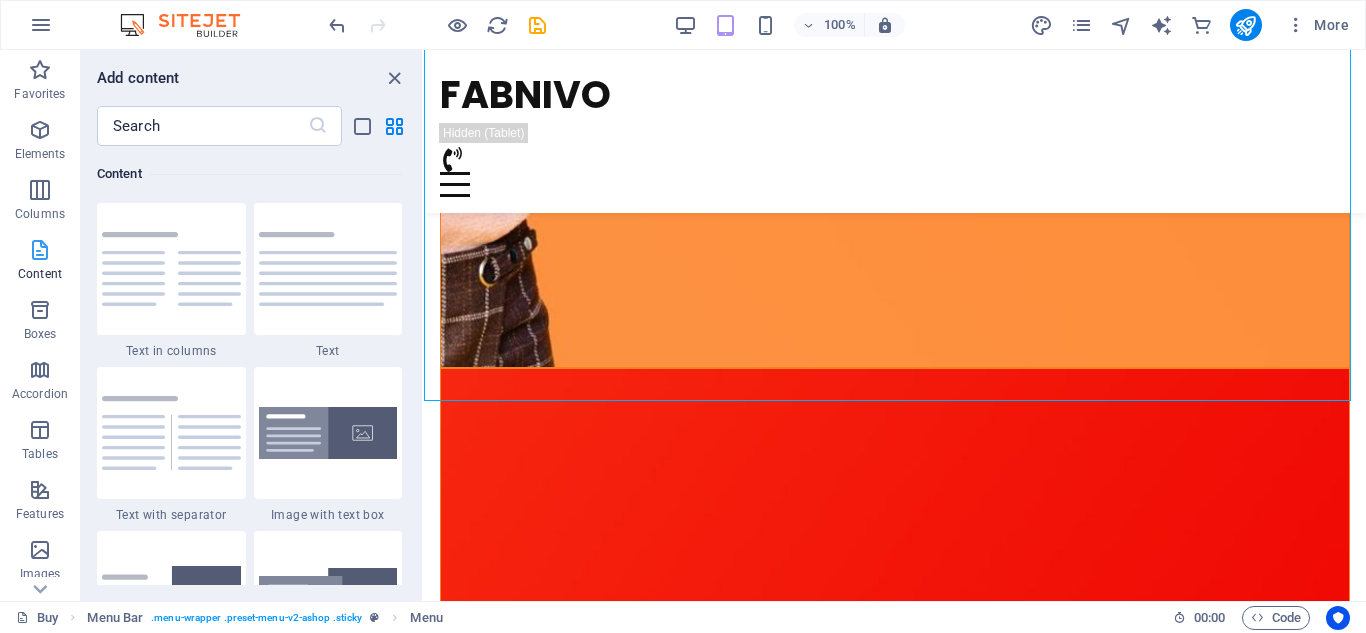 scroll, scrollTop: 3499, scrollLeft: 0, axis: vertical 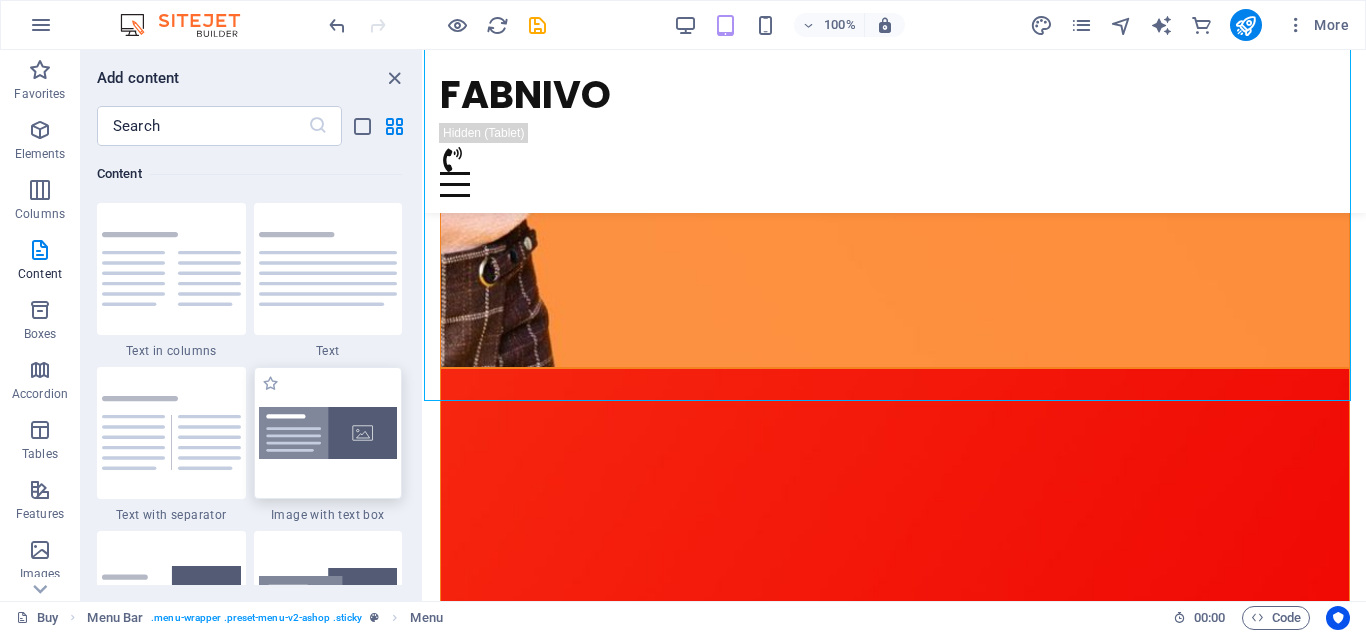 click at bounding box center (328, 433) 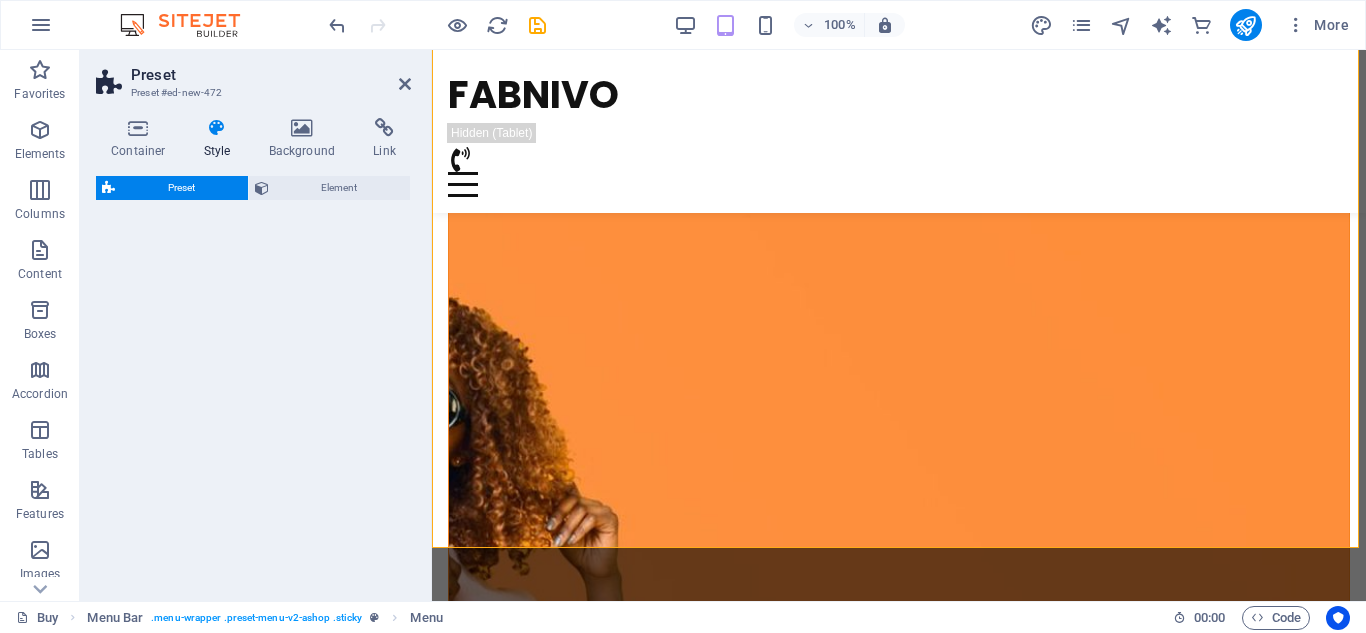 select on "rem" 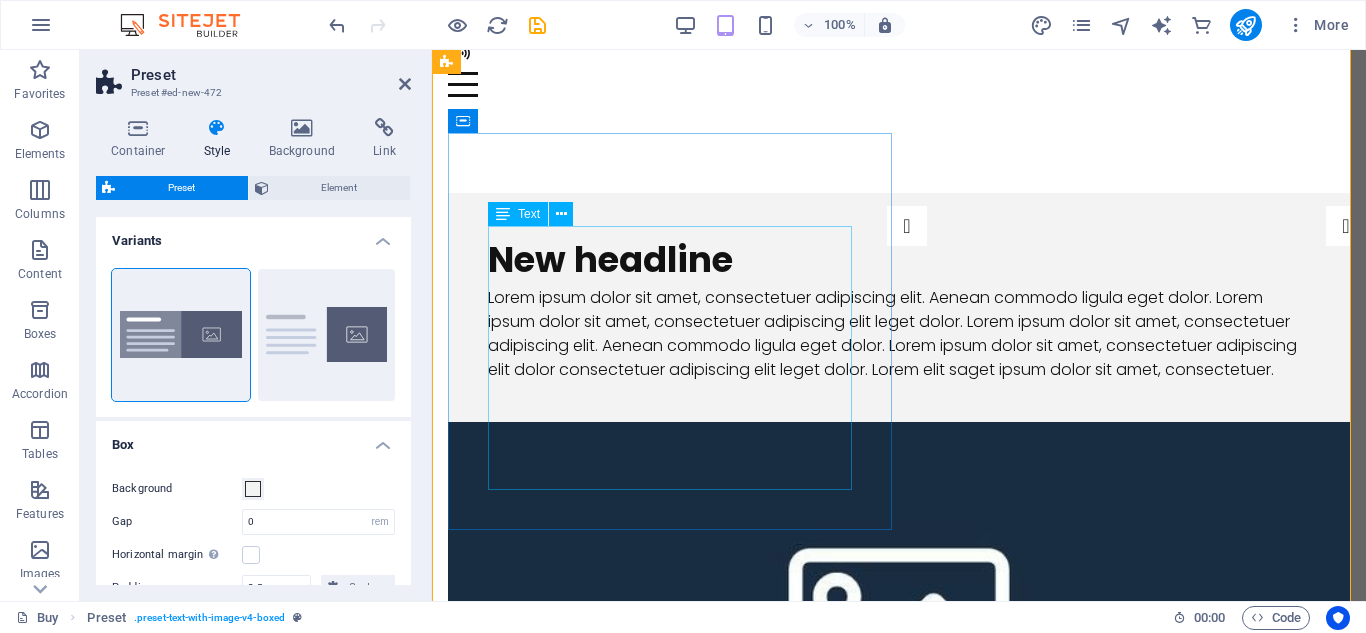 scroll, scrollTop: 0, scrollLeft: 0, axis: both 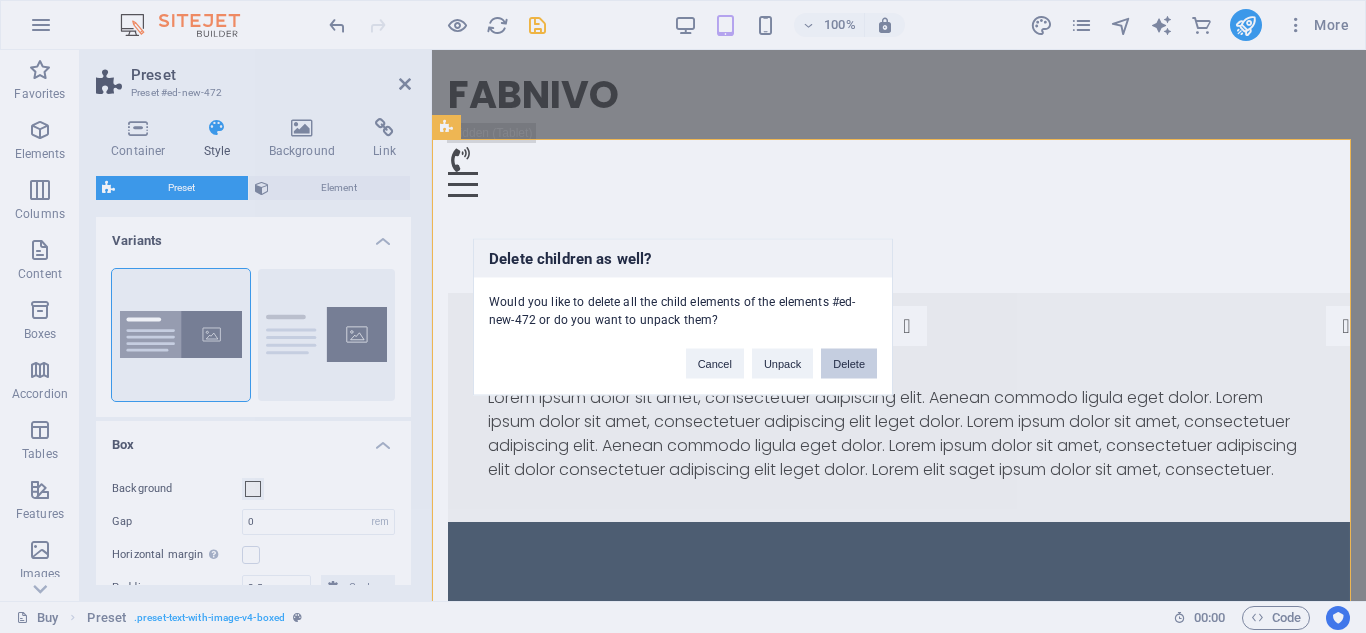 click on "Delete" at bounding box center [849, 363] 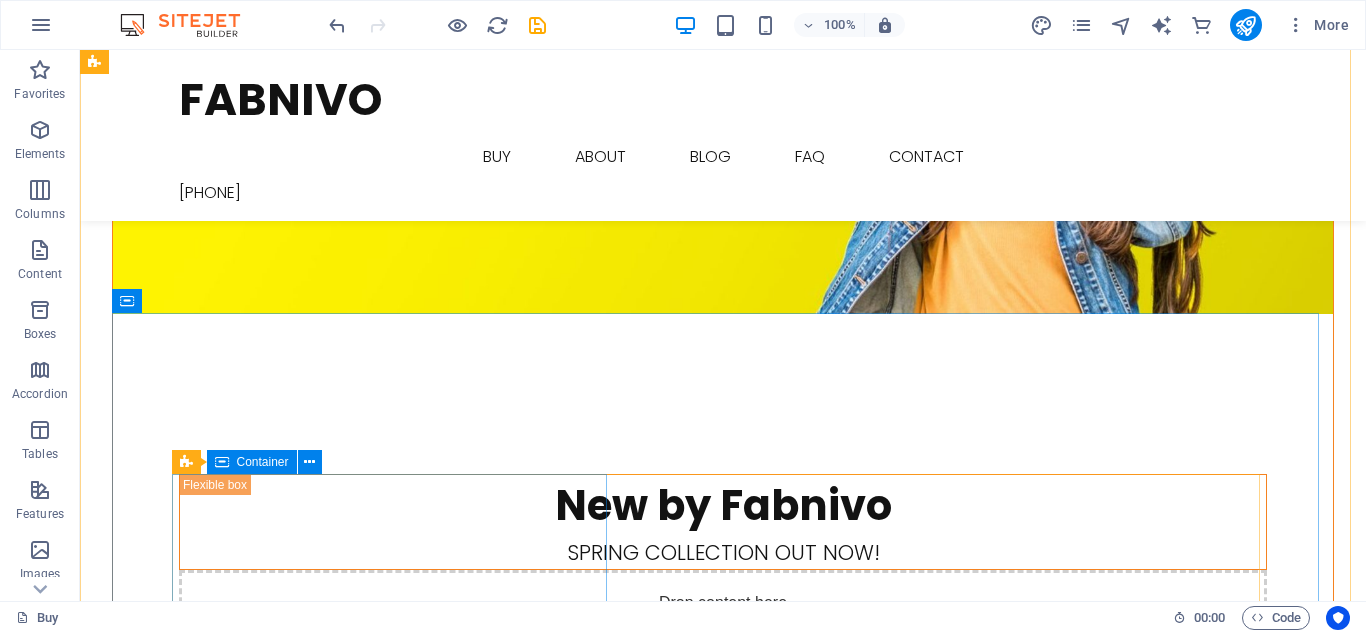 scroll, scrollTop: 0, scrollLeft: 0, axis: both 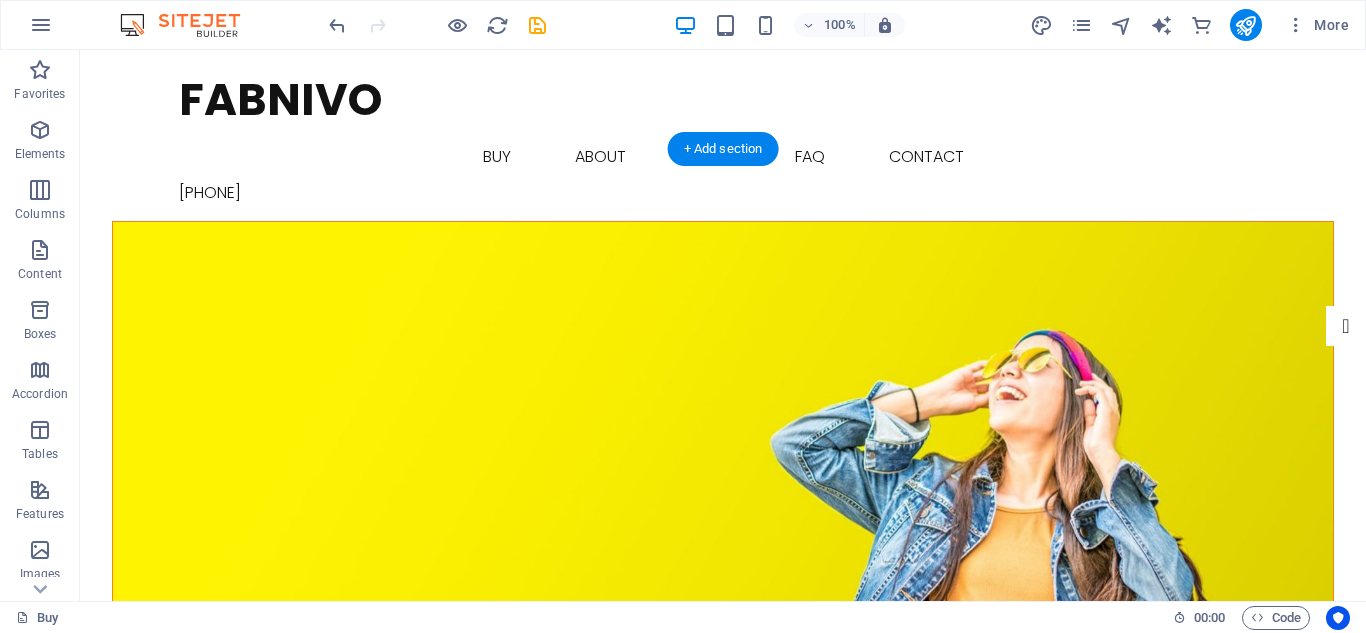 click at bounding box center [723, 454] 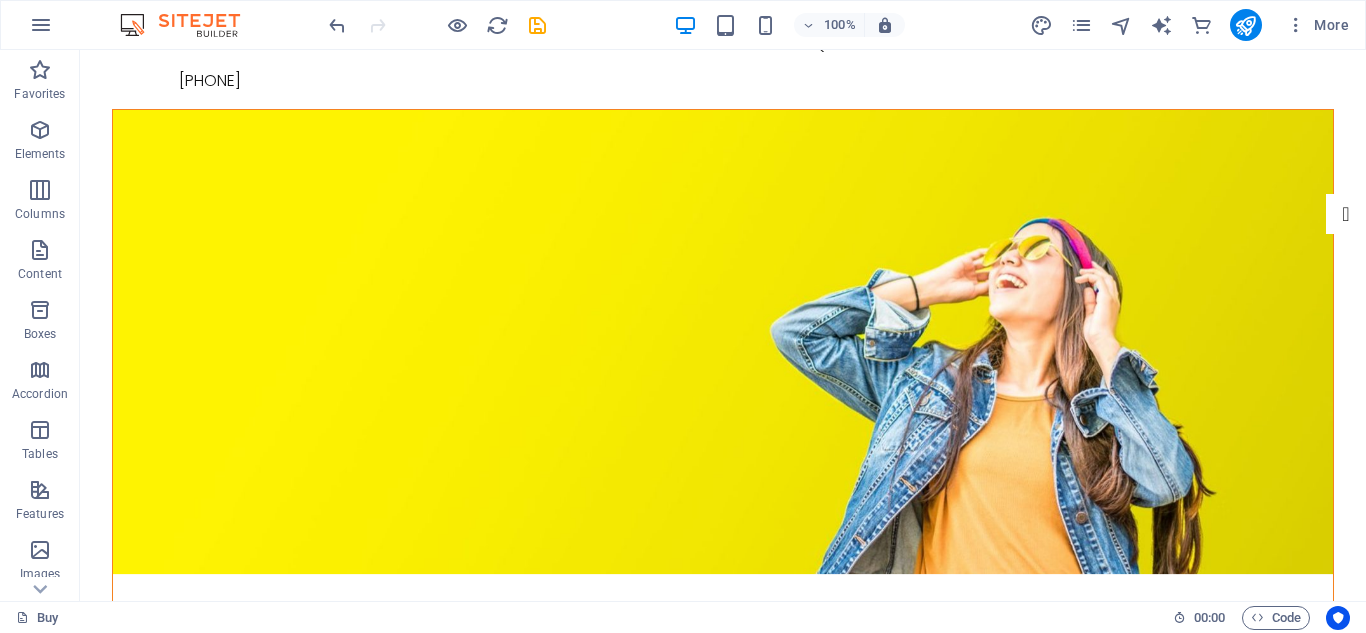 scroll, scrollTop: 0, scrollLeft: 0, axis: both 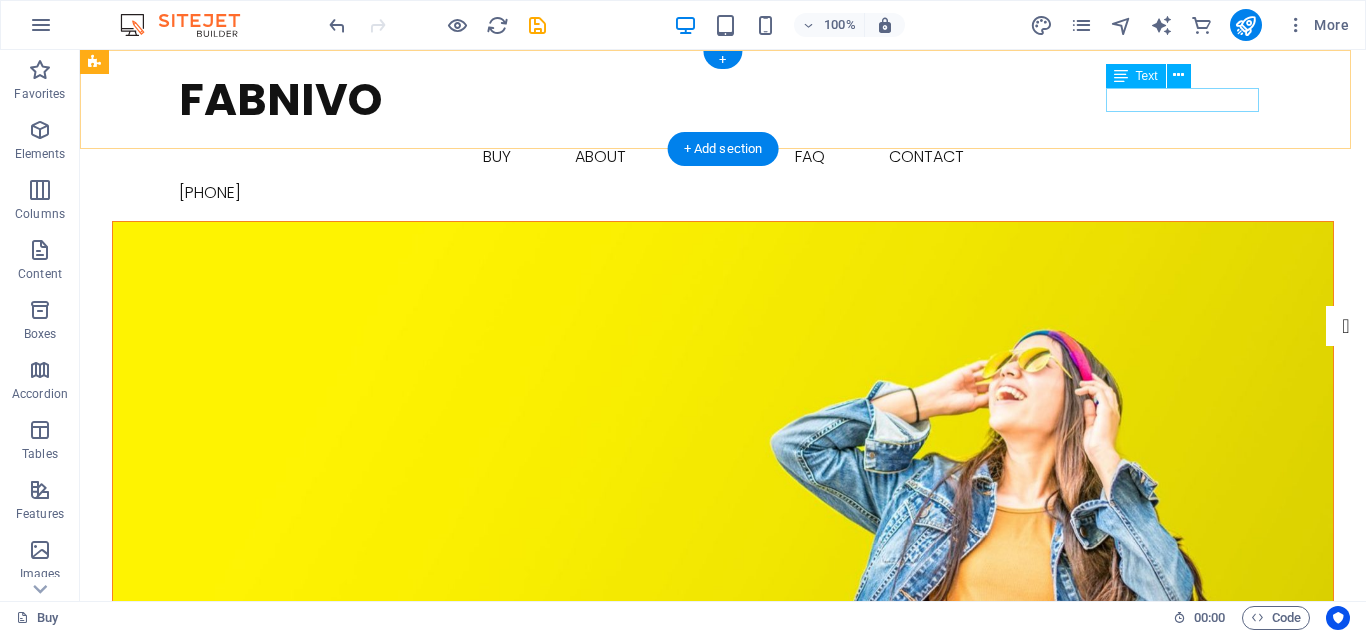 click on "+880-[PHONE]" at bounding box center [723, 193] 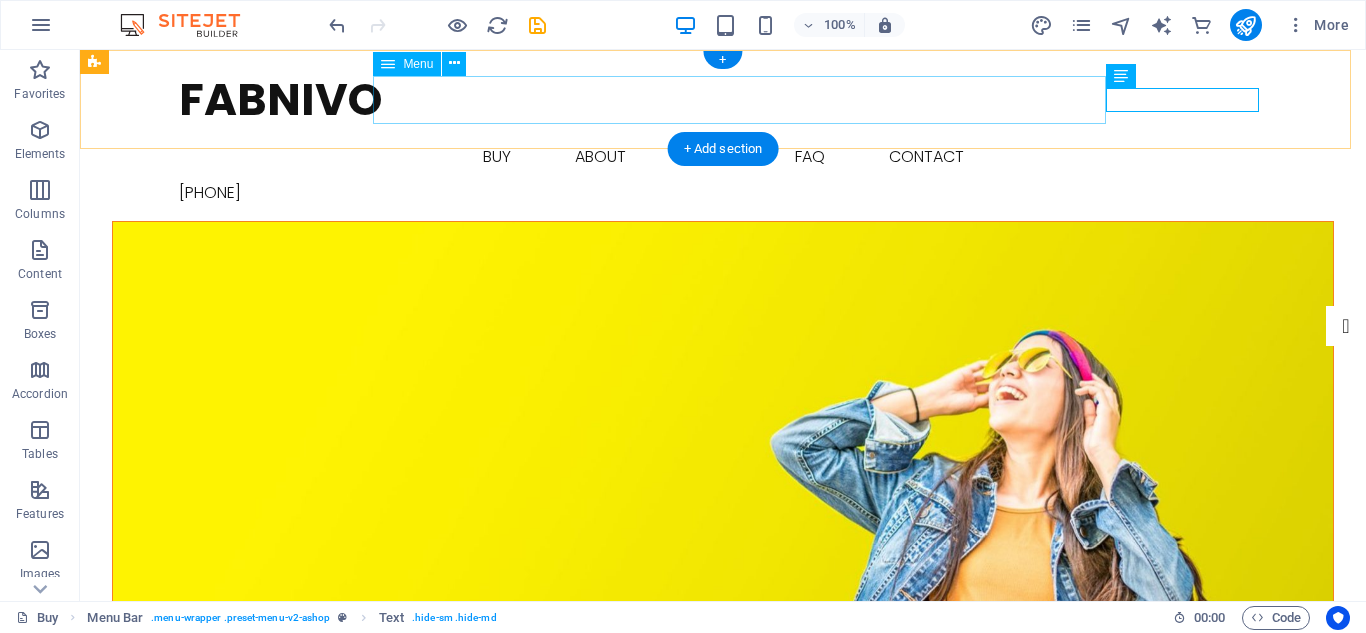 click on "Buy About Blog FAQ Contact" at bounding box center (723, 157) 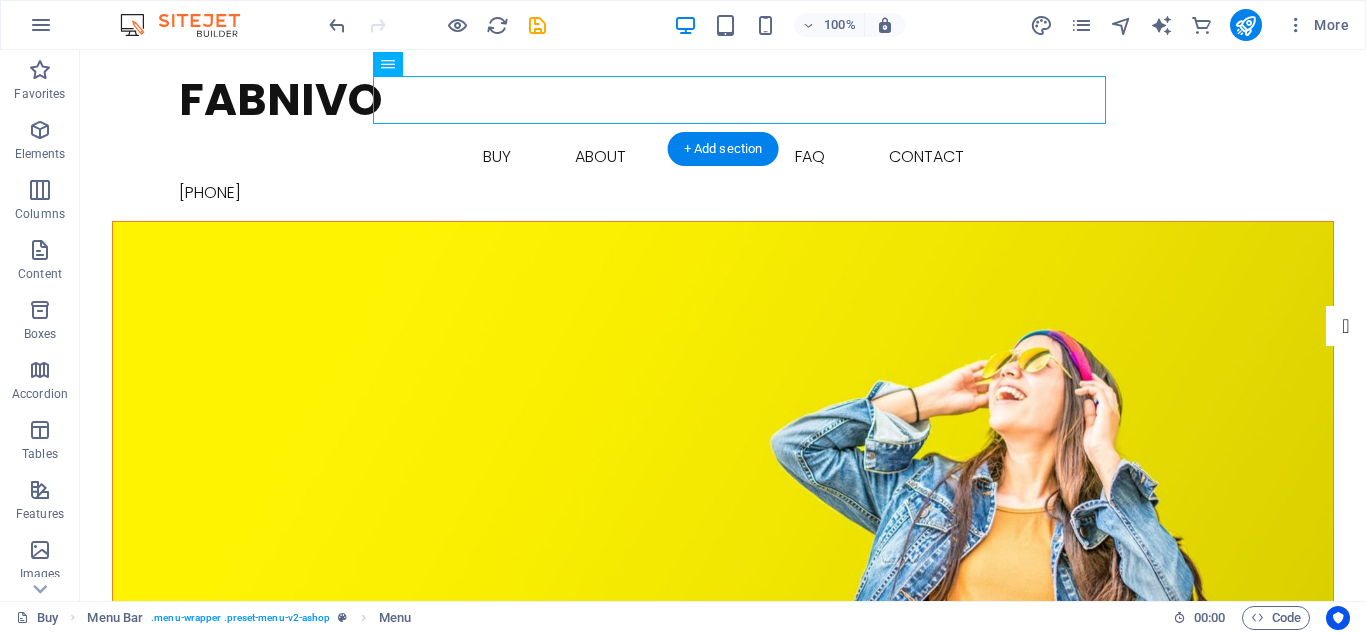 click at bounding box center (723, 454) 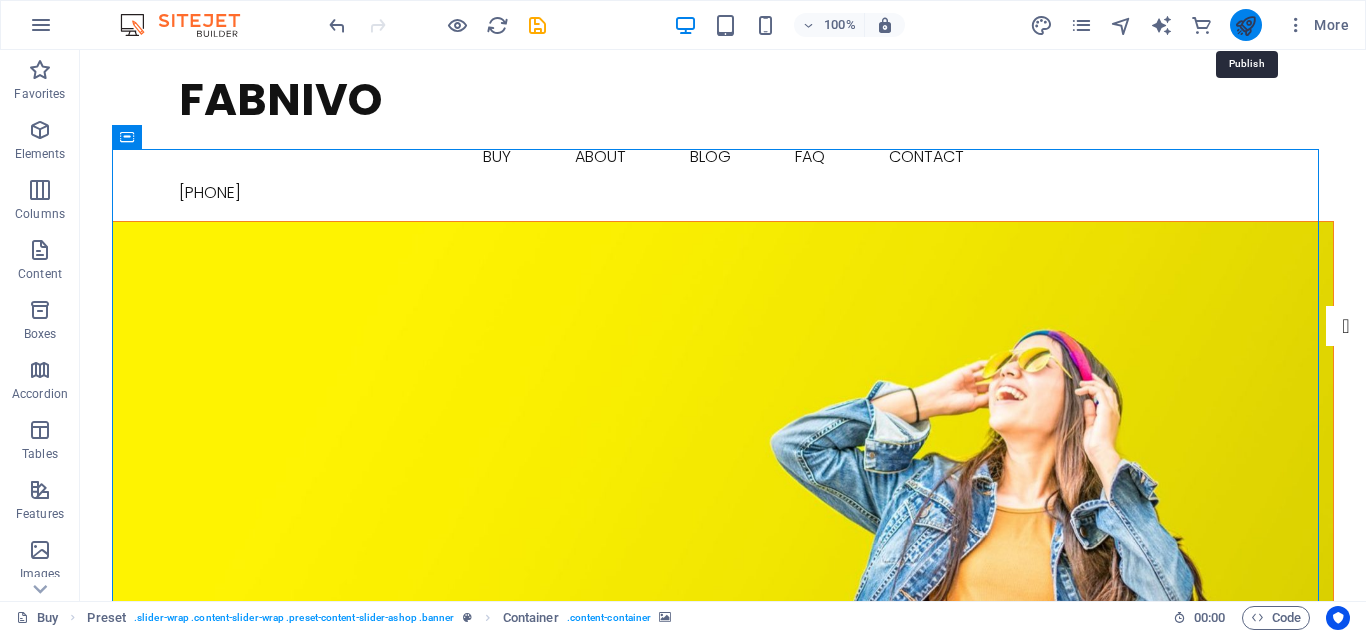 click at bounding box center (1245, 25) 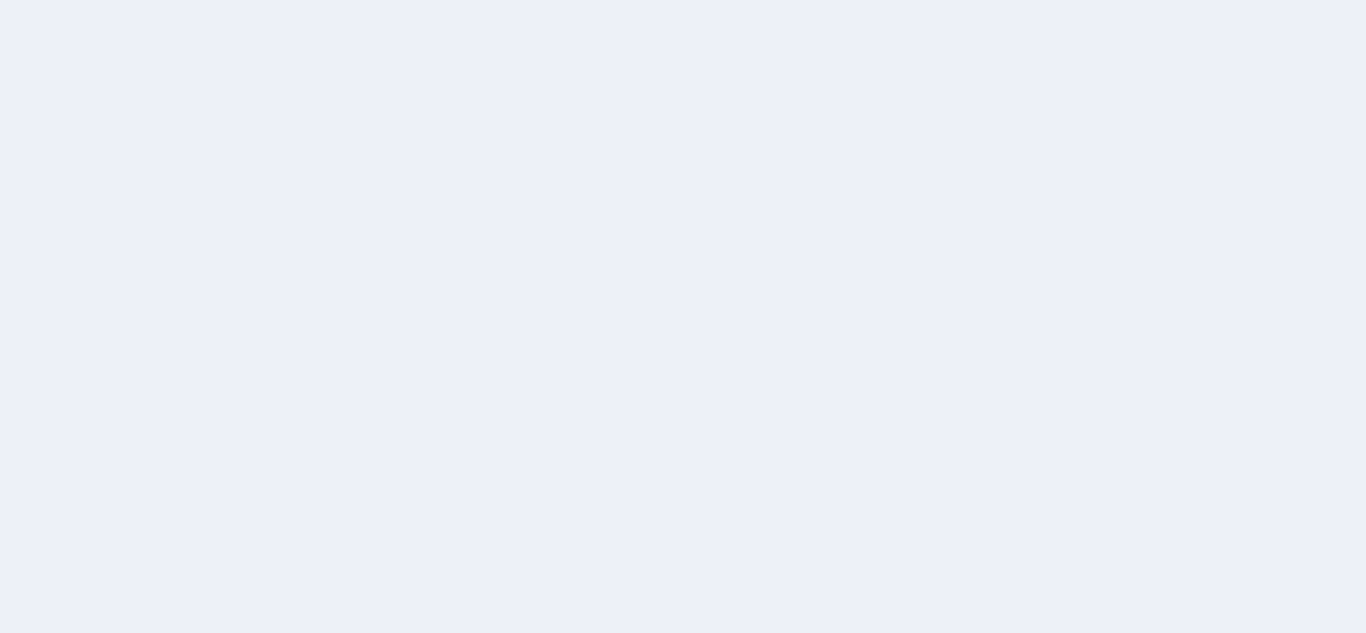 scroll, scrollTop: 0, scrollLeft: 0, axis: both 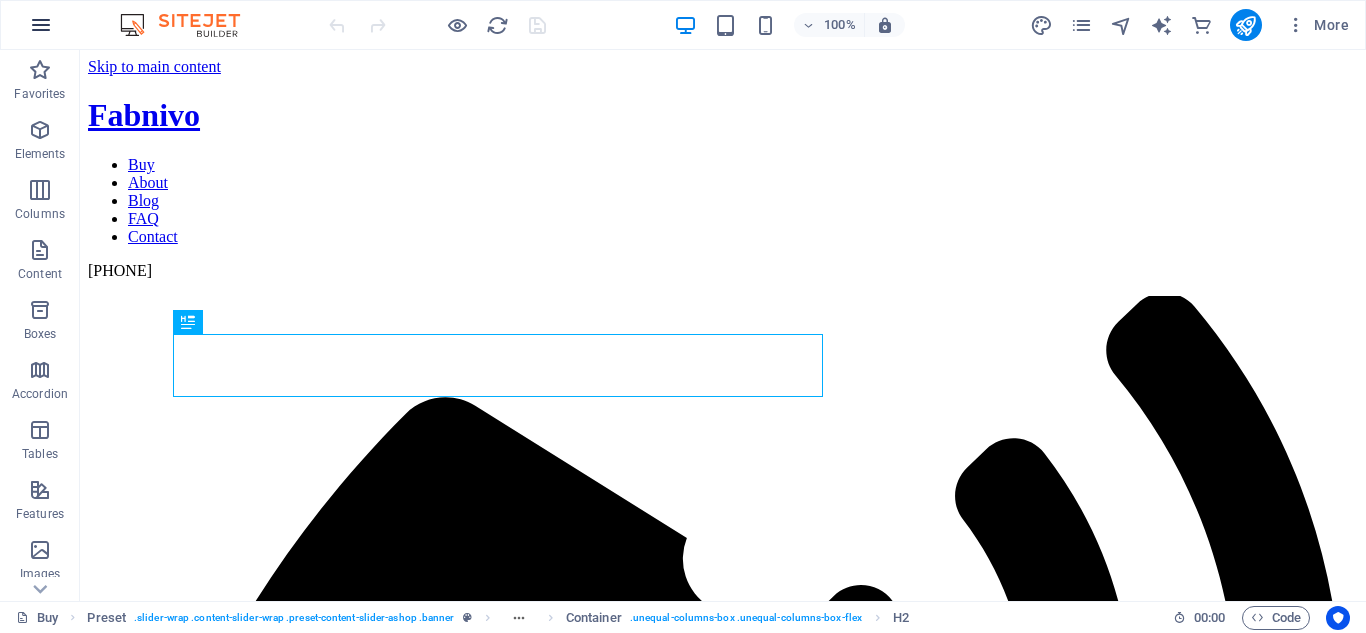 click at bounding box center (41, 25) 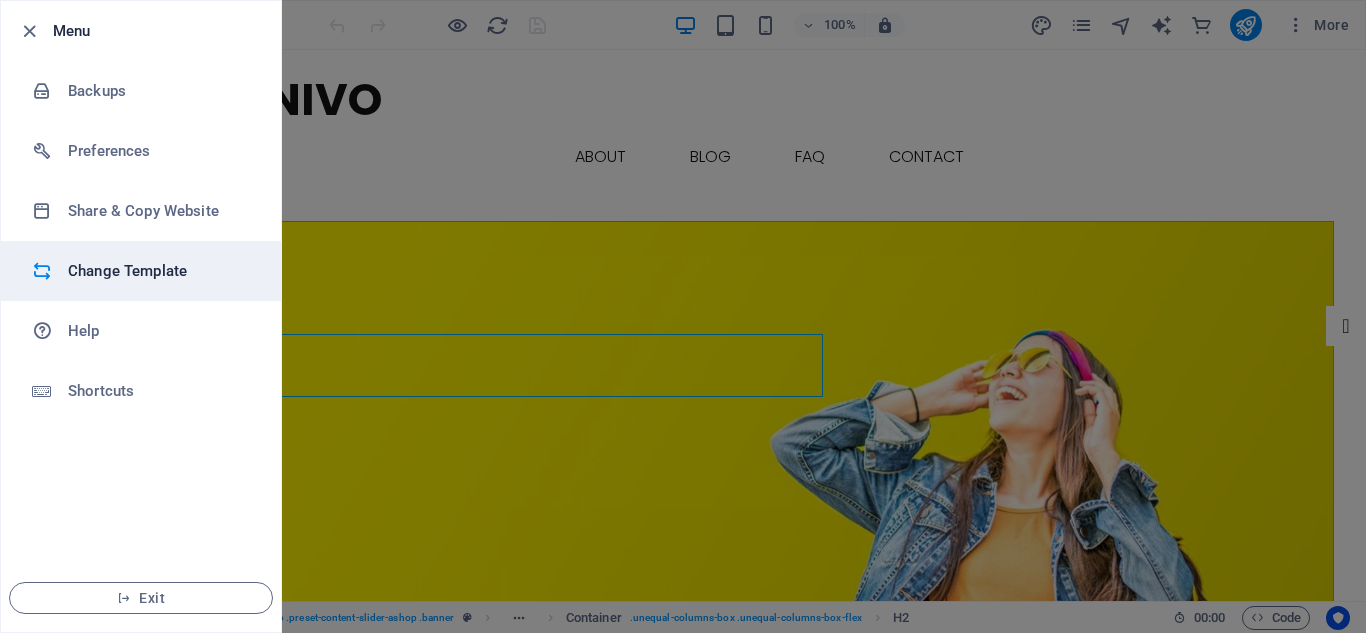 click on "Change Template" at bounding box center [160, 271] 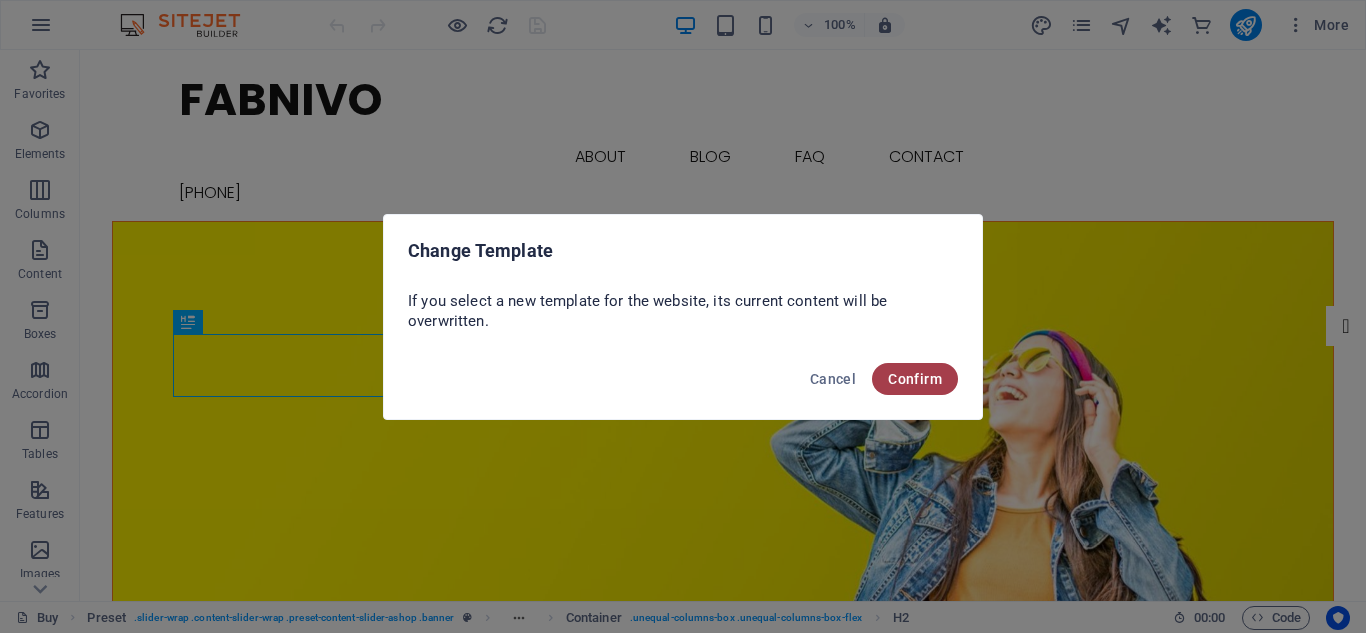 click on "Confirm" at bounding box center (915, 379) 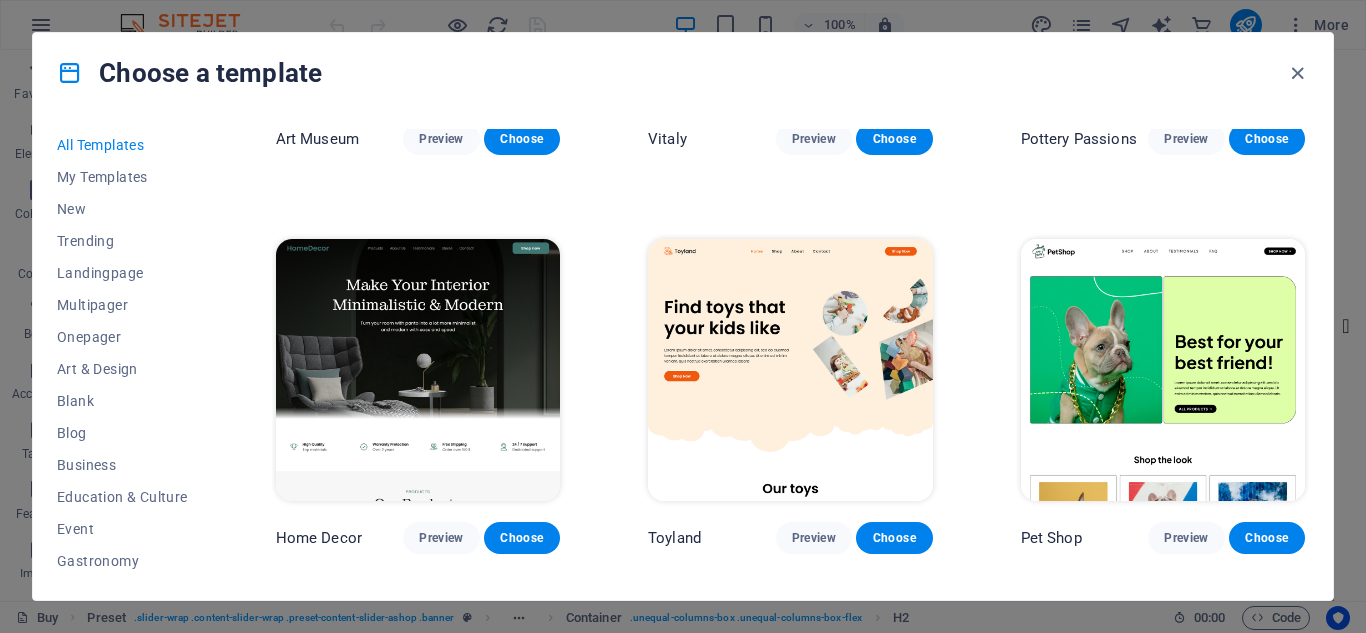 scroll, scrollTop: 592, scrollLeft: 0, axis: vertical 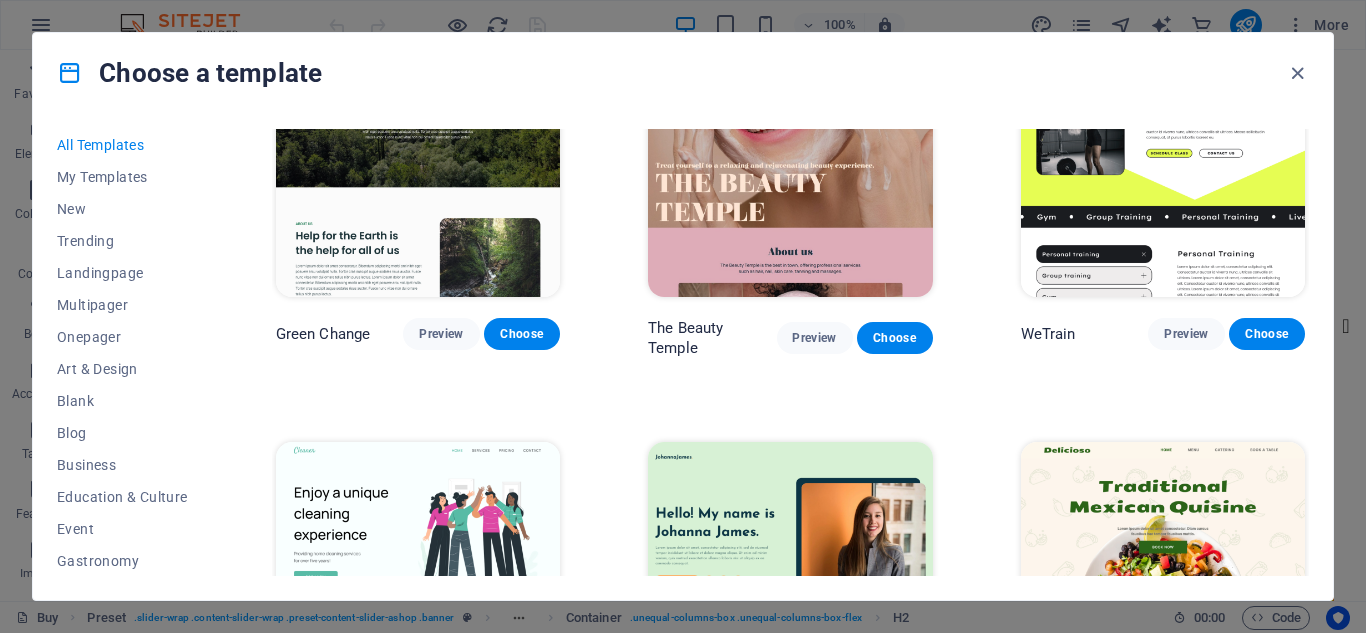 drag, startPoint x: 1304, startPoint y: 71, endPoint x: 1302, endPoint y: 87, distance: 16.124516 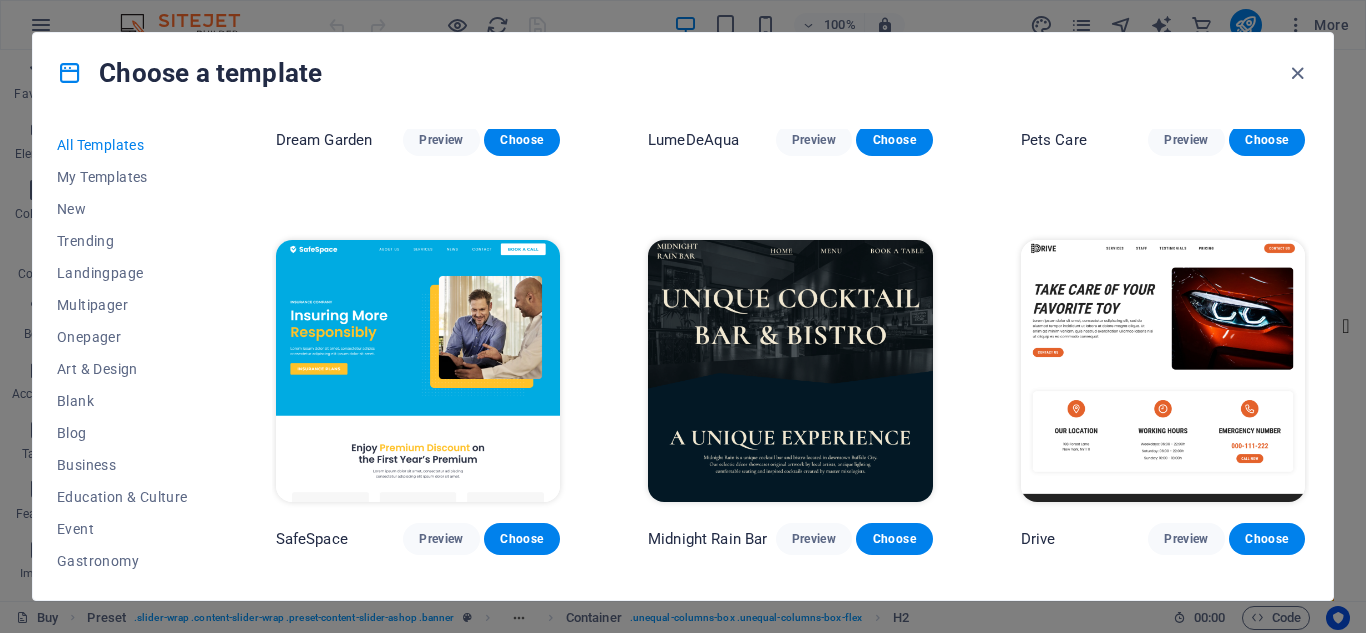 scroll, scrollTop: 3300, scrollLeft: 0, axis: vertical 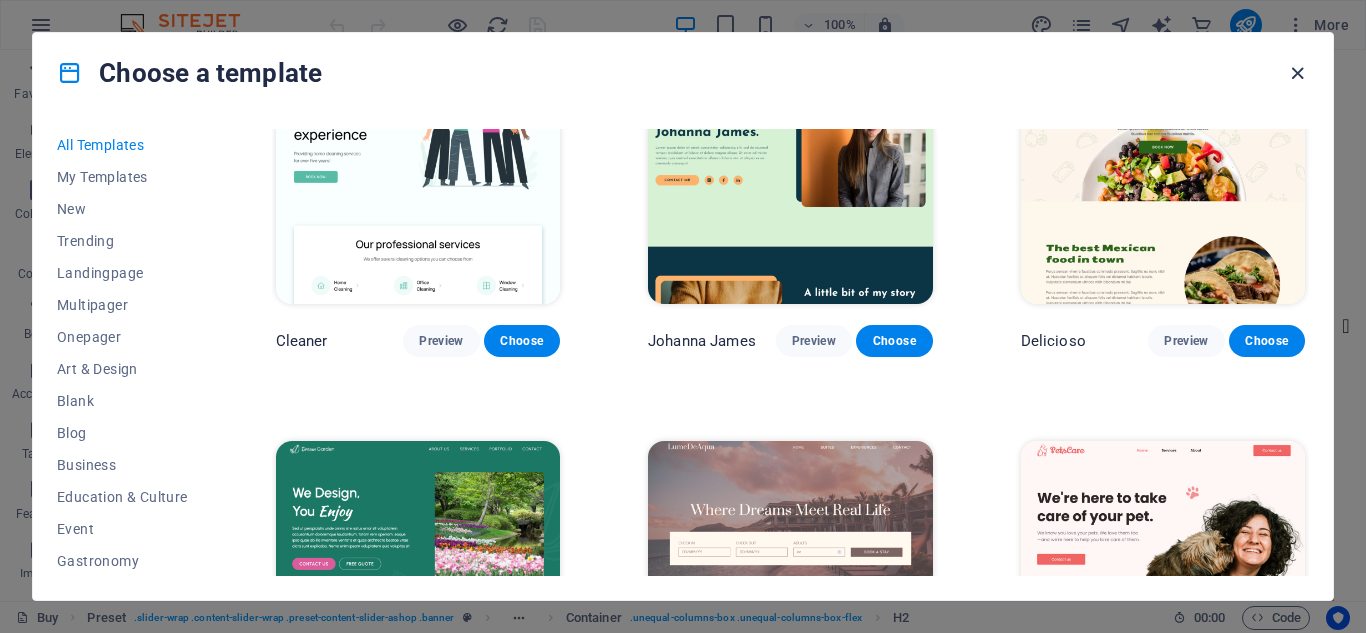 click at bounding box center (1297, 73) 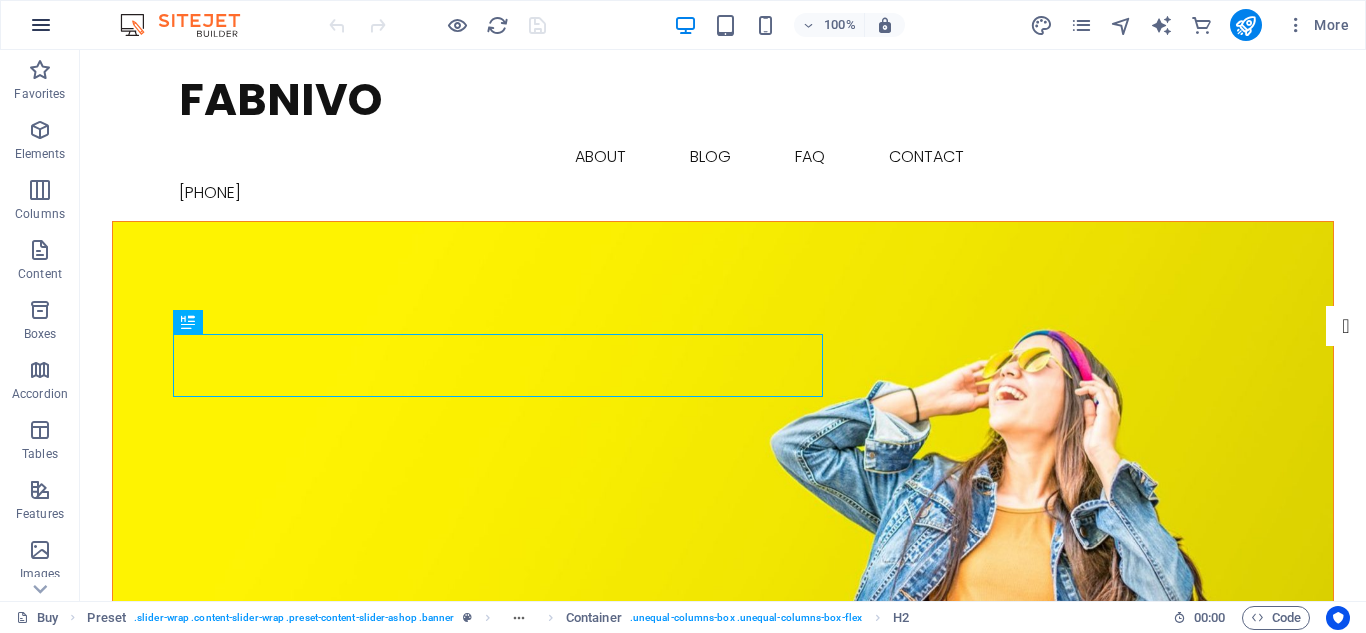 click at bounding box center [41, 25] 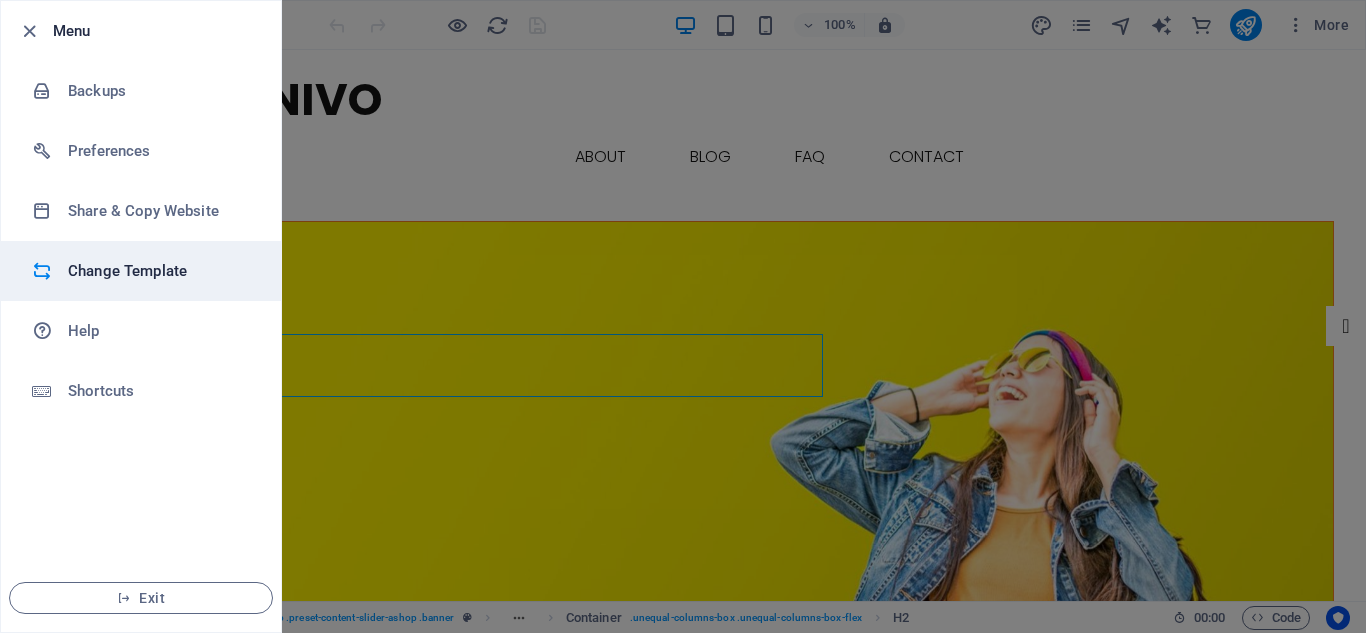 click on "Change Template" at bounding box center [160, 271] 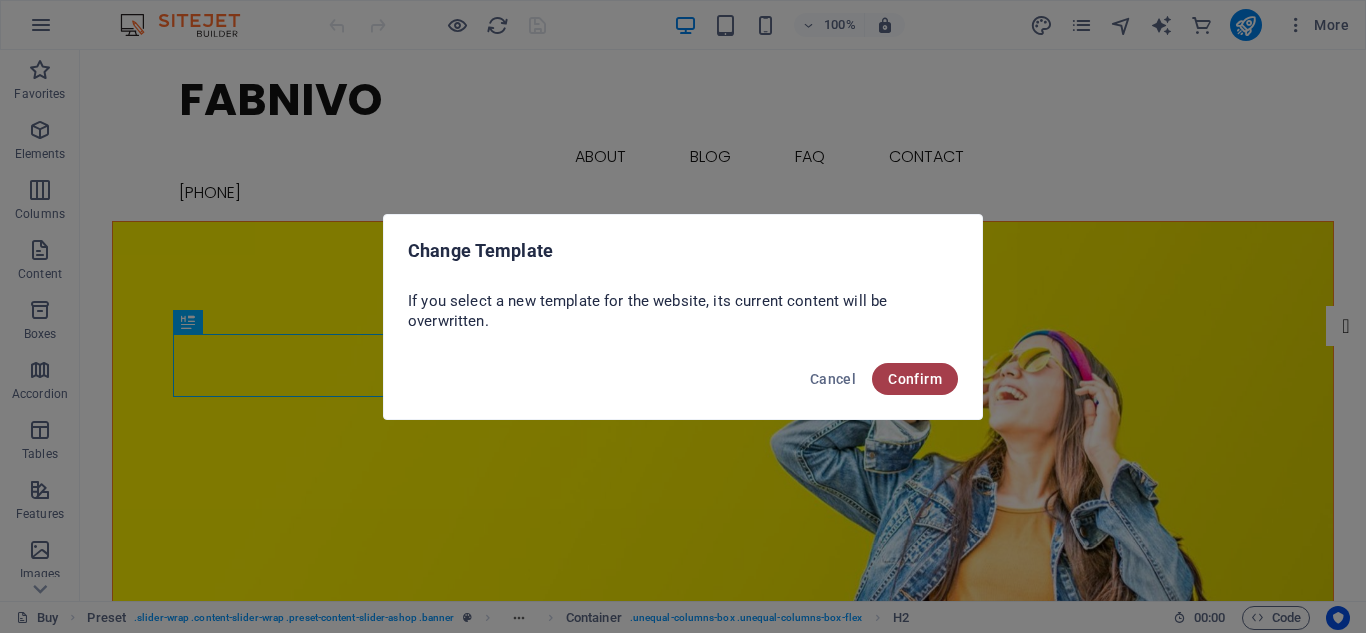 click on "Confirm" at bounding box center (915, 379) 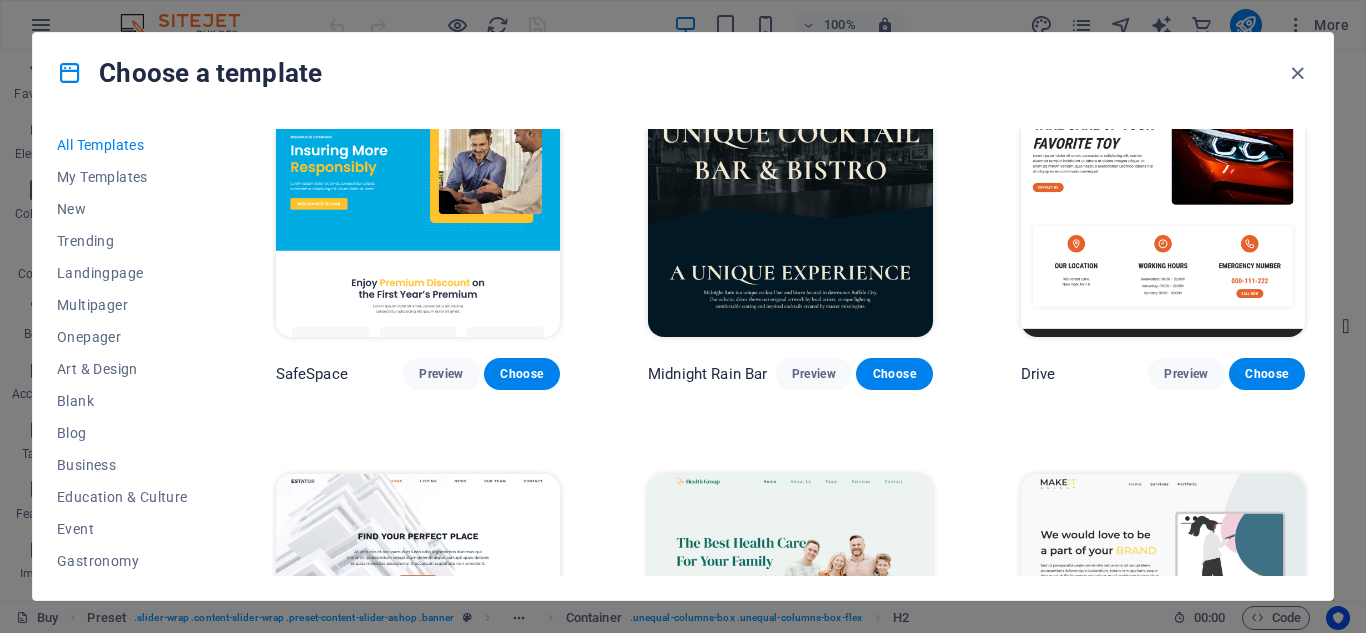 scroll, scrollTop: 4600, scrollLeft: 0, axis: vertical 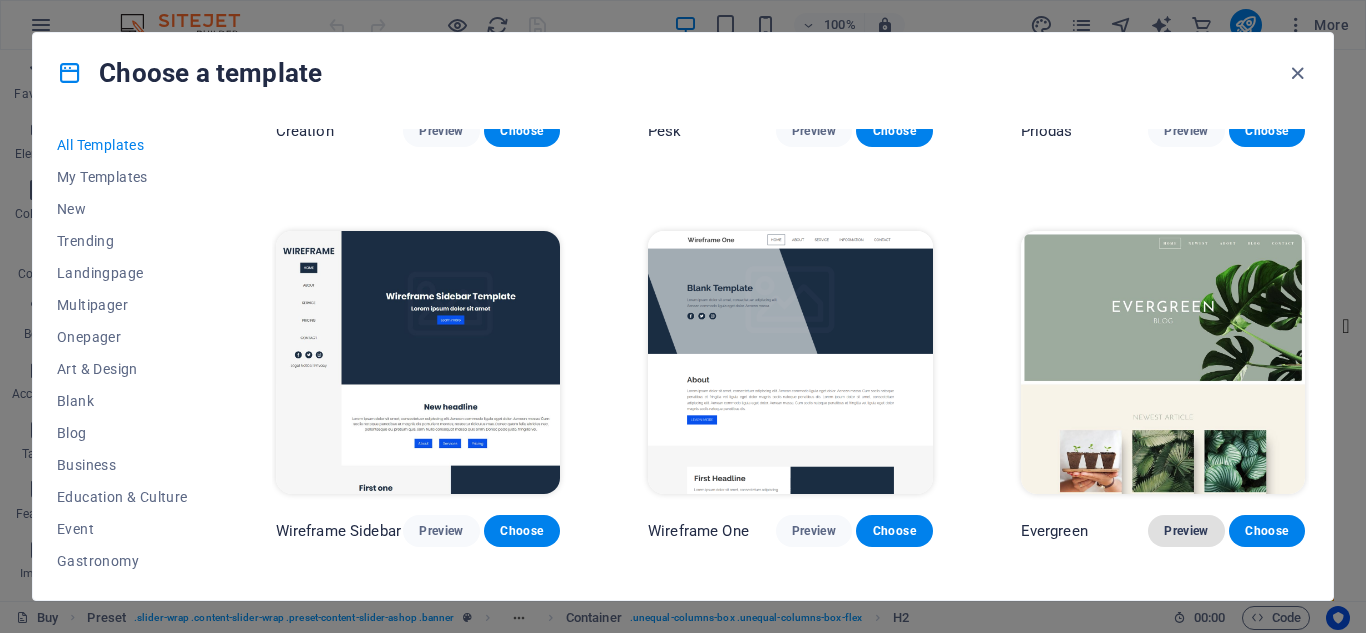 click on "Preview" at bounding box center (1186, 531) 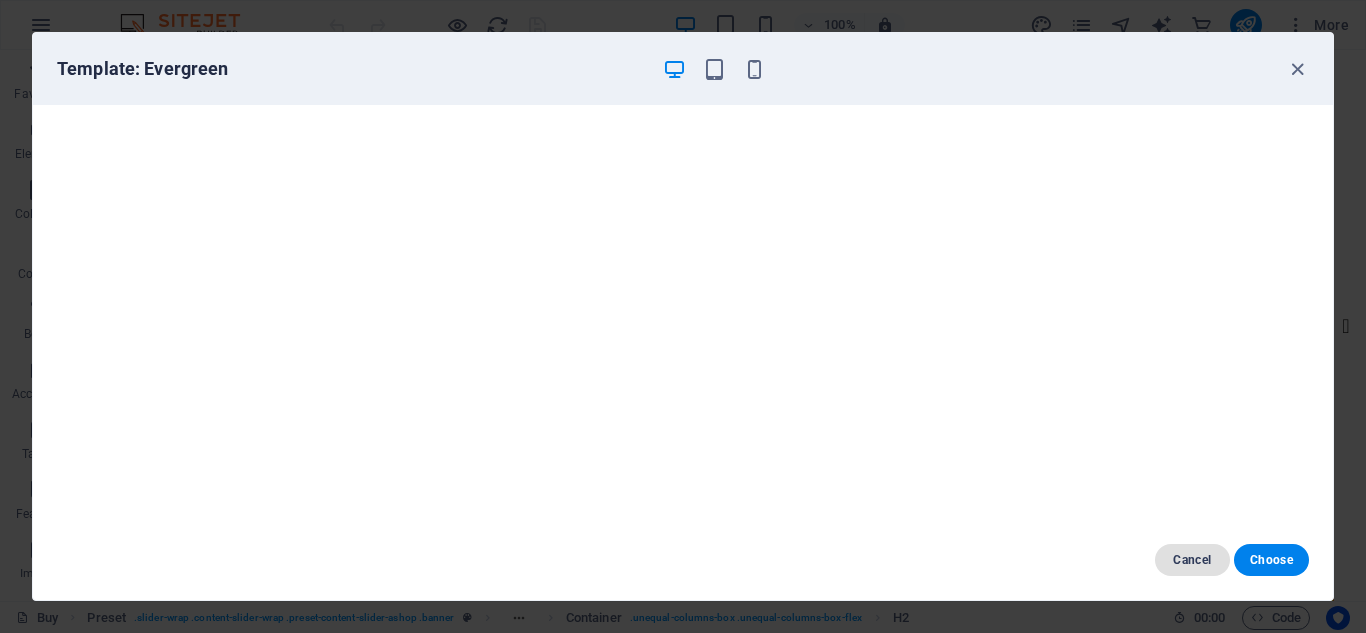 click on "Cancel" at bounding box center [1192, 560] 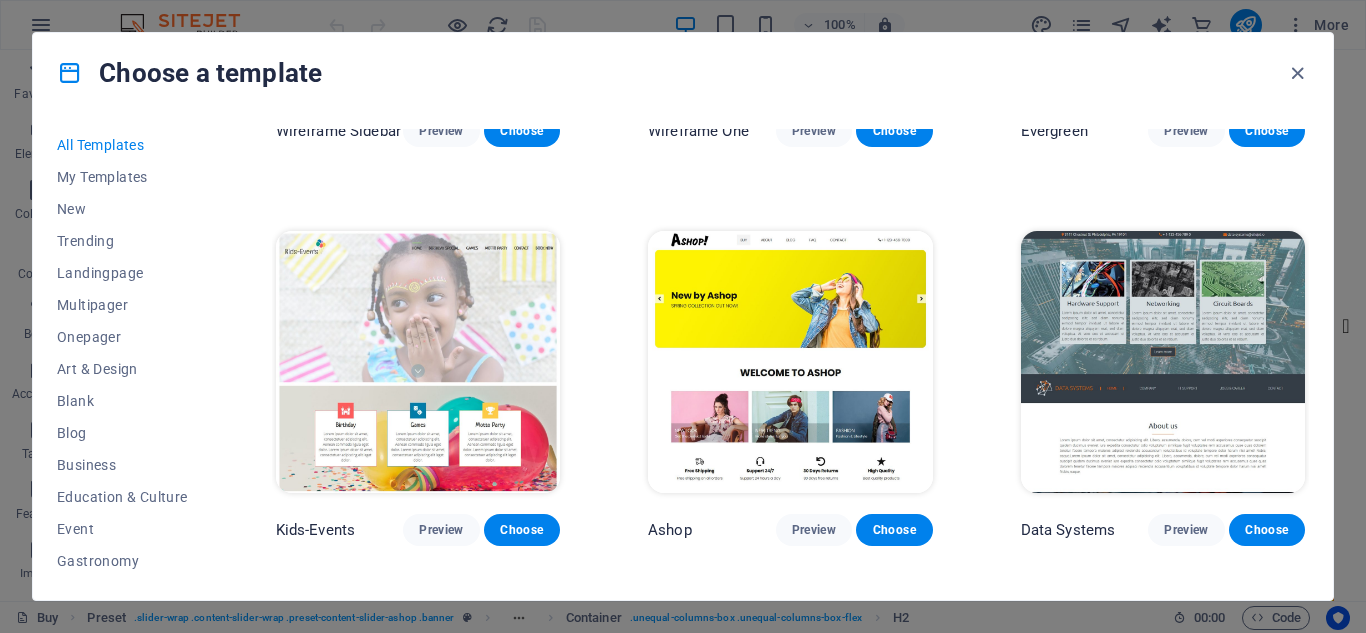 scroll, scrollTop: 8100, scrollLeft: 0, axis: vertical 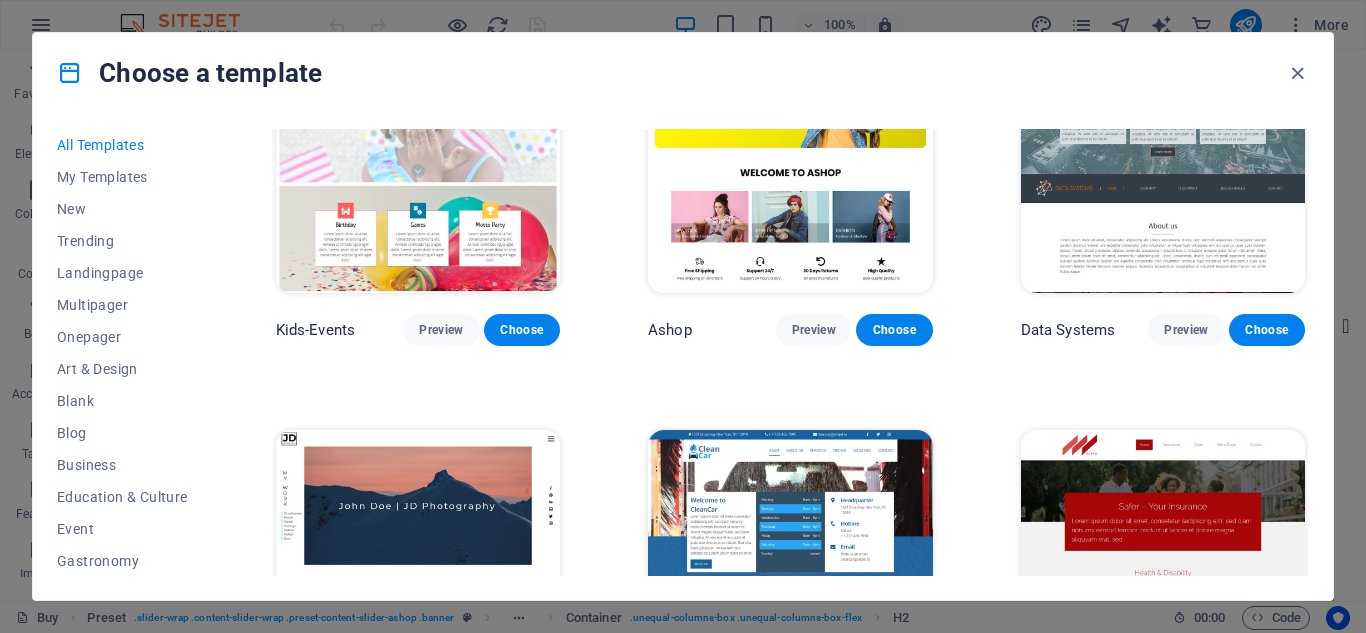 click on "Preview" at bounding box center (814, 729) 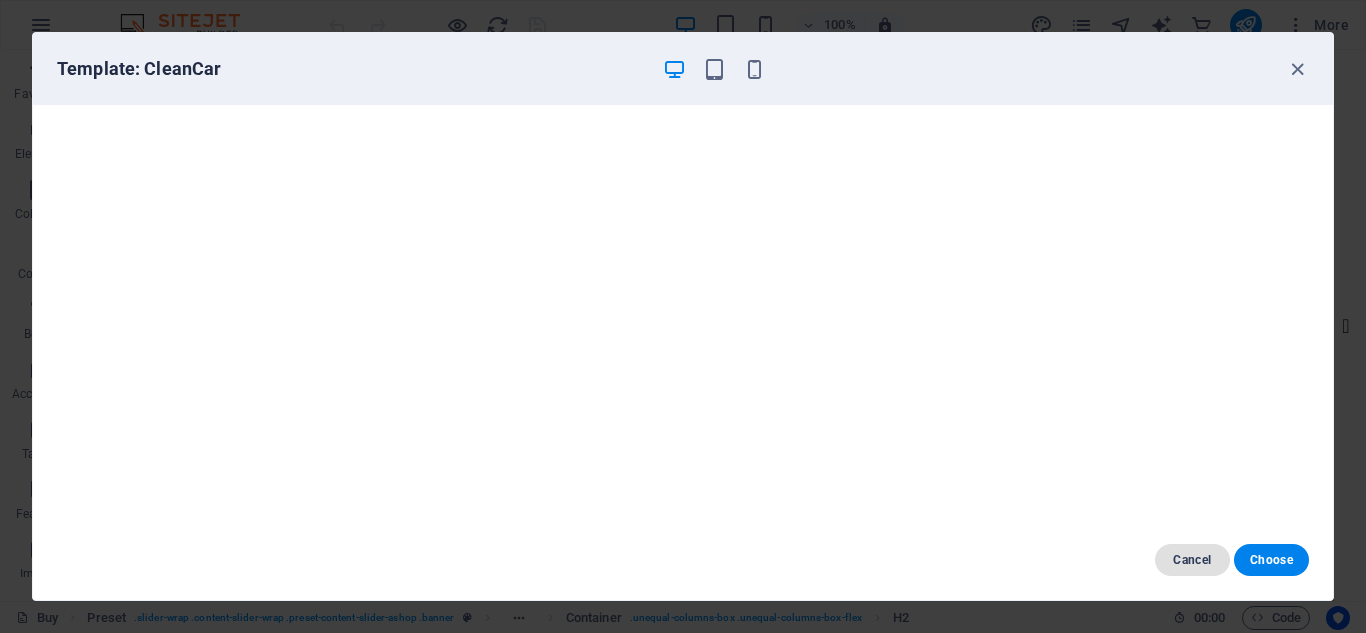 click on "Cancel" at bounding box center [1192, 560] 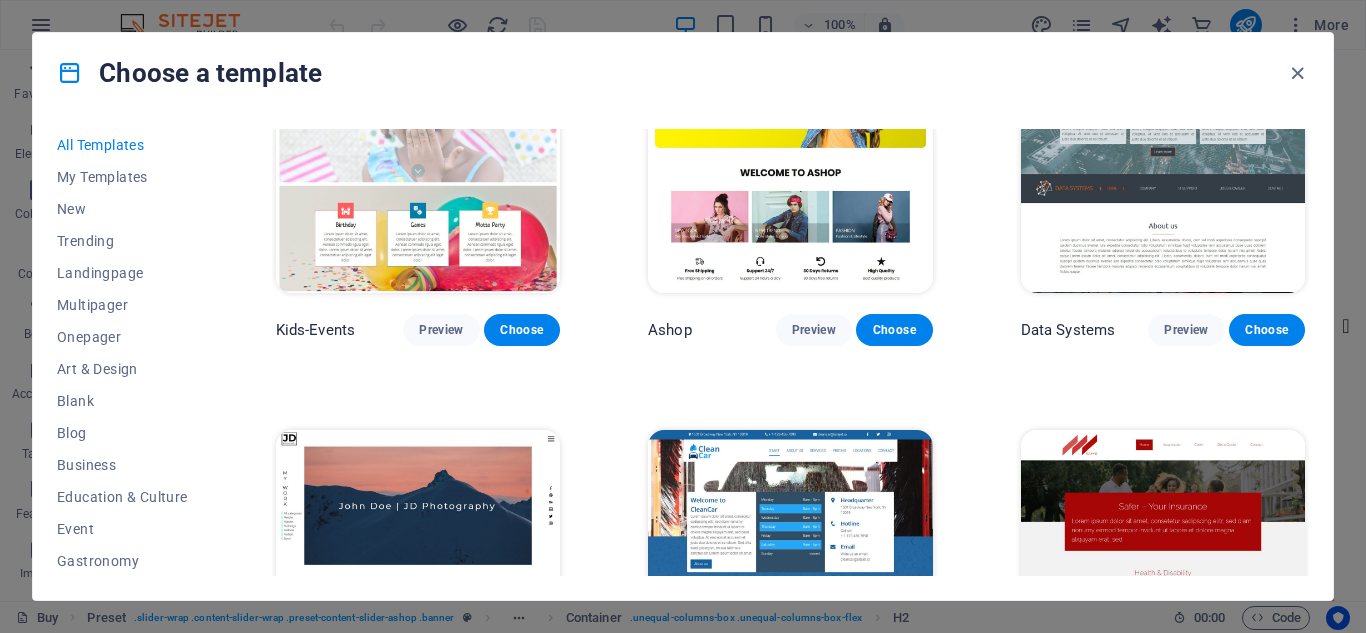 click on "Preview" at bounding box center [1186, 729] 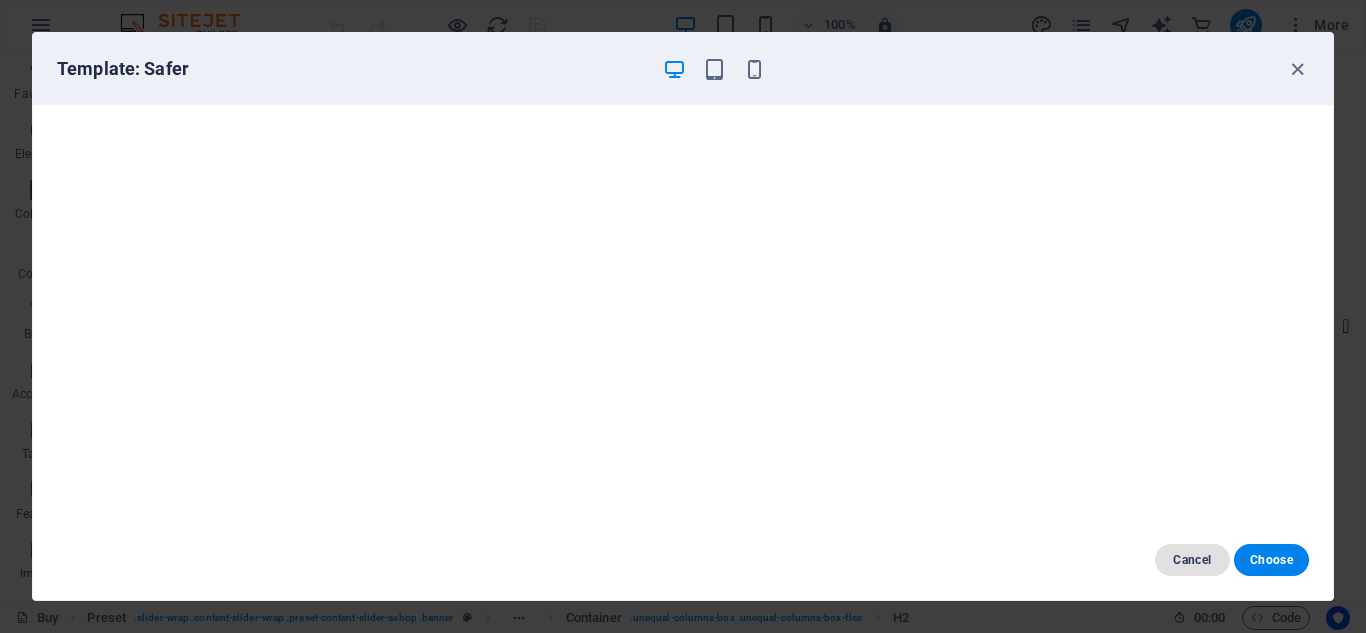 click on "Cancel" at bounding box center [1192, 560] 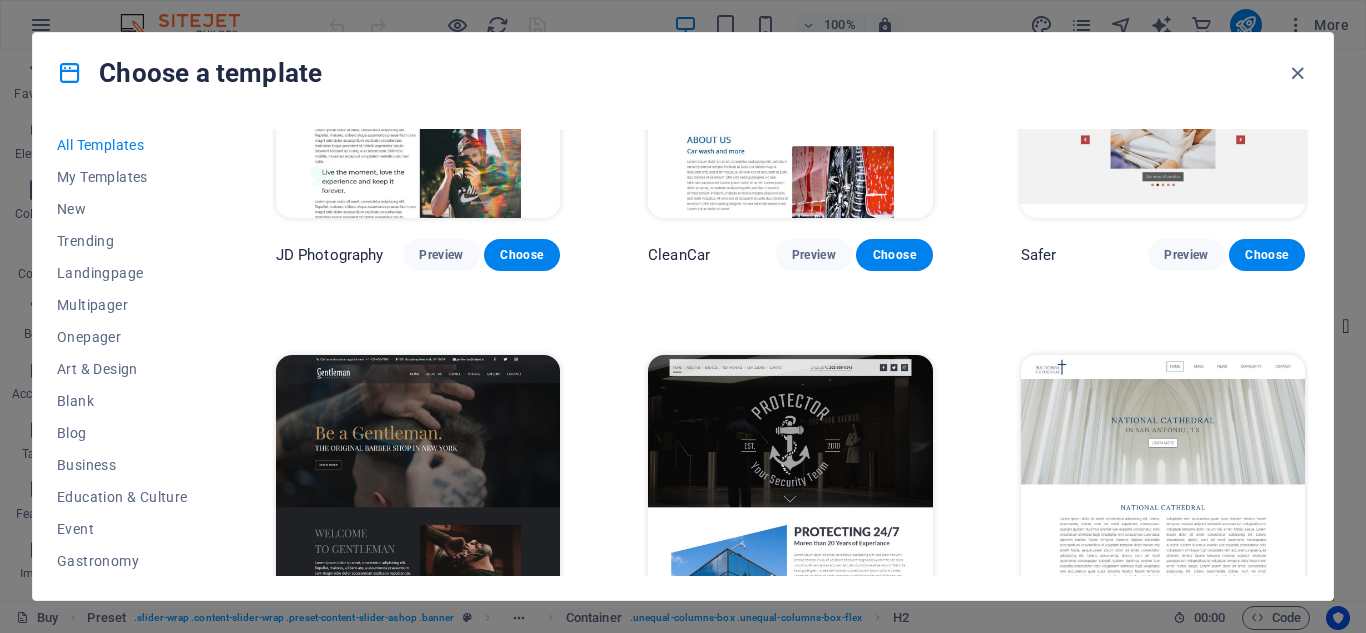 scroll, scrollTop: 8600, scrollLeft: 0, axis: vertical 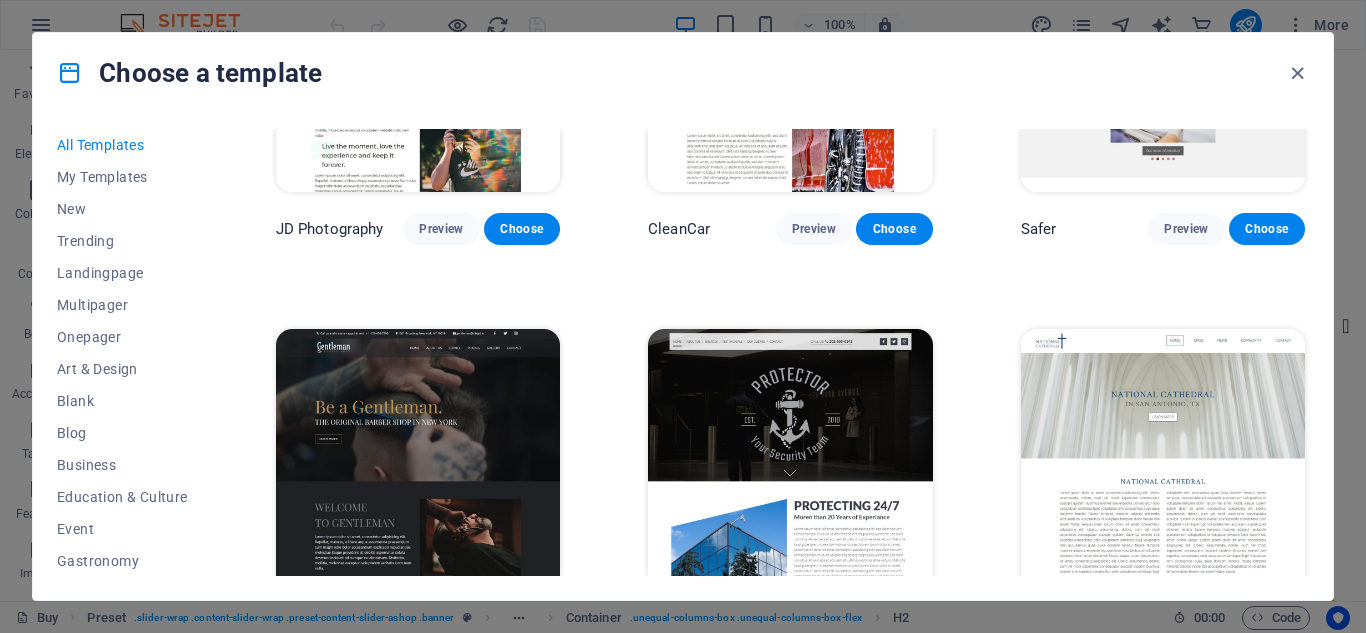 click on "Preview" at bounding box center [441, 628] 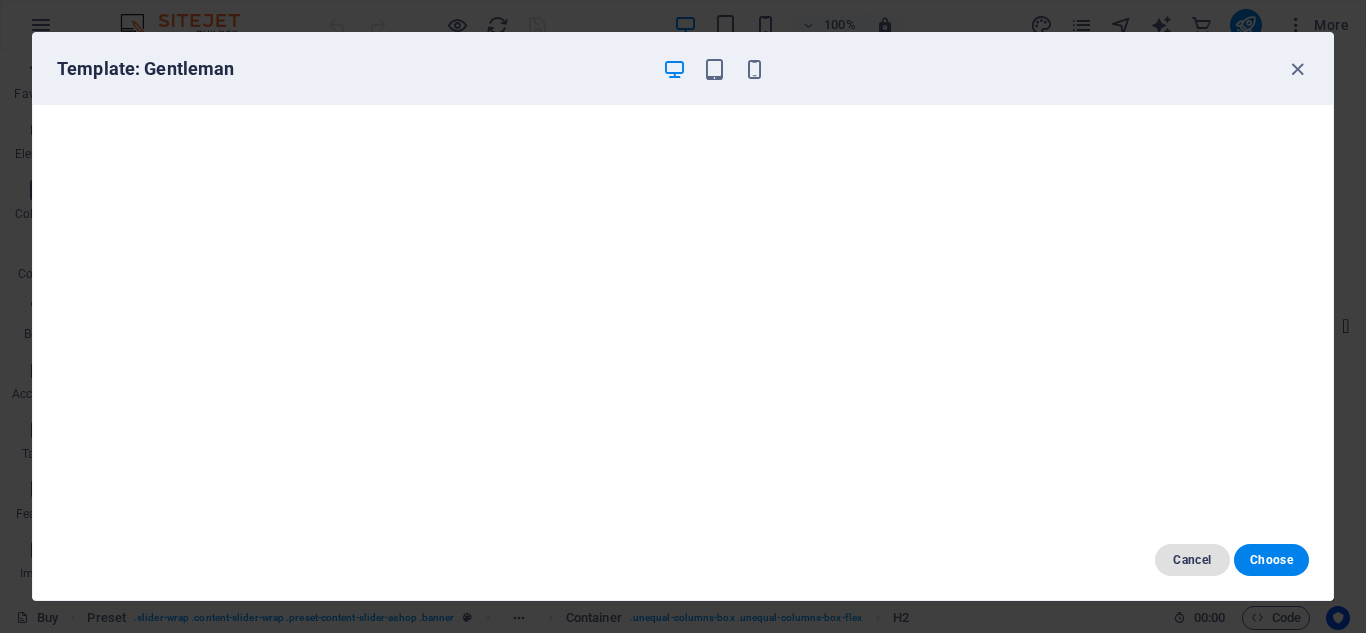 click on "Cancel" at bounding box center (1192, 560) 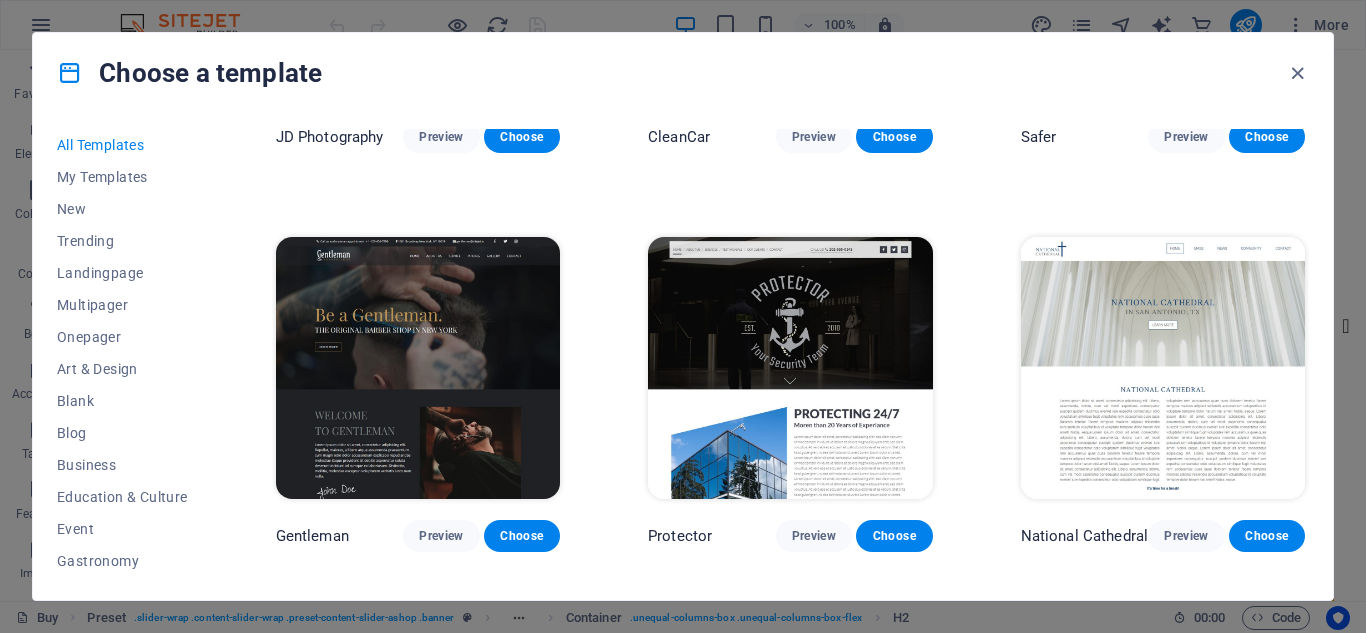scroll, scrollTop: 8800, scrollLeft: 0, axis: vertical 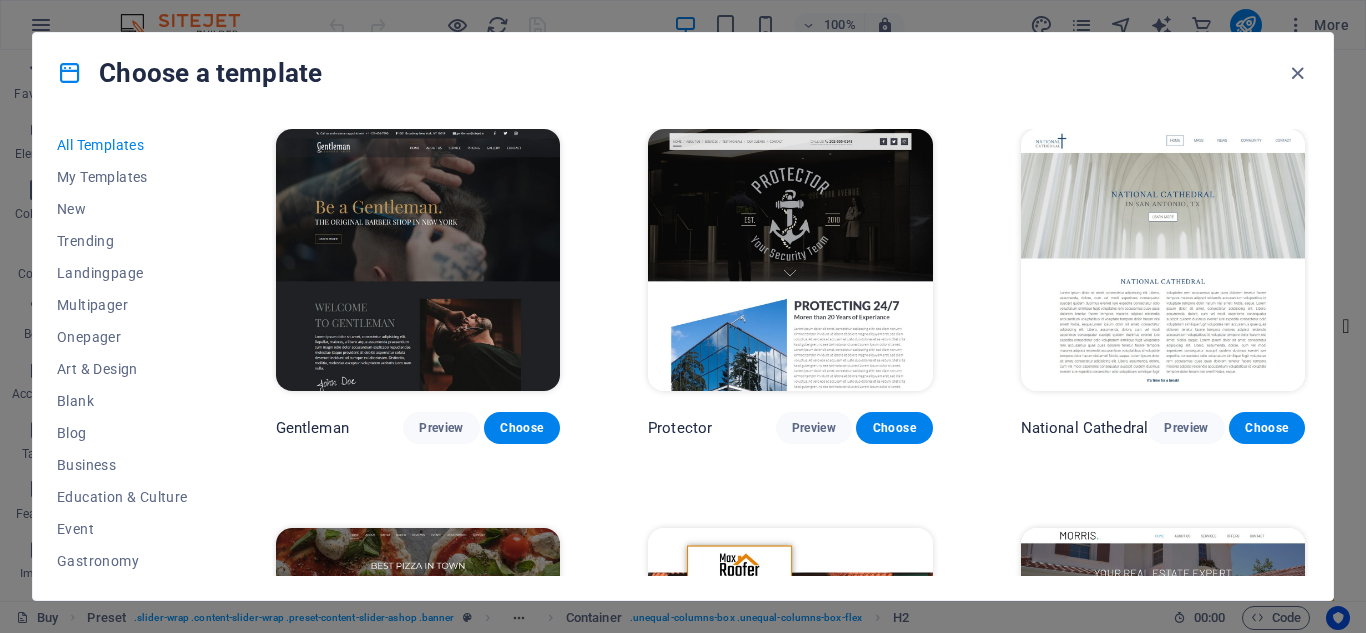 click on "Preview" at bounding box center (1186, 1226) 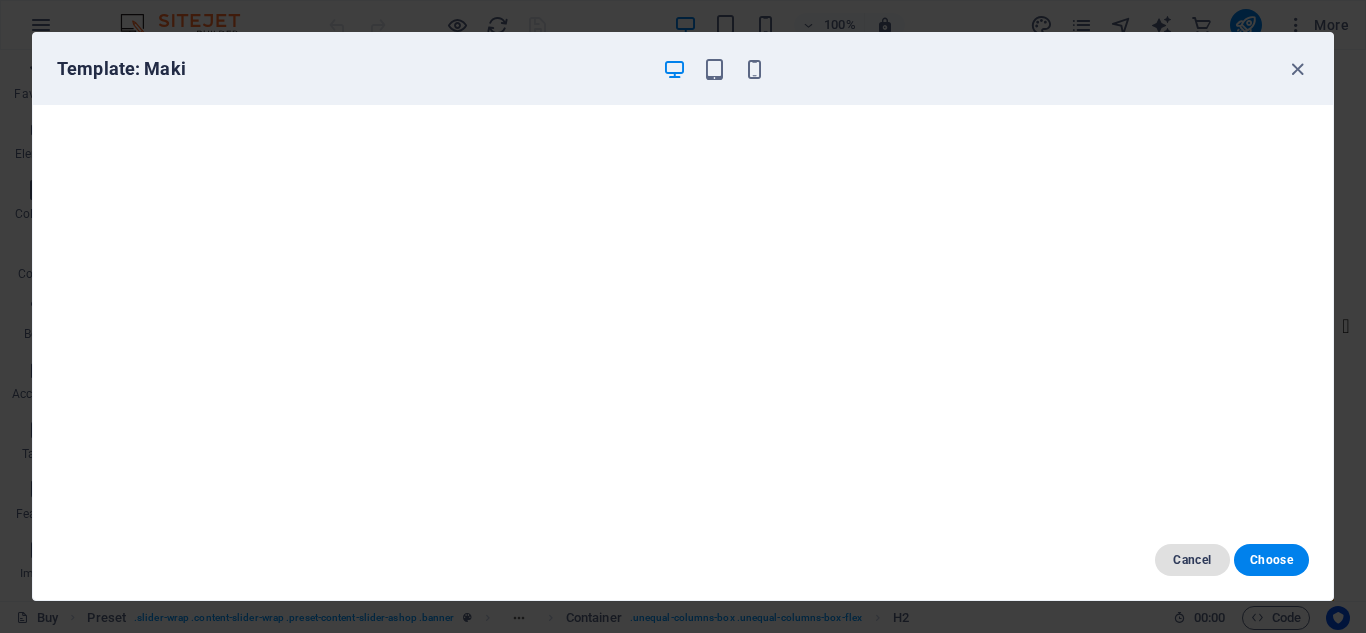 click on "Cancel" at bounding box center (1192, 560) 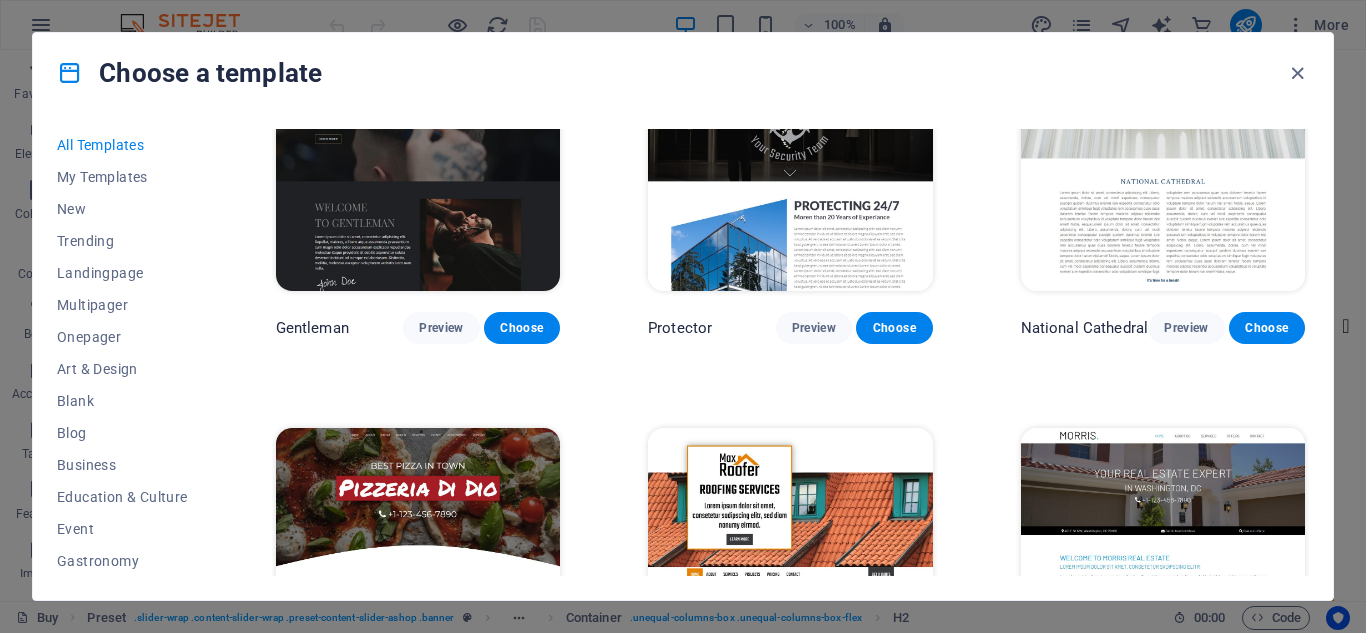 scroll, scrollTop: 9000, scrollLeft: 0, axis: vertical 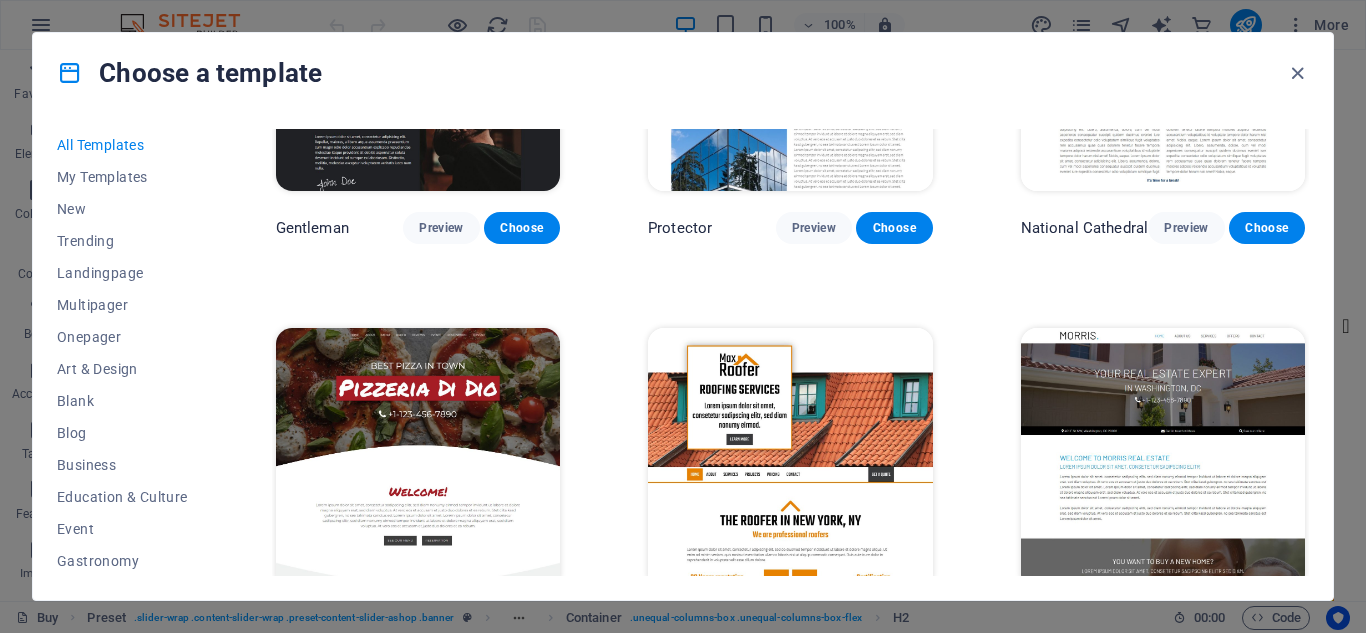 click on "Preview" at bounding box center [441, 1425] 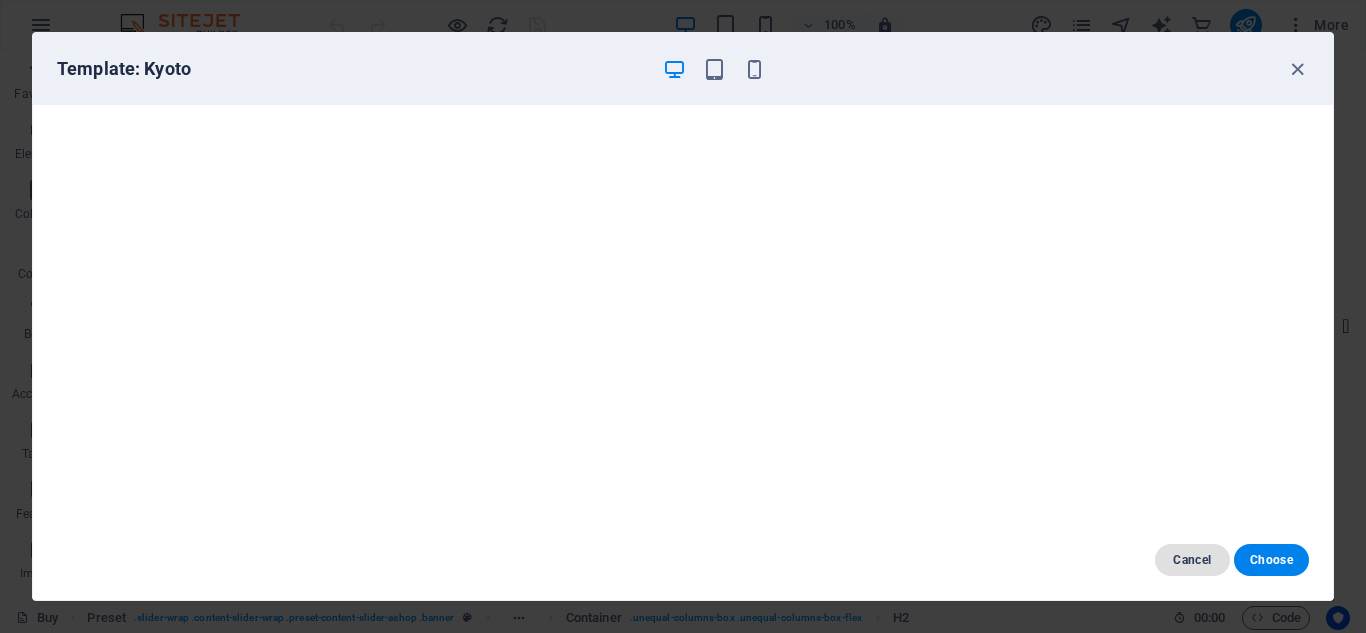 click on "Cancel" at bounding box center [1192, 560] 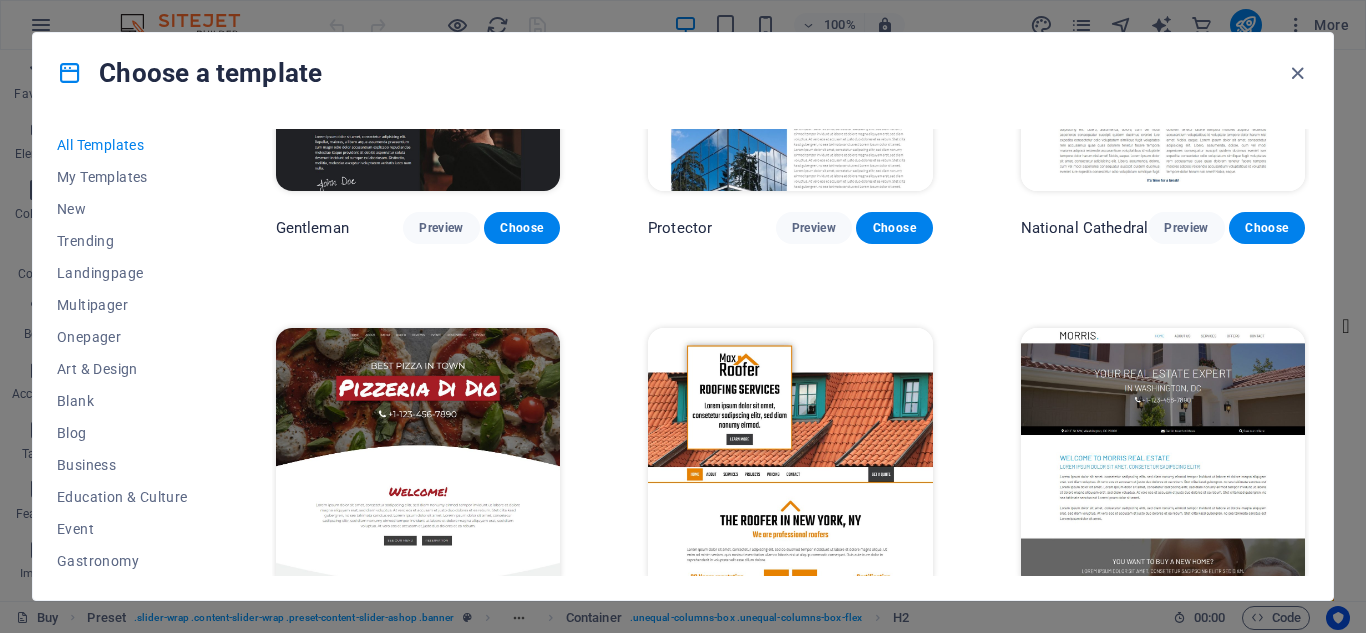 click on "Preview" at bounding box center [1186, 1425] 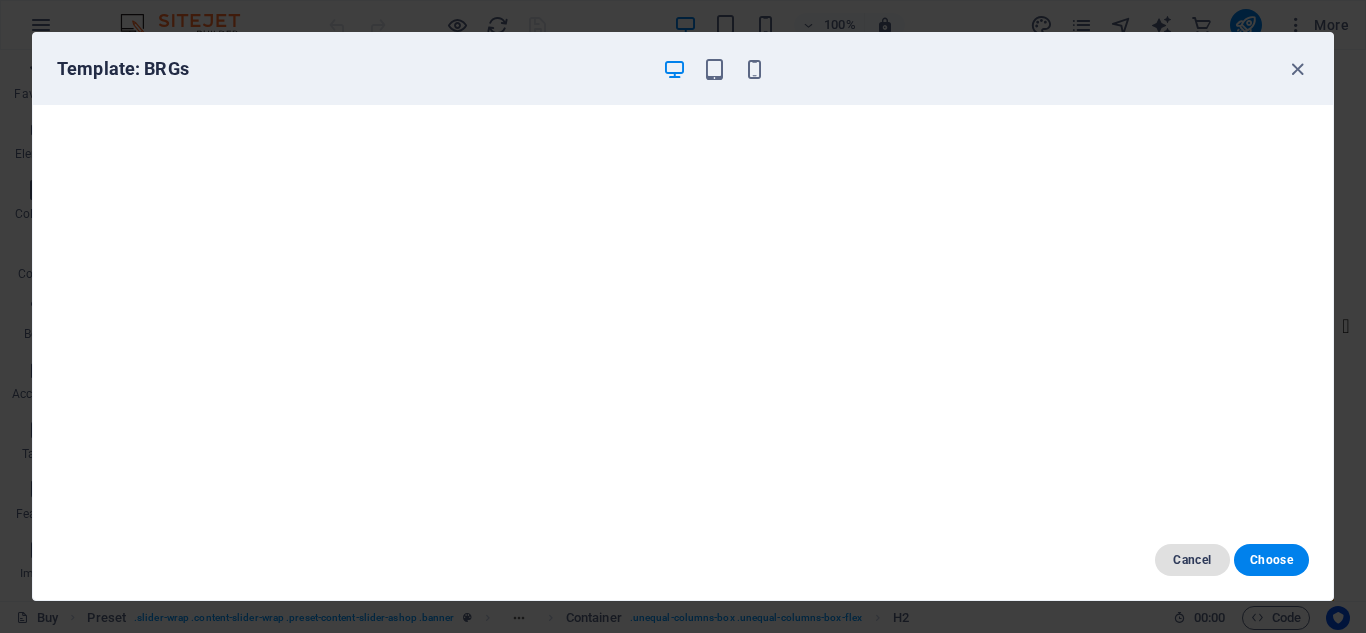 click on "Cancel" at bounding box center [1192, 560] 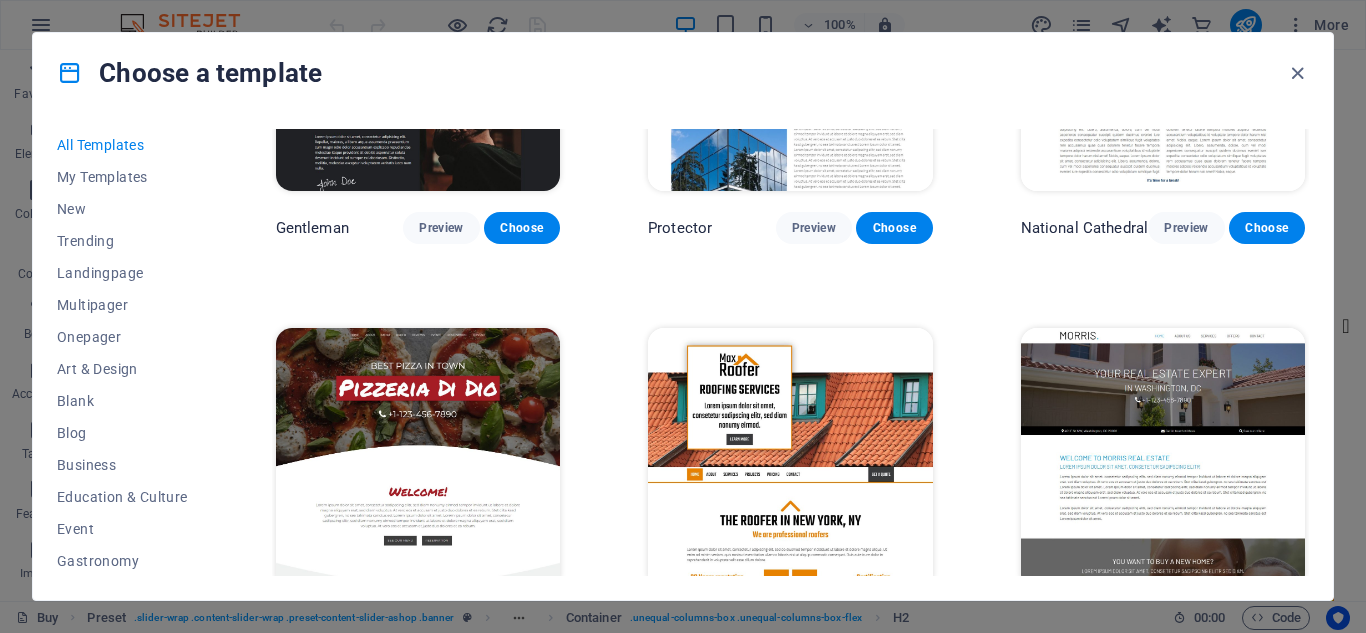 scroll, scrollTop: 9200, scrollLeft: 0, axis: vertical 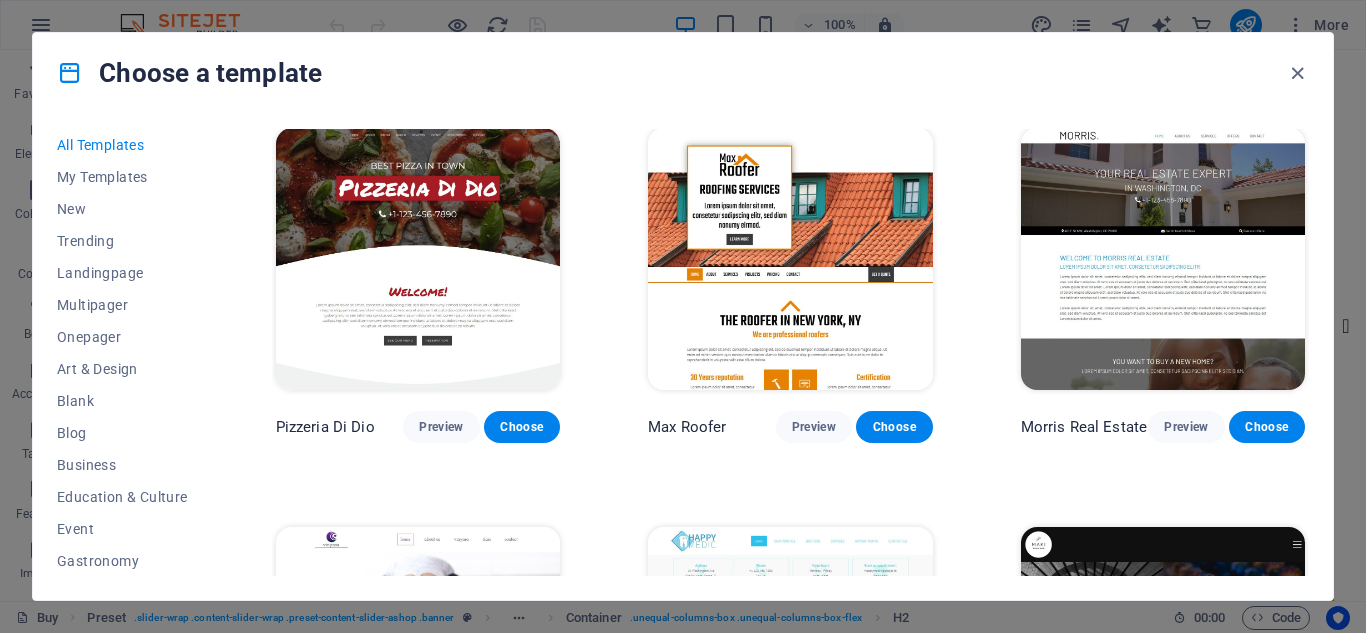 click on "Preview" at bounding box center [1186, 2023] 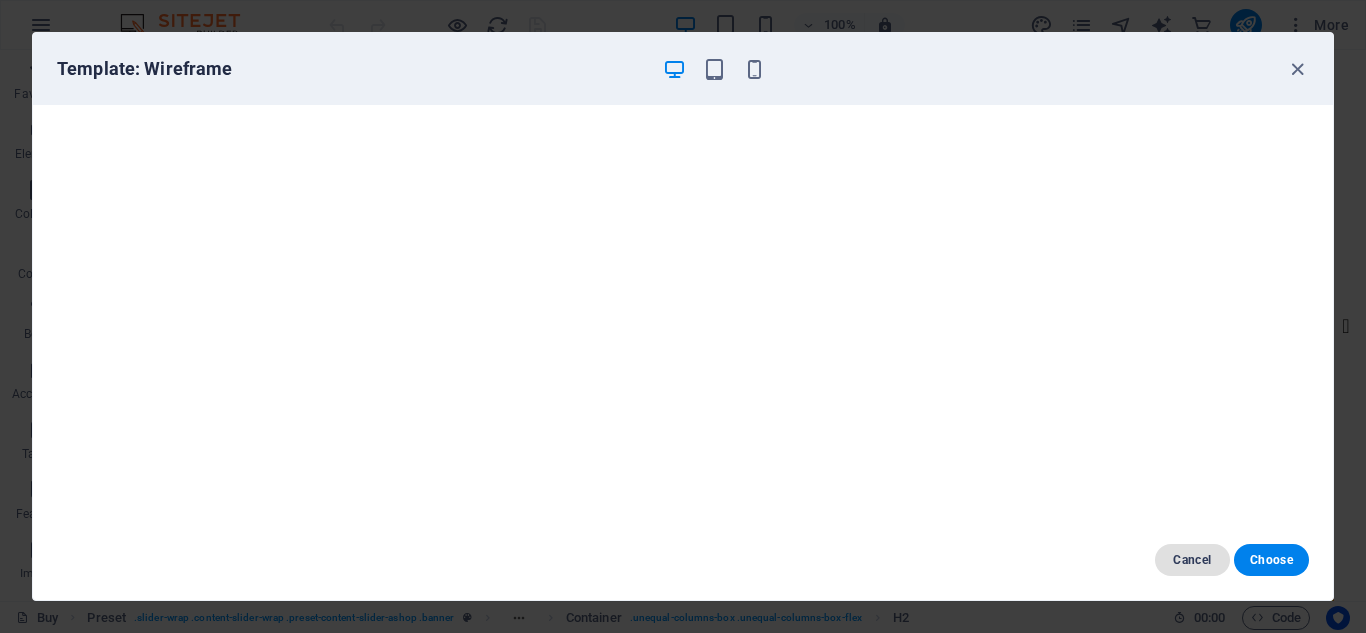 click on "Cancel" at bounding box center (1192, 560) 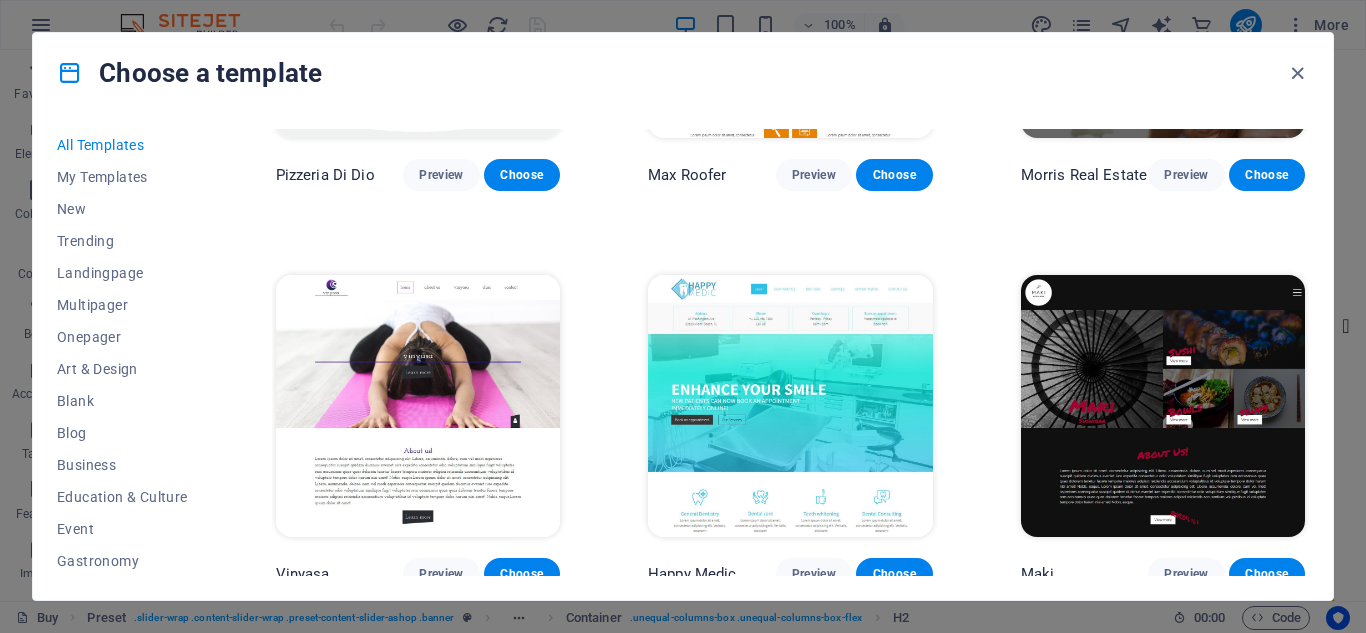 scroll, scrollTop: 9500, scrollLeft: 0, axis: vertical 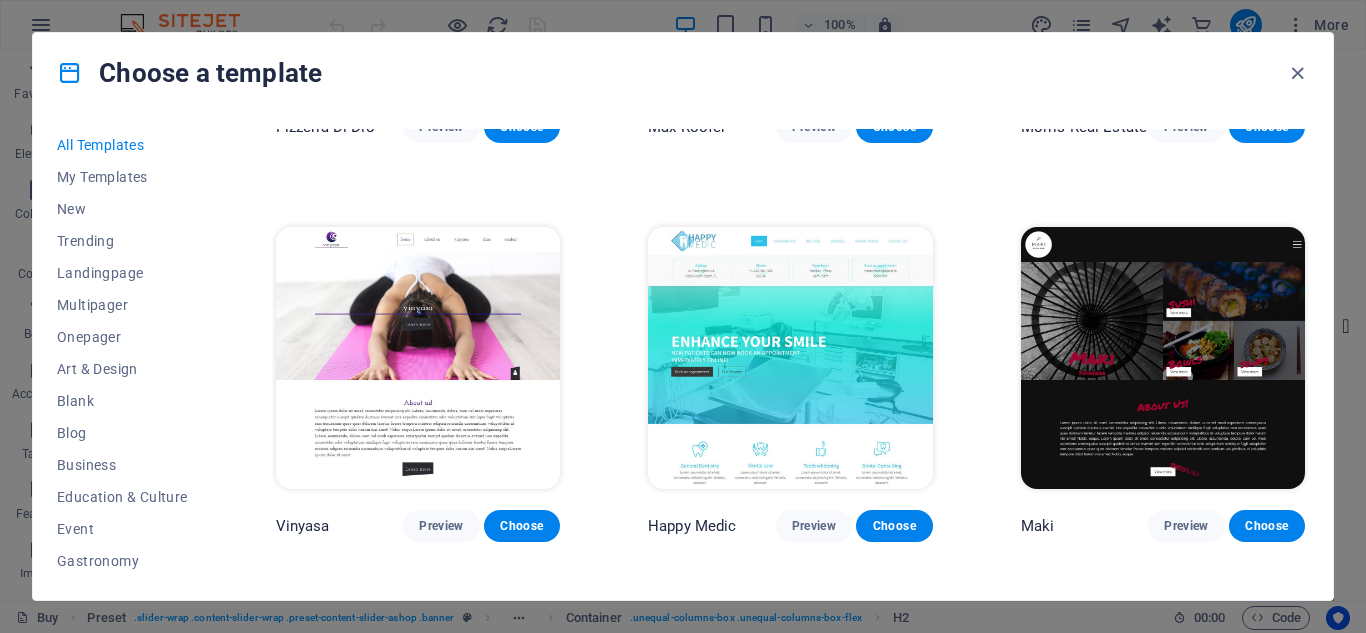 click on "Preview" at bounding box center (814, 2529) 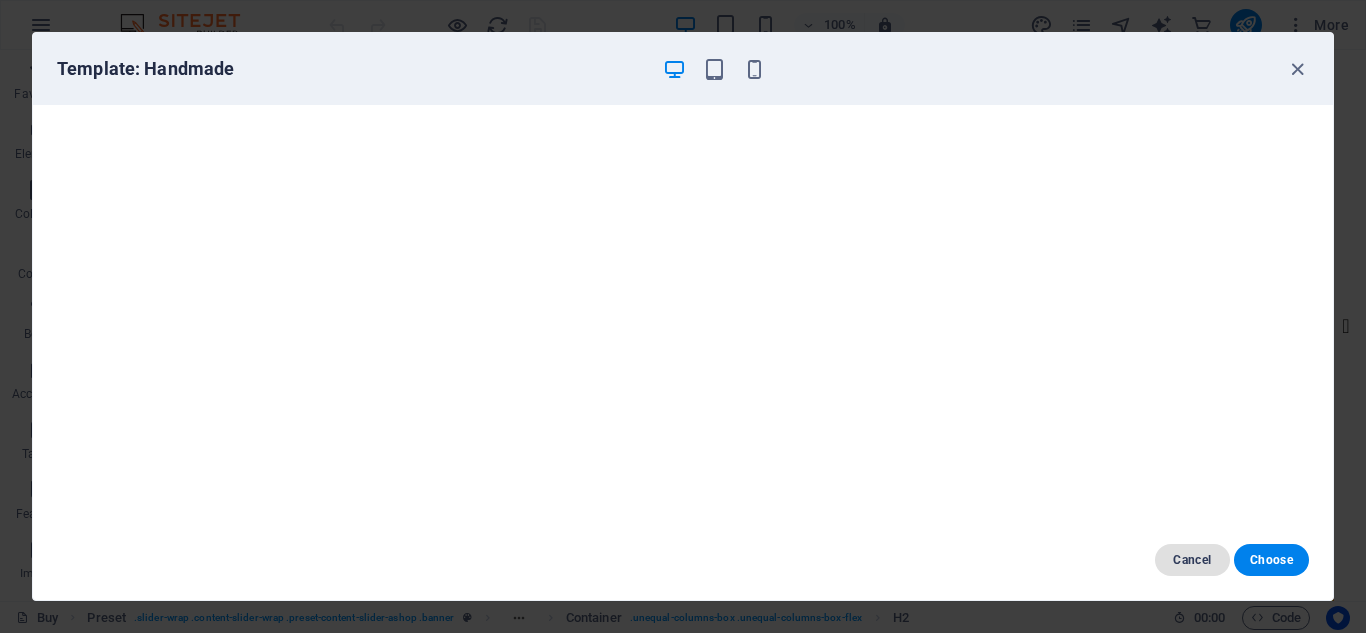 click on "Cancel" at bounding box center (1192, 560) 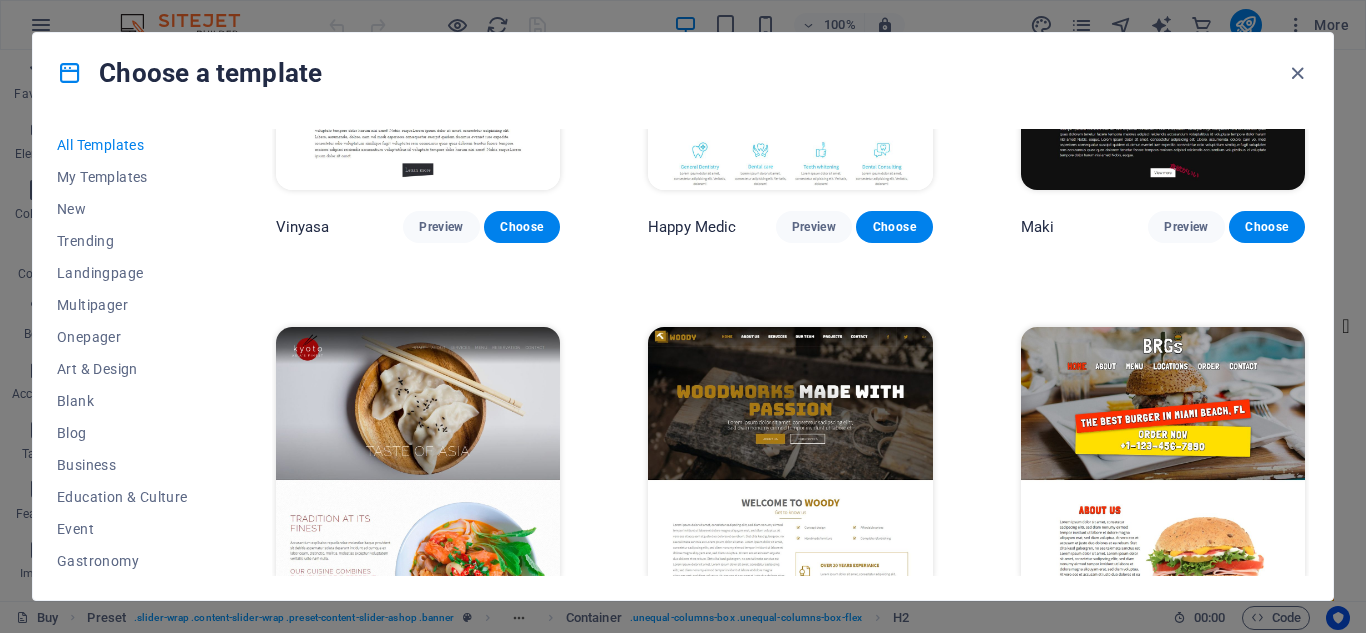 scroll, scrollTop: 9800, scrollLeft: 0, axis: vertical 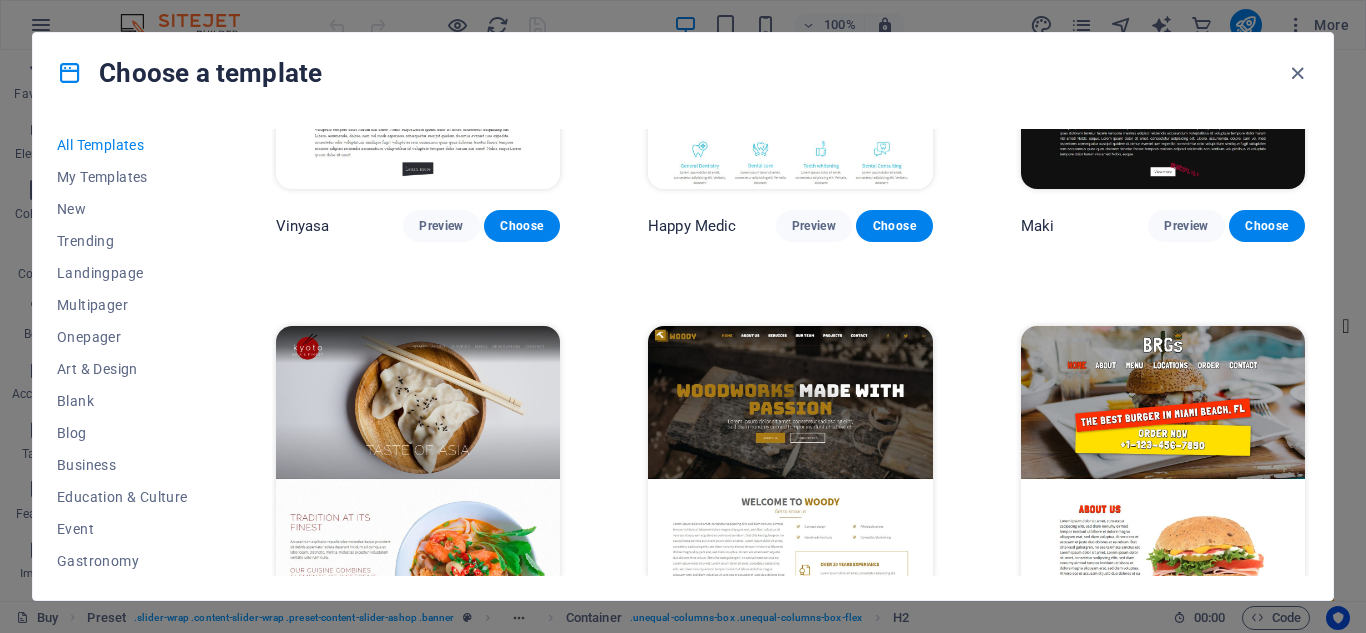 click on "Preview" at bounding box center [441, 2628] 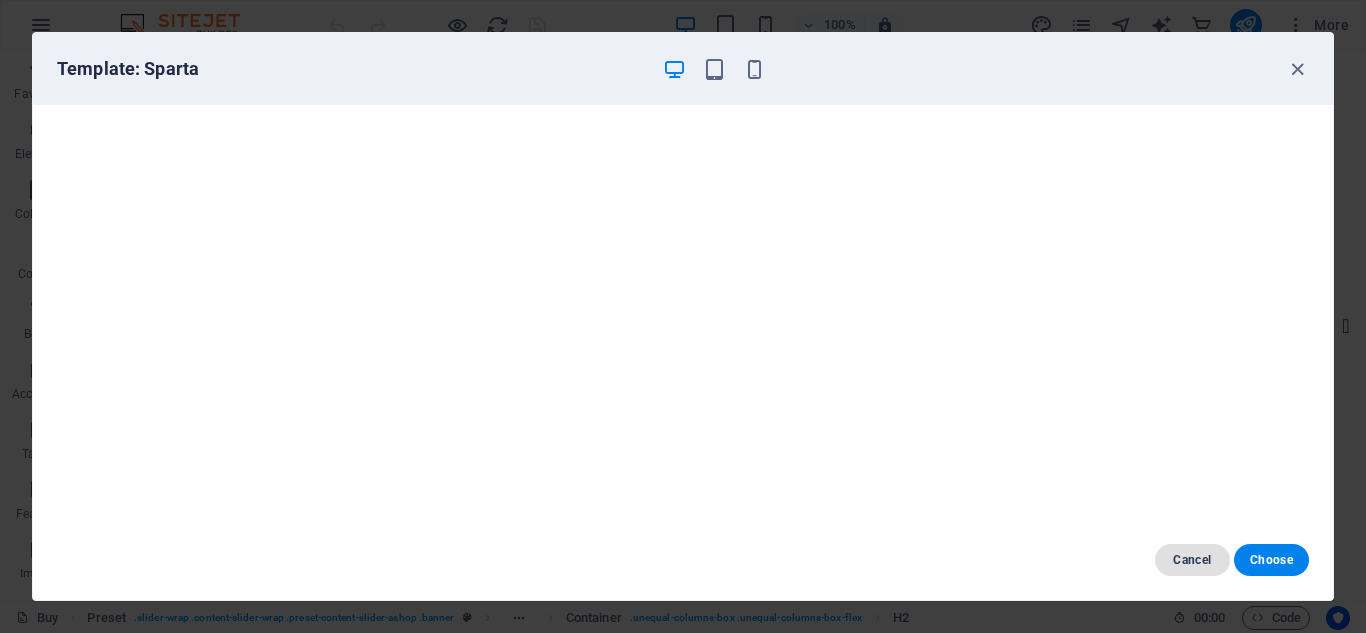 click on "Cancel" at bounding box center [1192, 560] 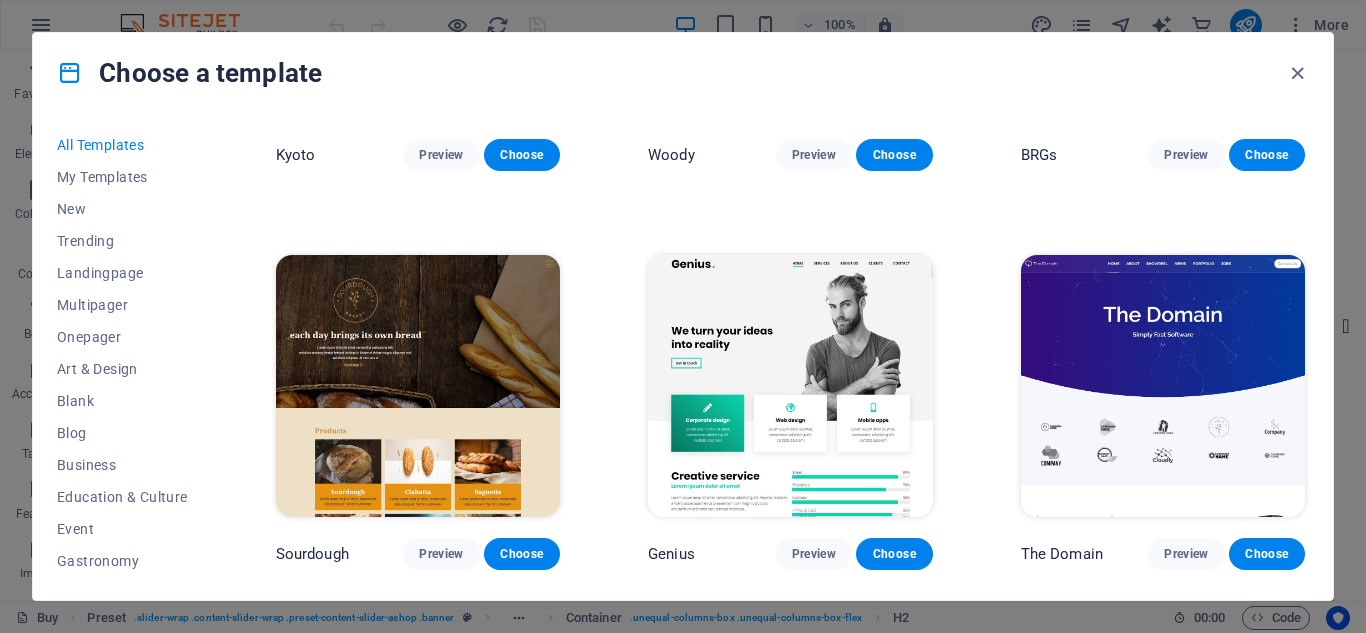 scroll, scrollTop: 10300, scrollLeft: 0, axis: vertical 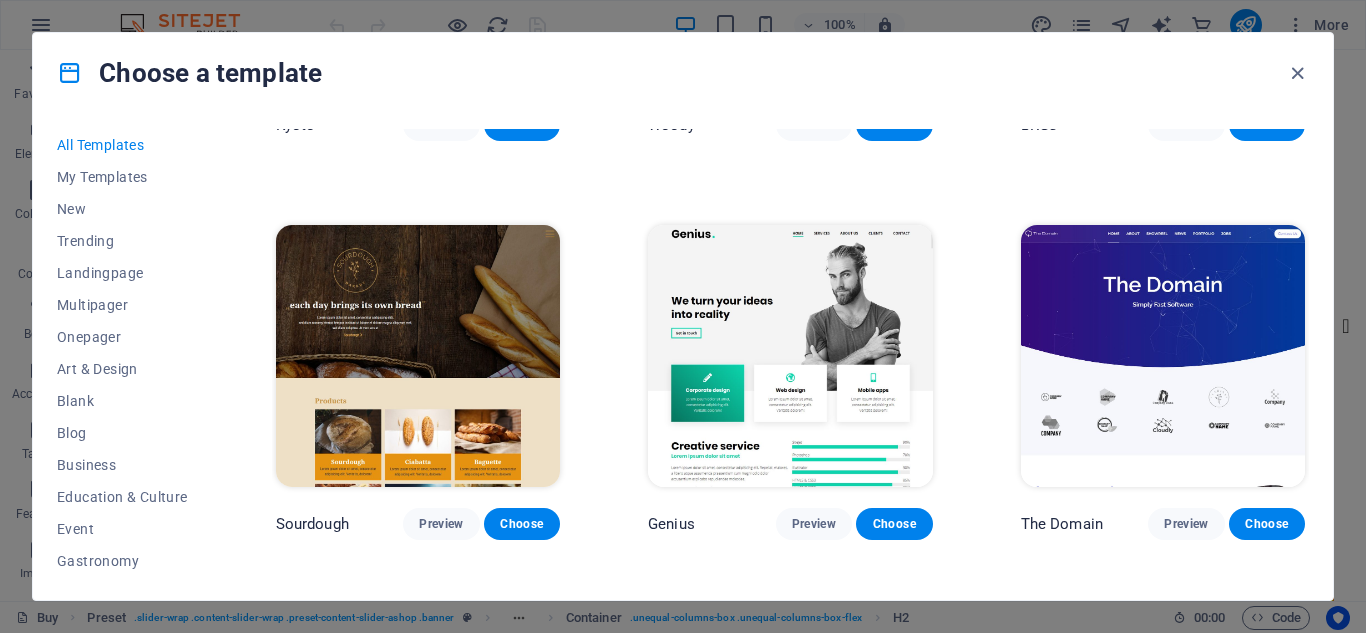 click on "Preview" at bounding box center (441, 3326) 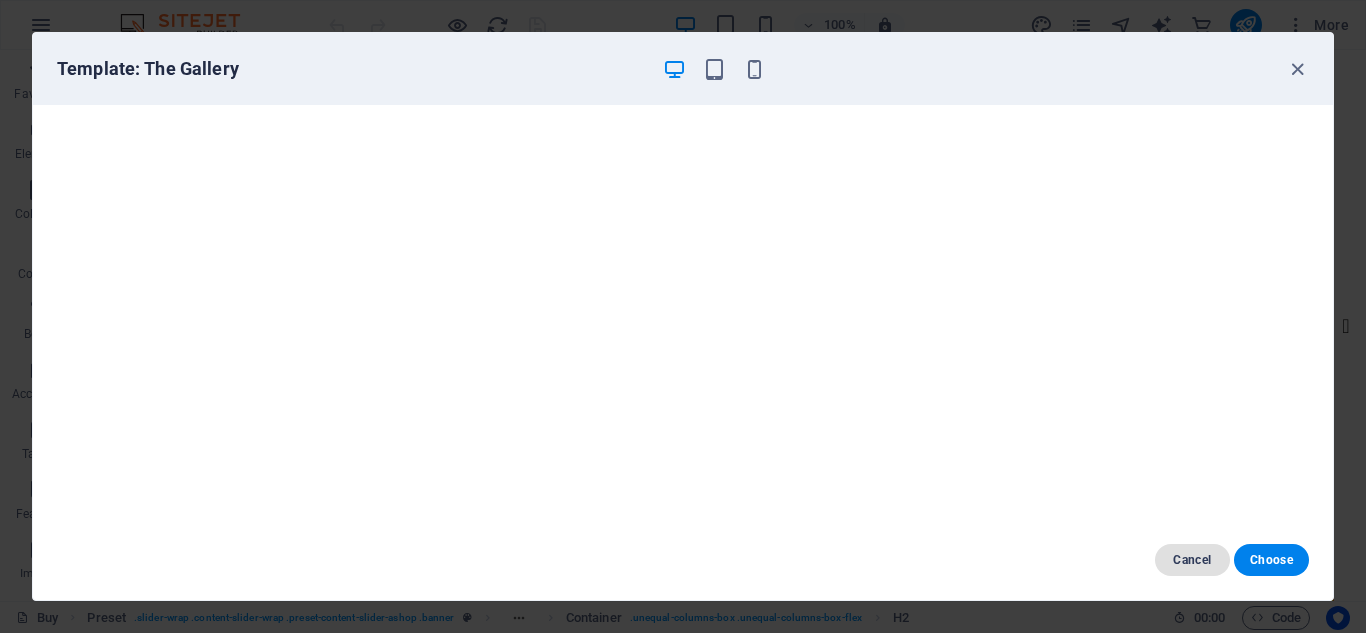 click on "Cancel" at bounding box center (1192, 560) 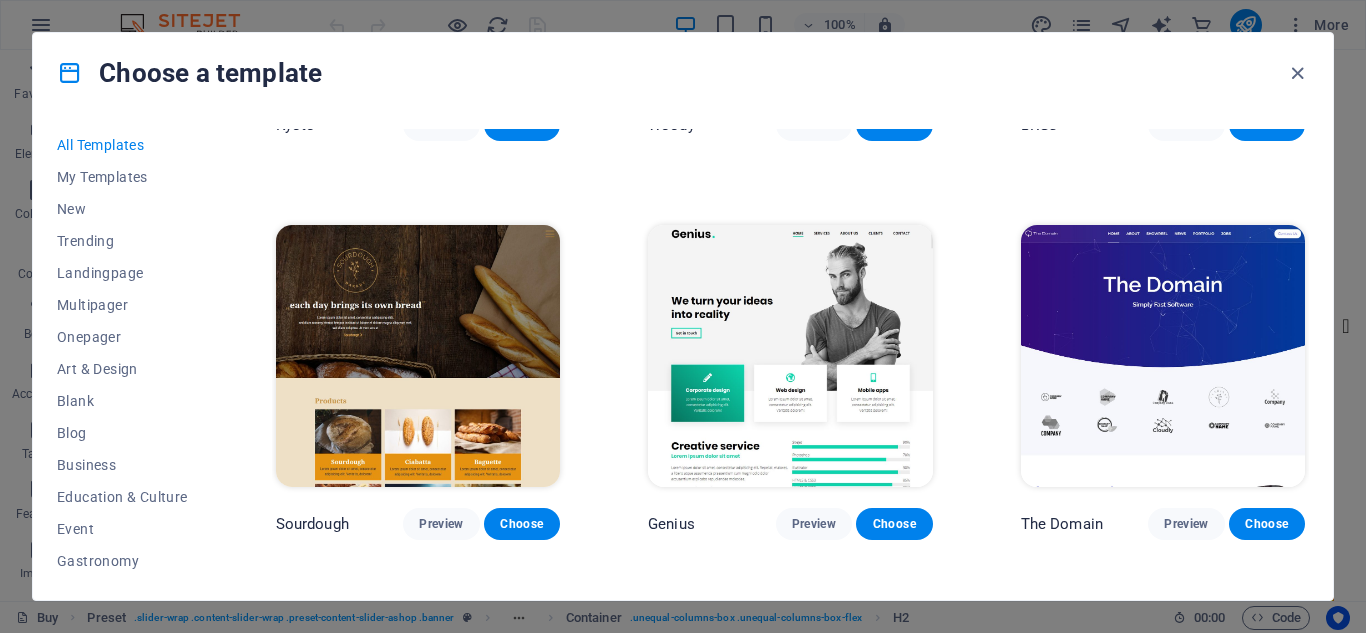 scroll, scrollTop: 10400, scrollLeft: 0, axis: vertical 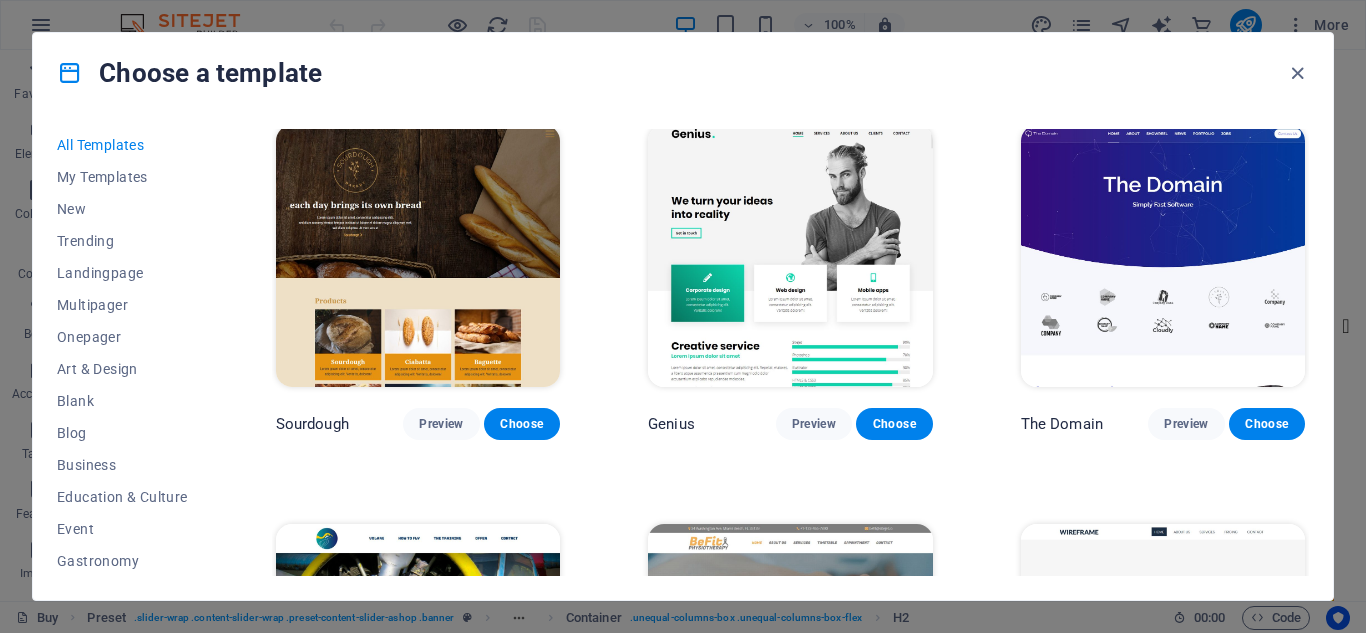 click on "Preview" at bounding box center [1186, 4024] 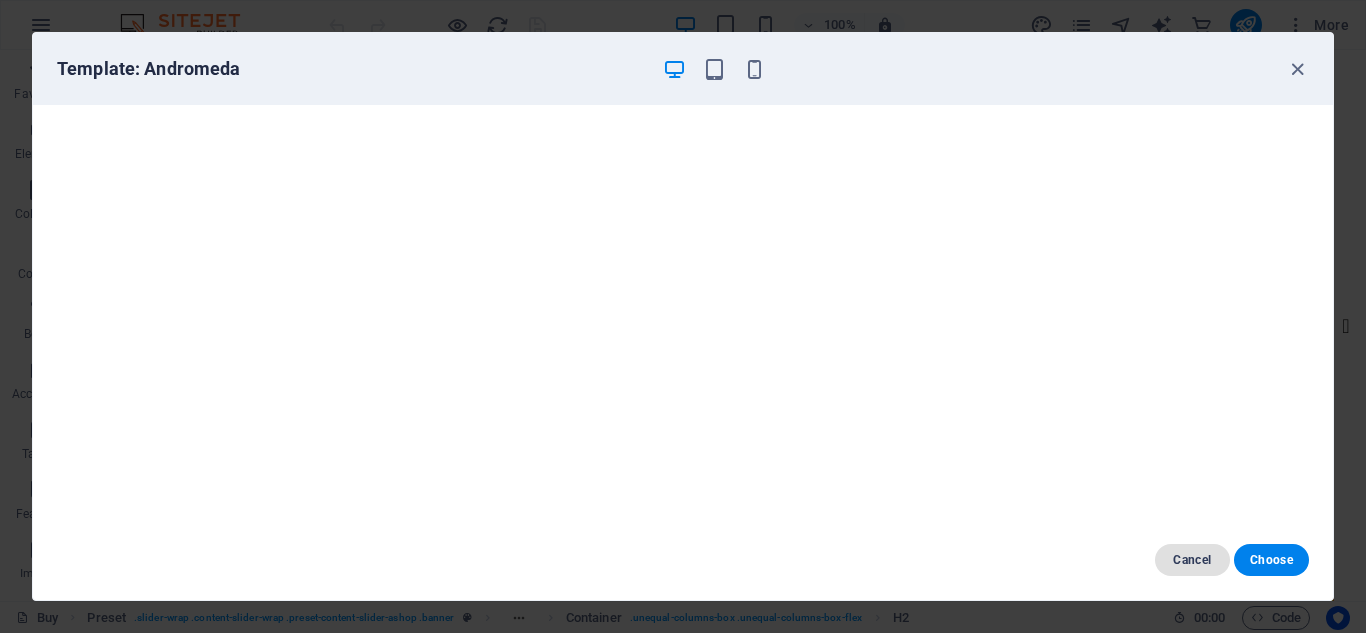 click on "Cancel" at bounding box center (1192, 560) 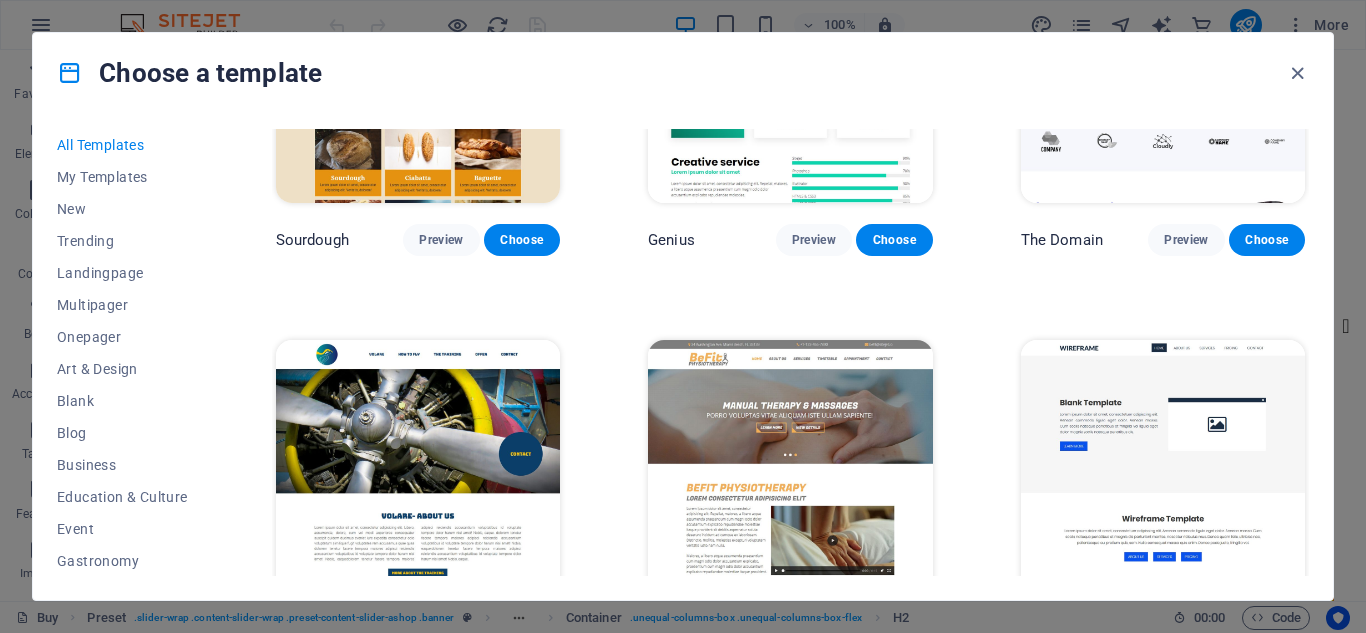 scroll, scrollTop: 10600, scrollLeft: 0, axis: vertical 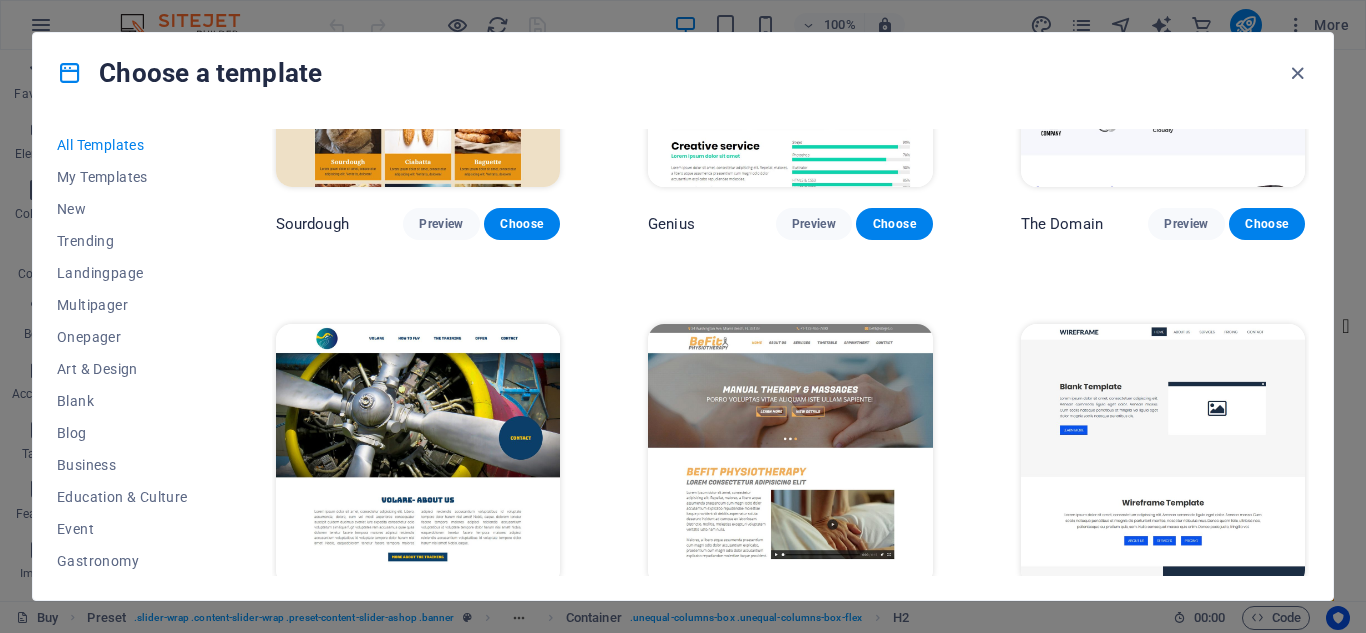 click on "Preview" at bounding box center (1186, 4223) 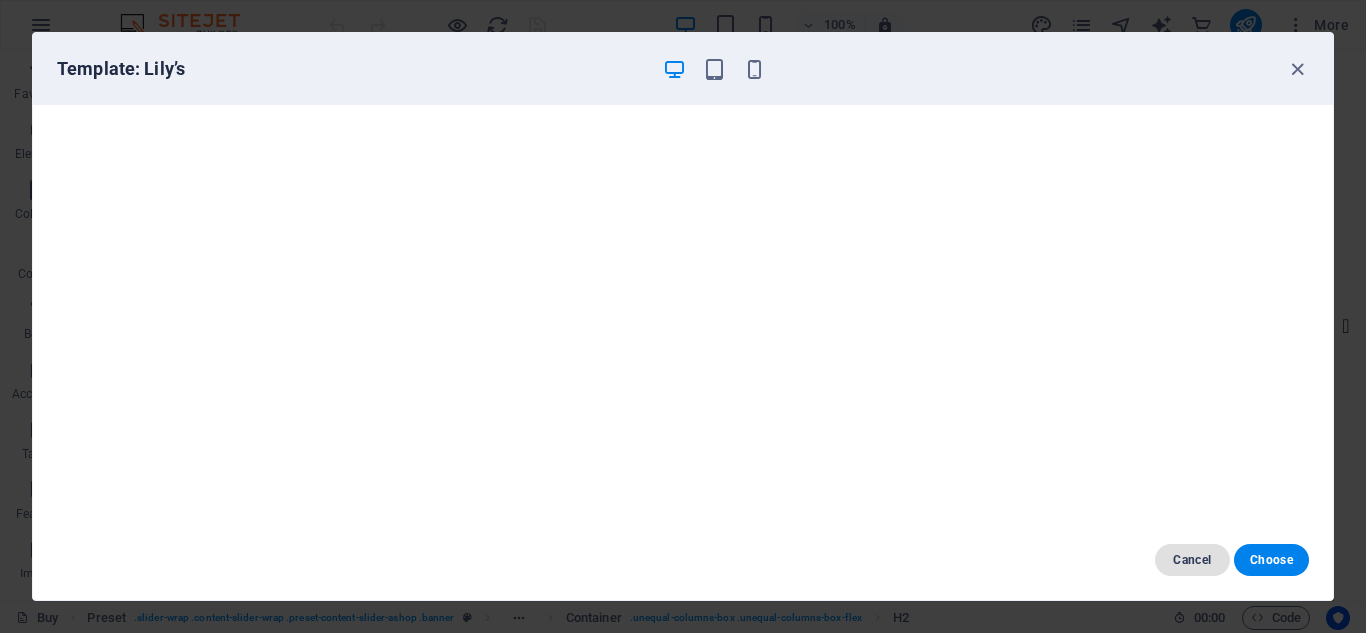 click on "Cancel" at bounding box center (1192, 560) 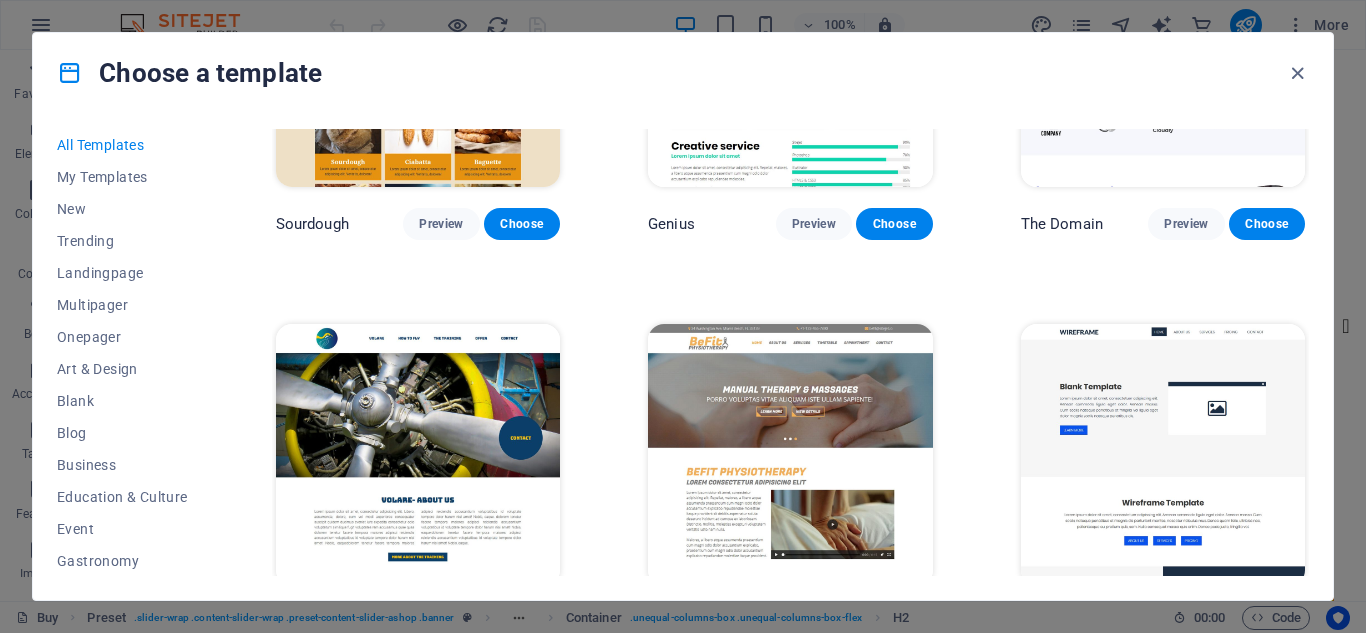 scroll, scrollTop: 10500, scrollLeft: 0, axis: vertical 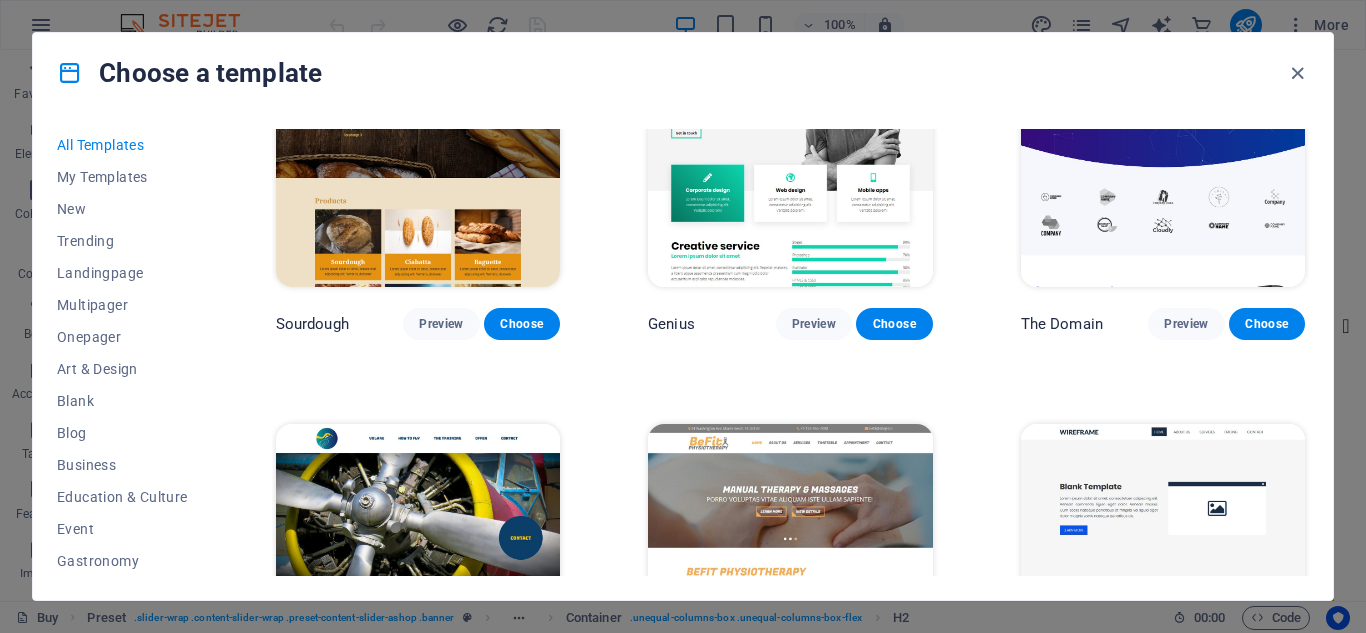 click on "Preview" at bounding box center (441, 3525) 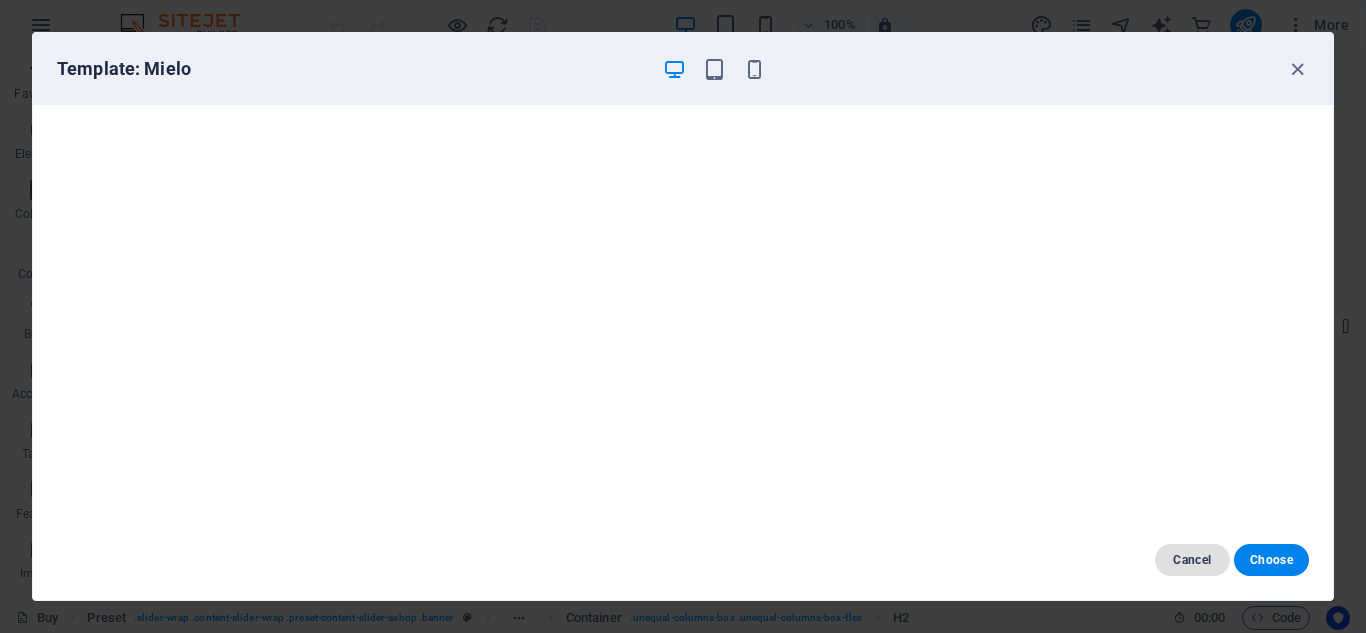 click on "Cancel" at bounding box center (1192, 560) 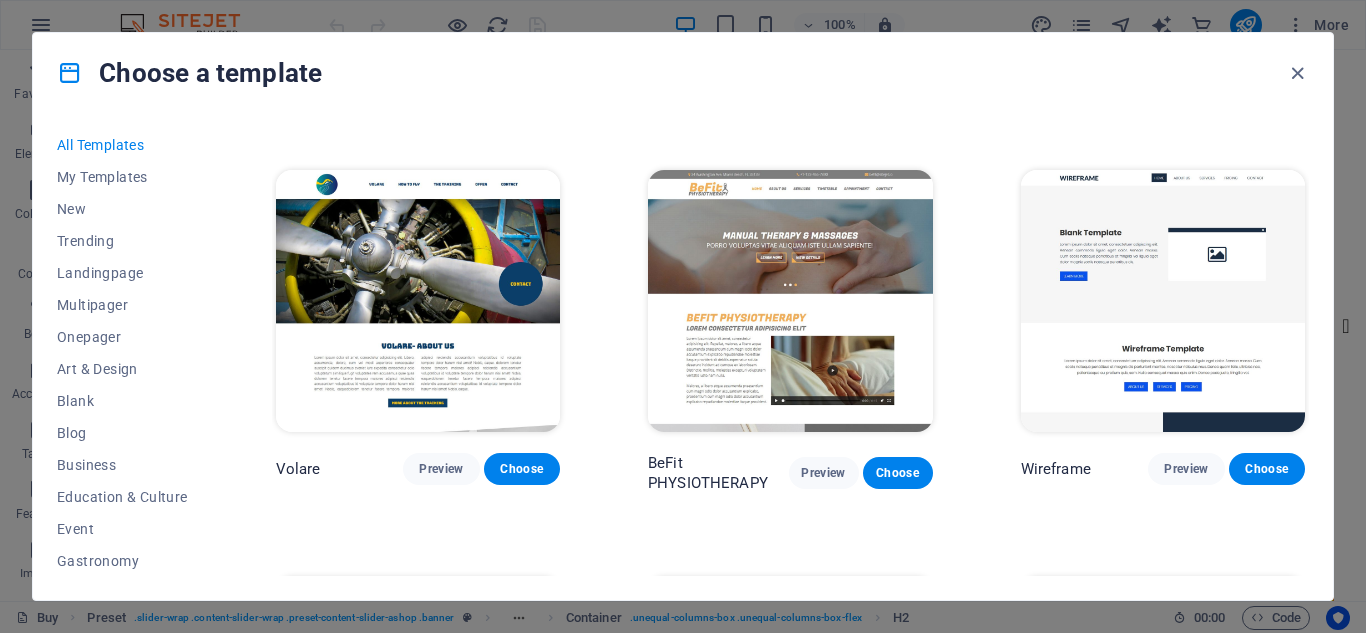 scroll, scrollTop: 10800, scrollLeft: 0, axis: vertical 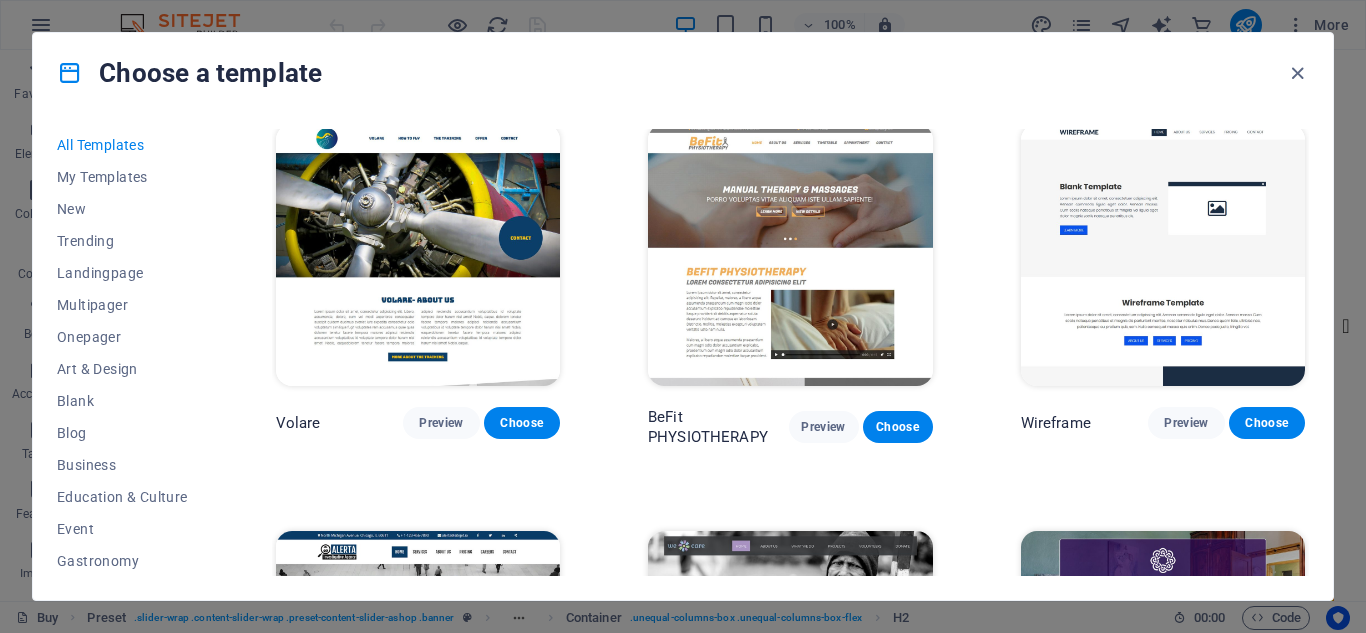 click on "Preview" at bounding box center [1186, 4422] 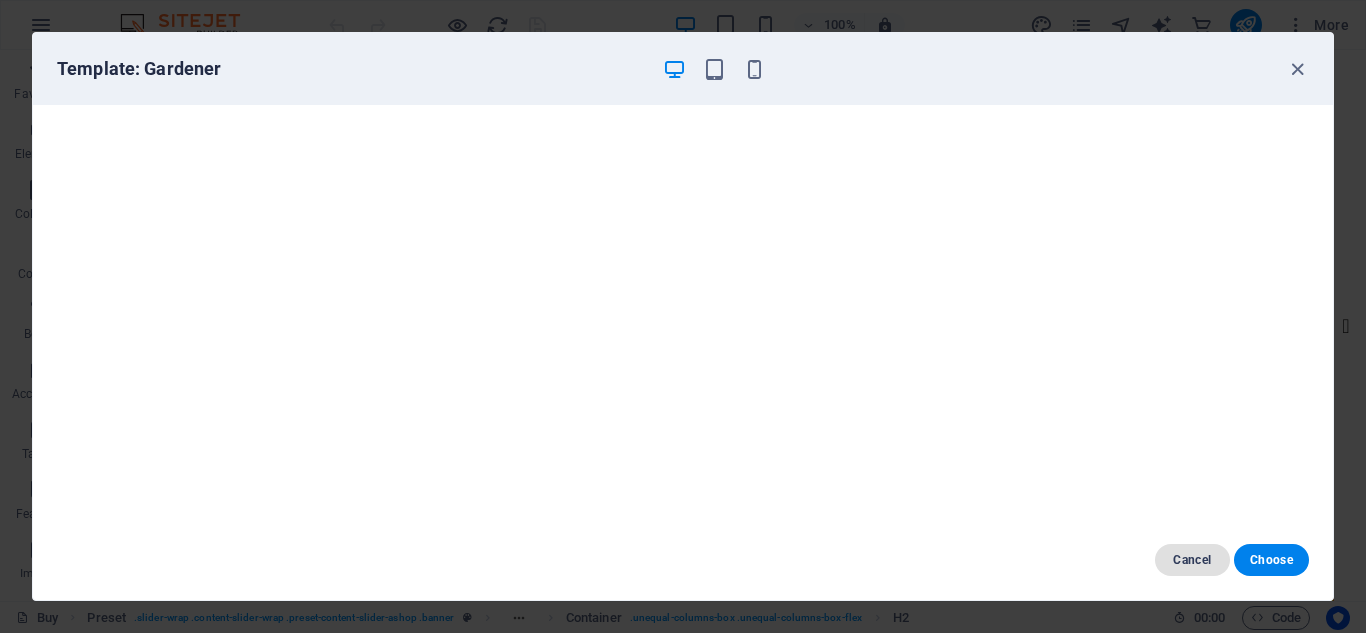 click on "Cancel" at bounding box center (1192, 560) 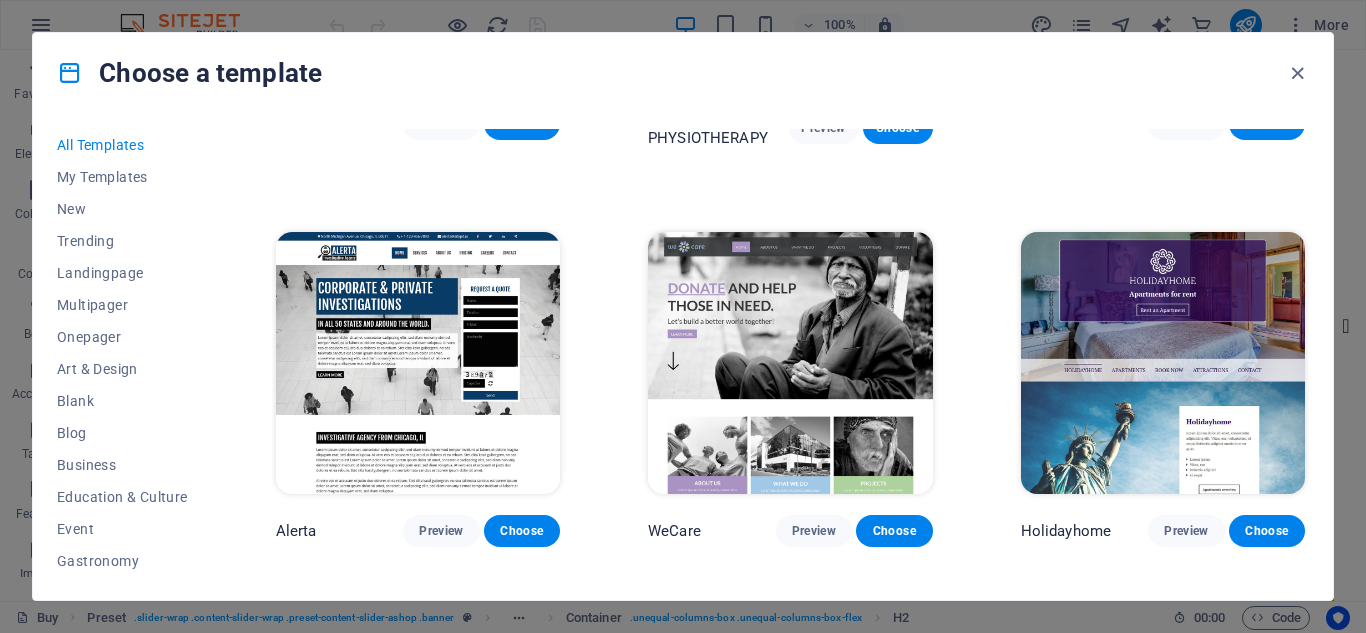scroll, scrollTop: 11100, scrollLeft: 0, axis: vertical 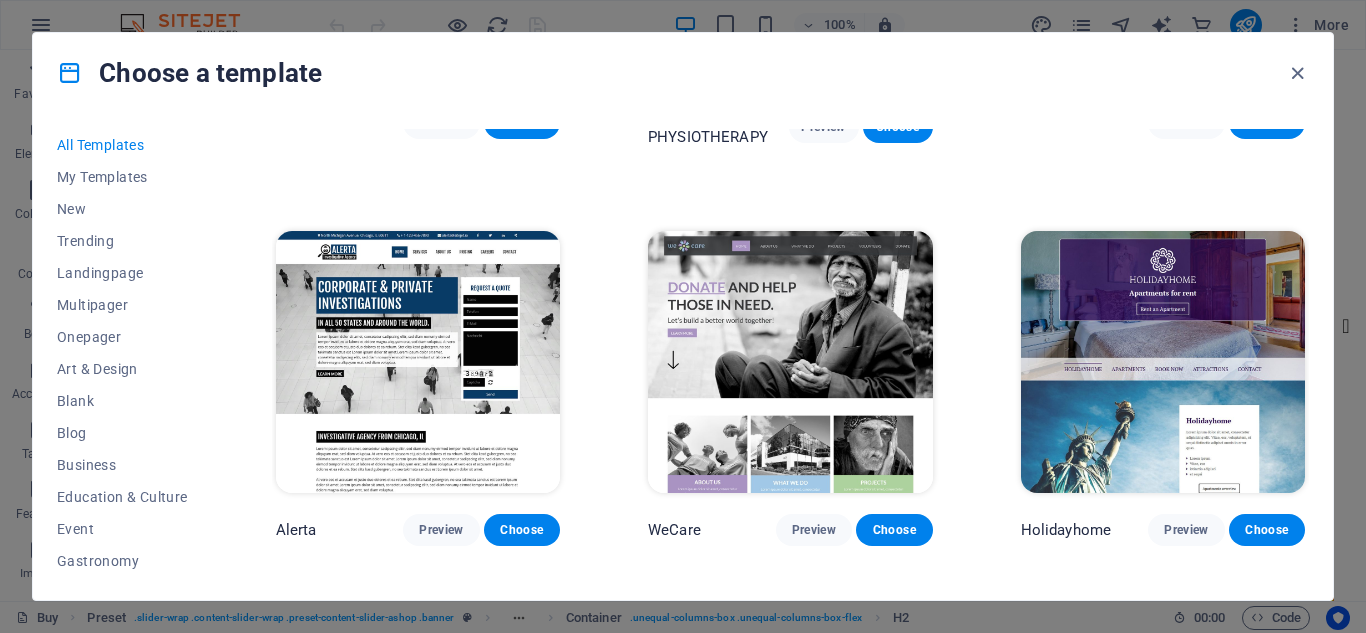 click on "Preview" at bounding box center (441, 4521) 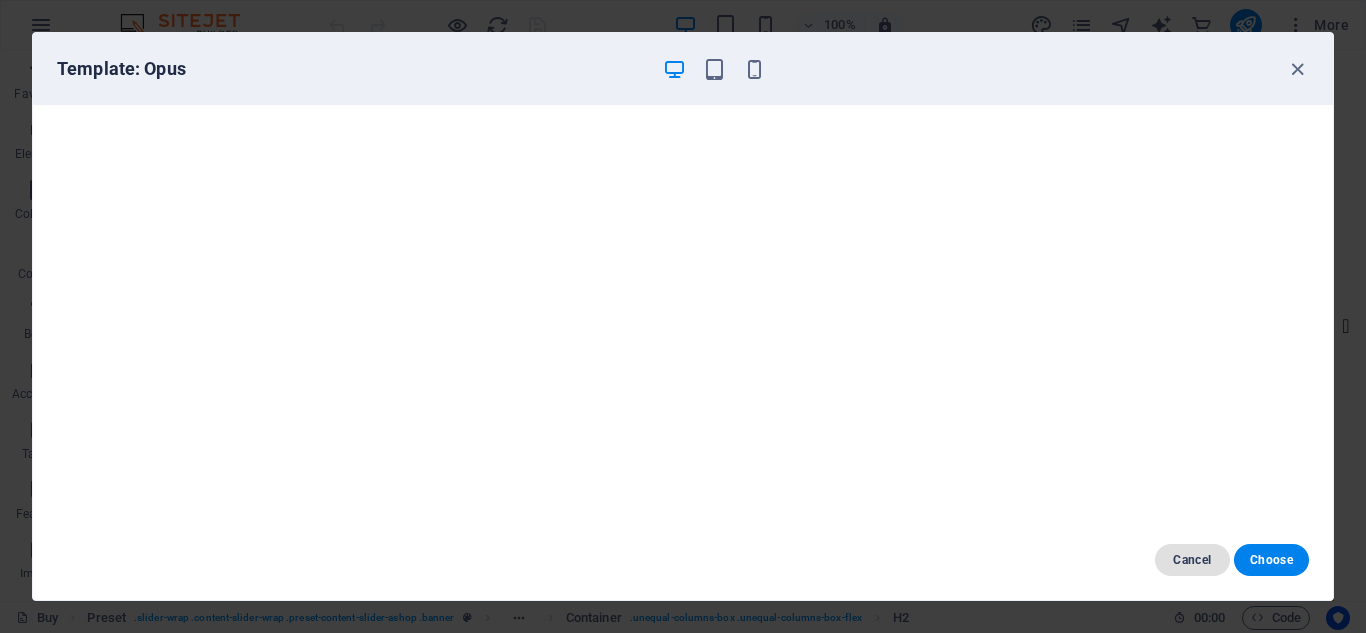click on "Cancel" at bounding box center (1192, 560) 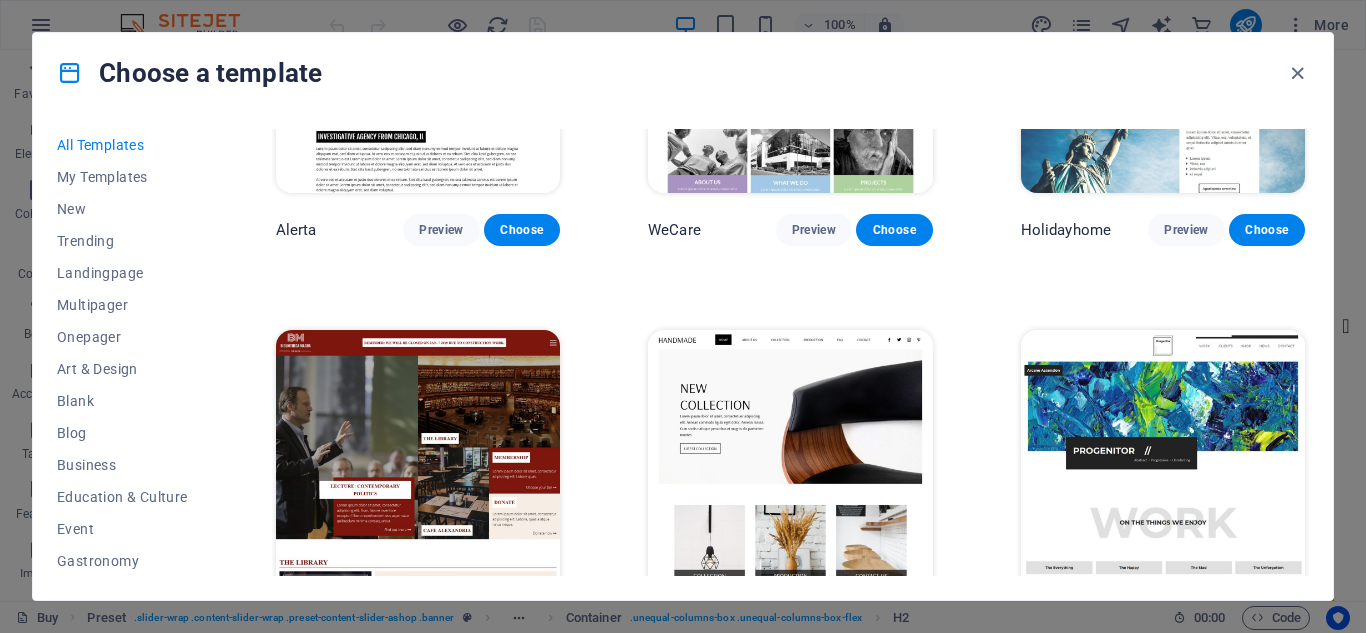 scroll, scrollTop: 11300, scrollLeft: 0, axis: vertical 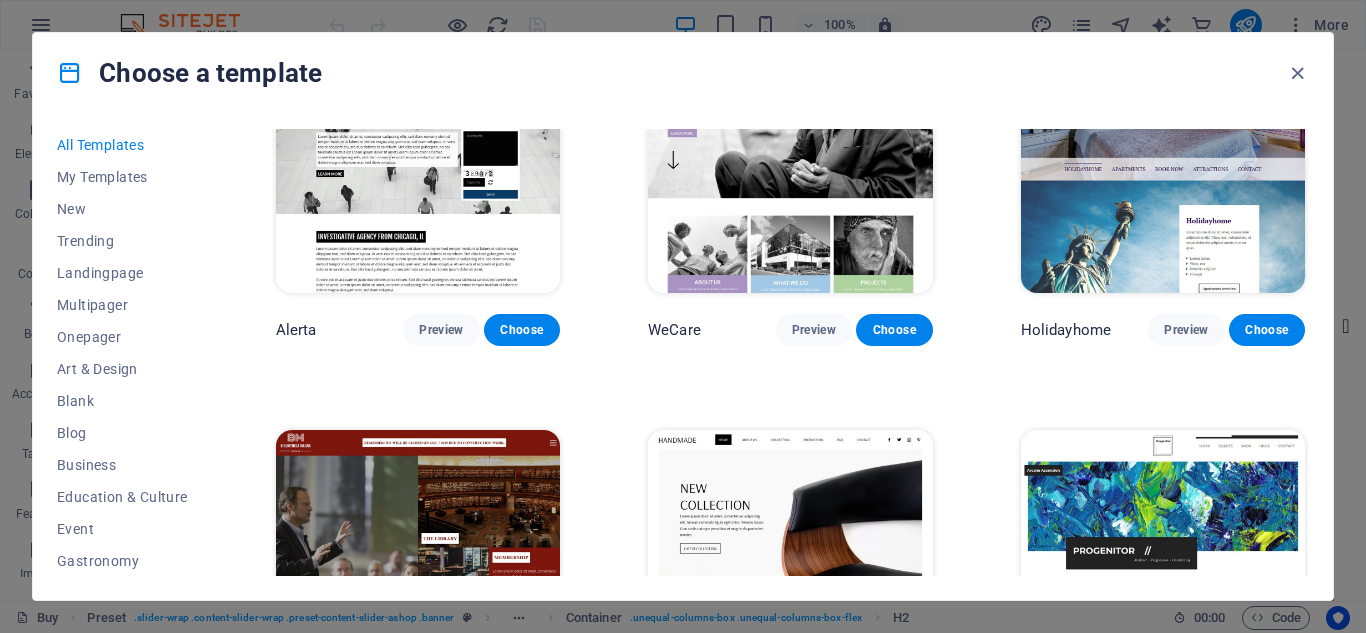 click on "Preview" at bounding box center [441, 5119] 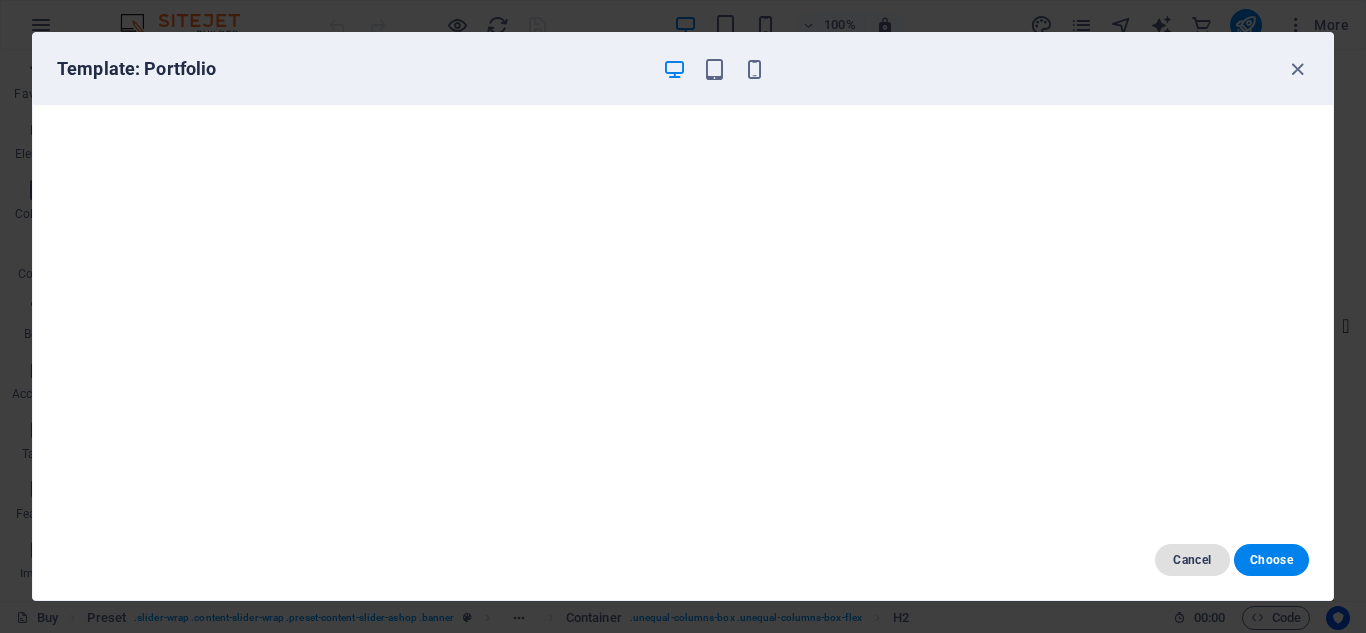 click on "Cancel" at bounding box center (1192, 560) 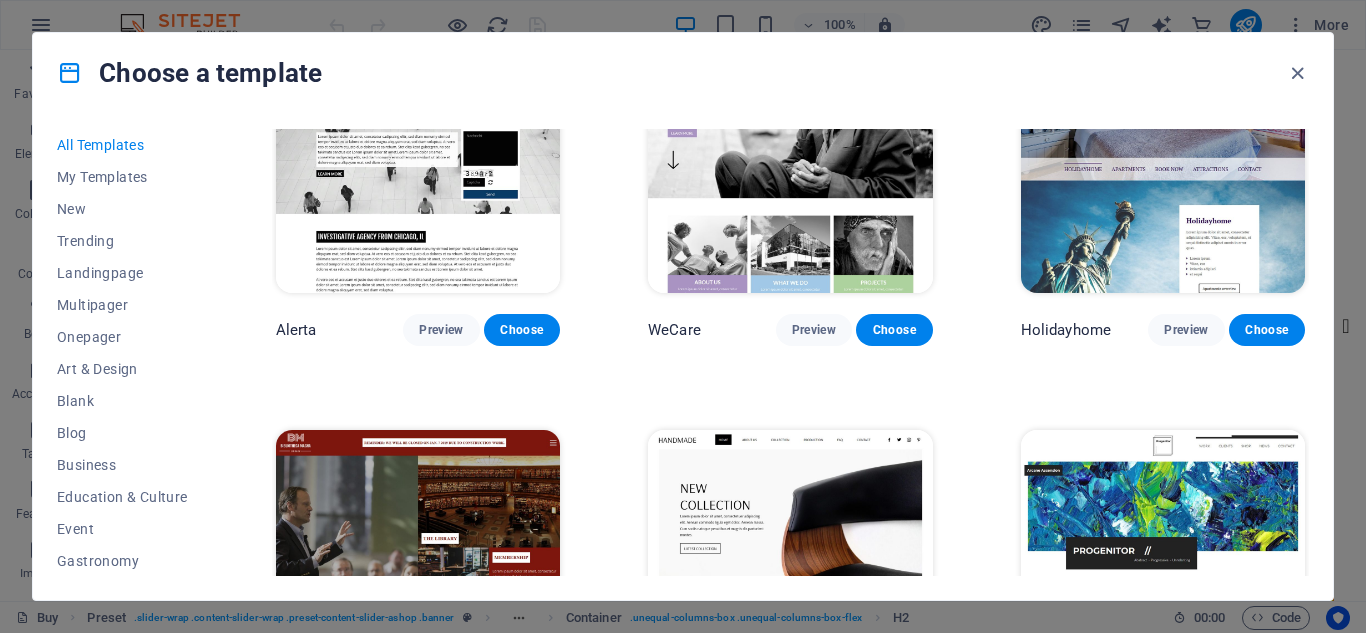 click on "Preview" at bounding box center [1186, 5119] 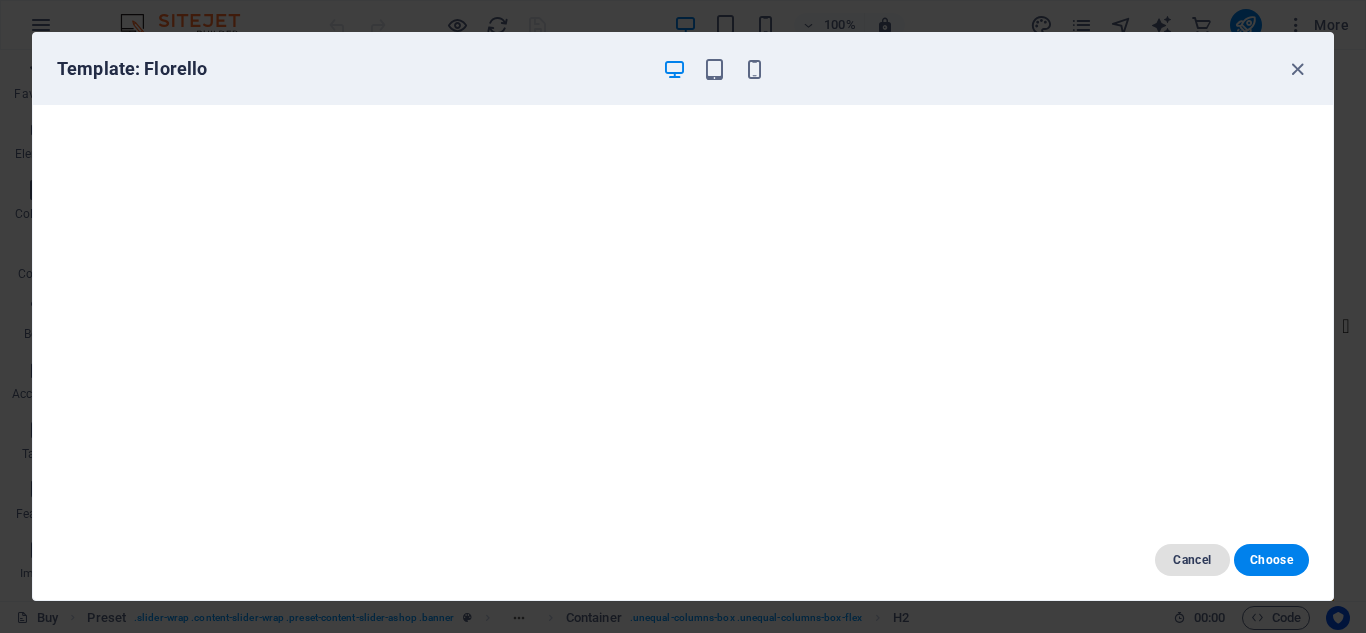 click on "Cancel" at bounding box center (1192, 560) 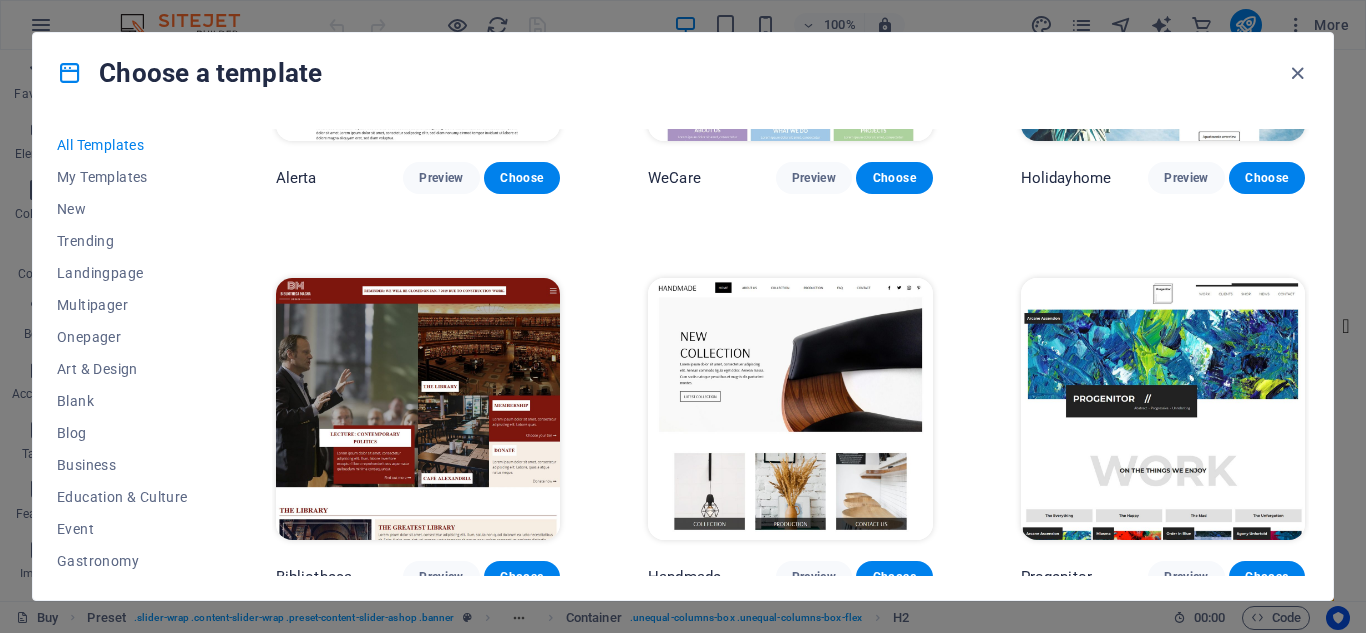 scroll, scrollTop: 11500, scrollLeft: 0, axis: vertical 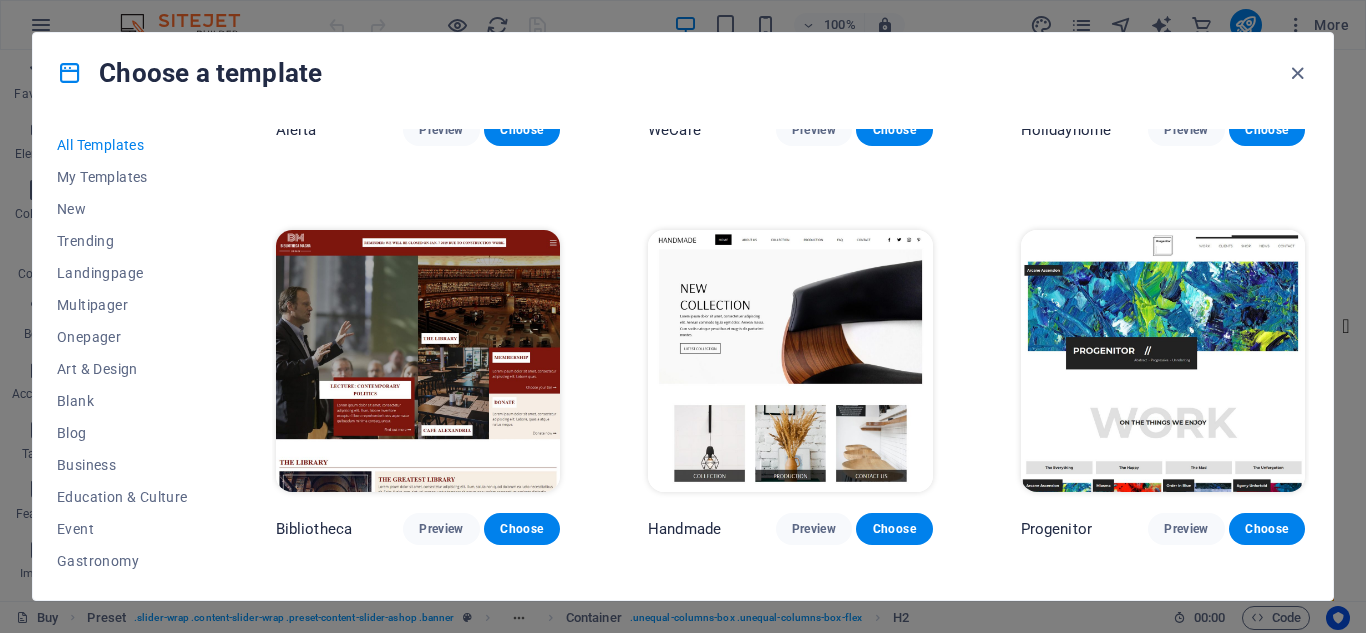 click on "Preview" at bounding box center (1186, 5318) 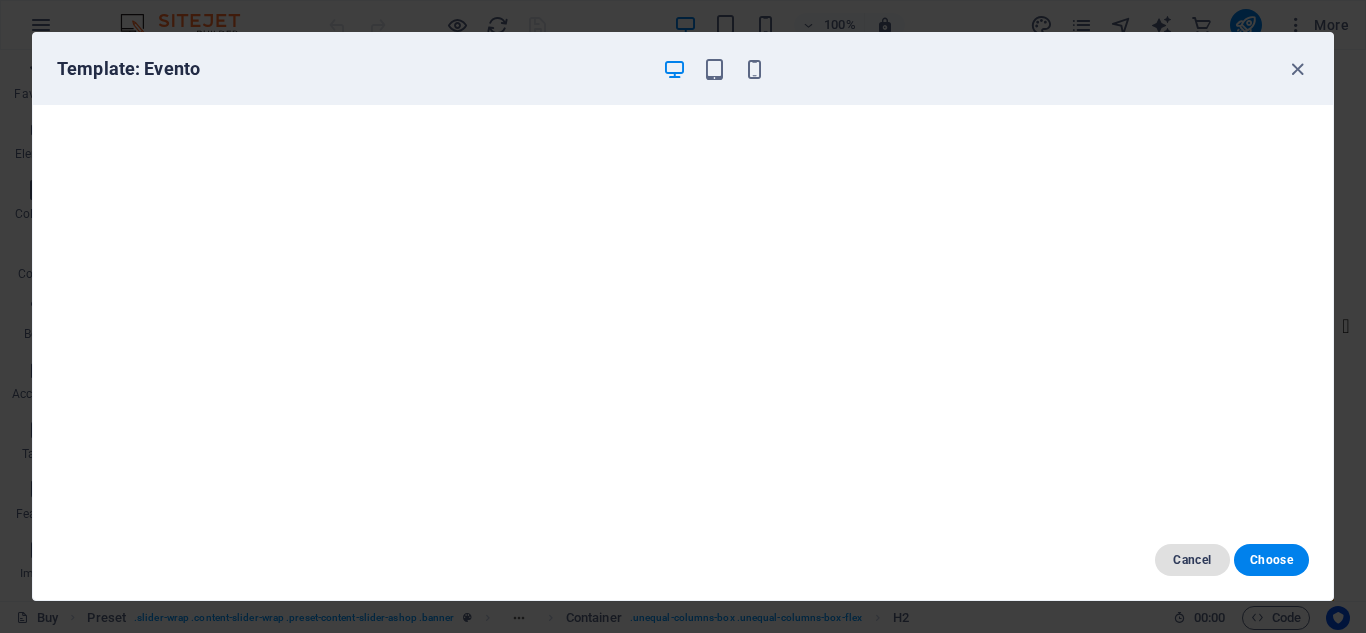 click on "Cancel" at bounding box center (1192, 560) 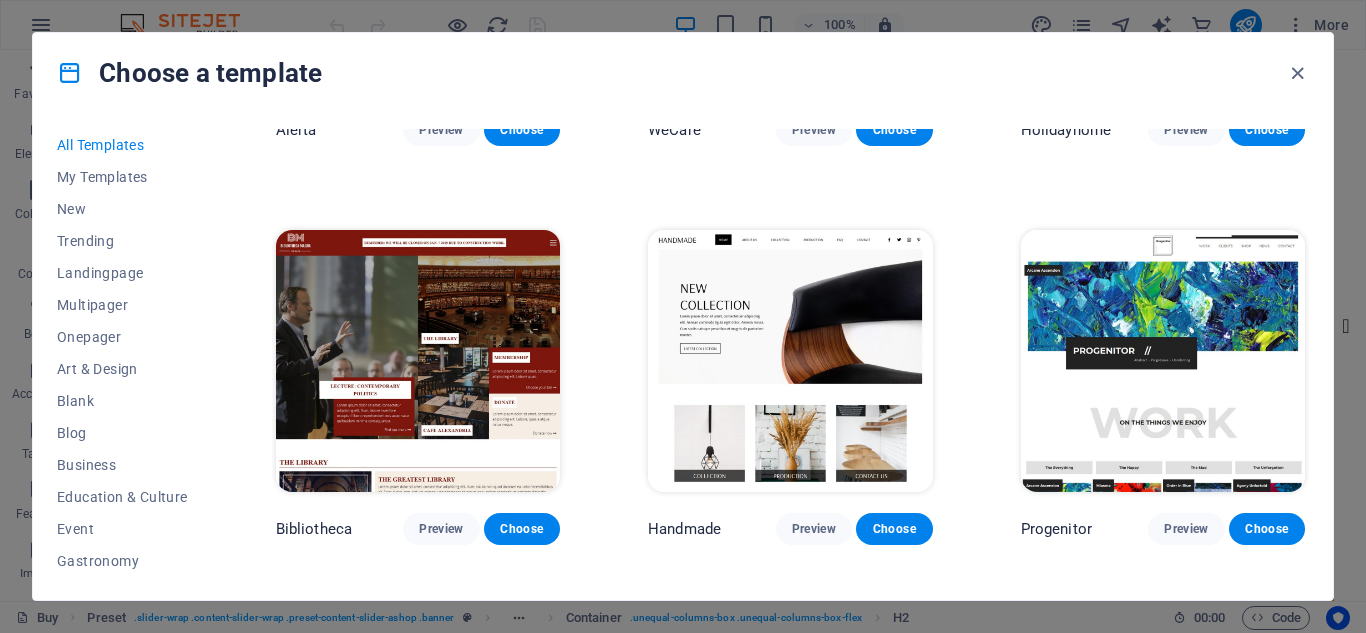 click on "Preview" at bounding box center [814, 5318] 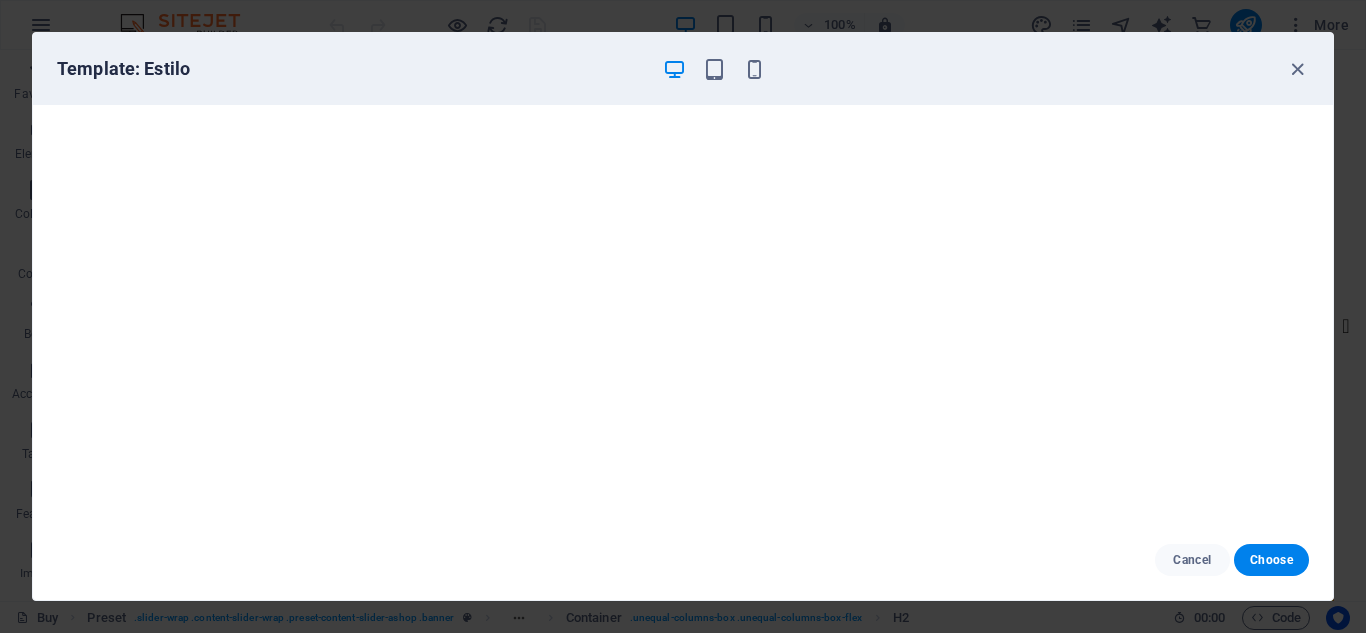 scroll, scrollTop: 0, scrollLeft: 0, axis: both 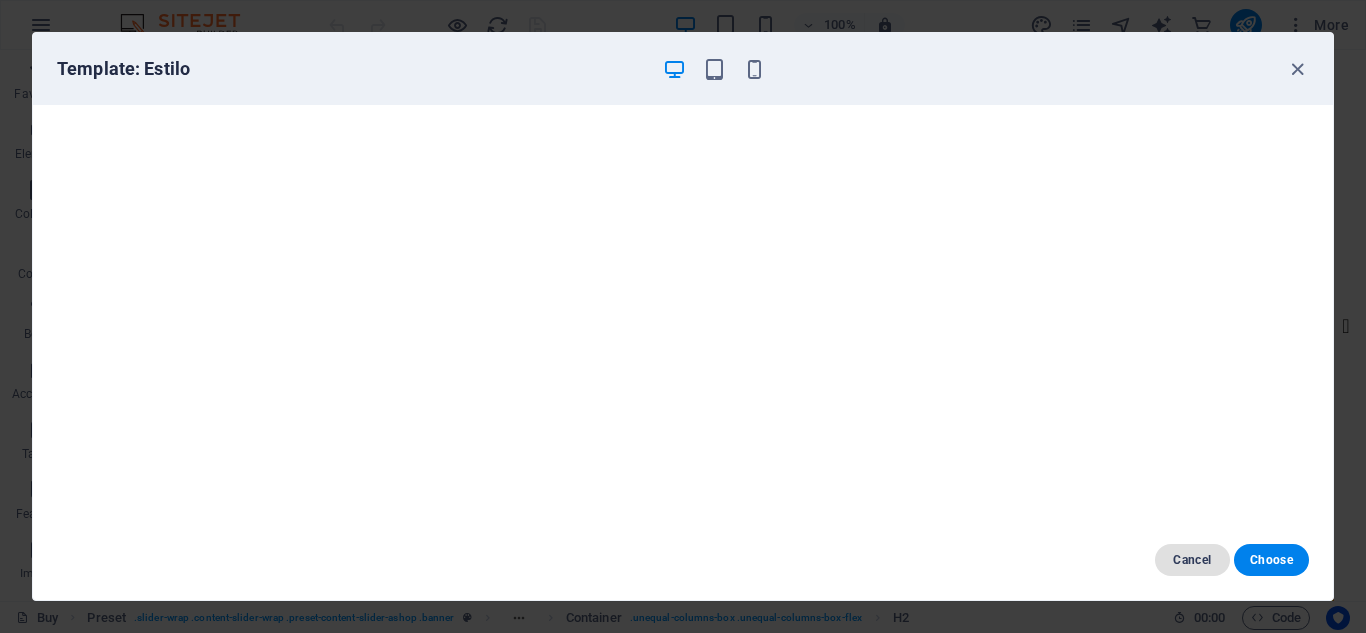 click on "Cancel" at bounding box center [1192, 560] 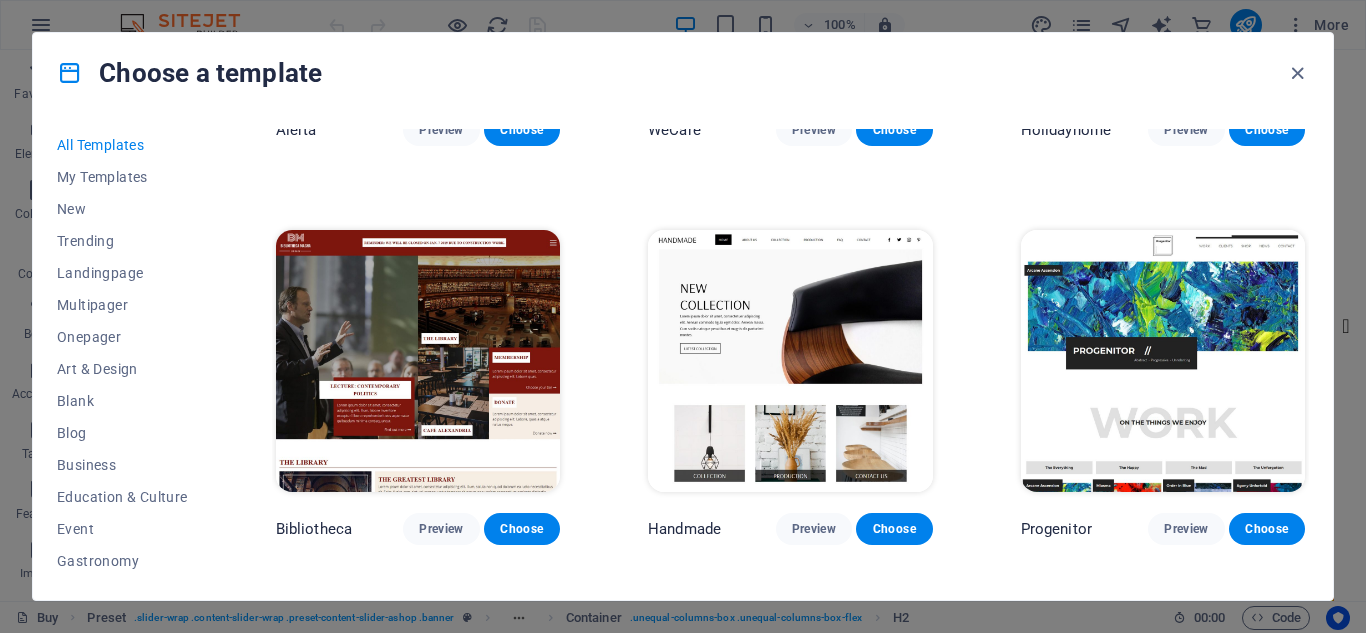 click on "Preview" at bounding box center (441, 5717) 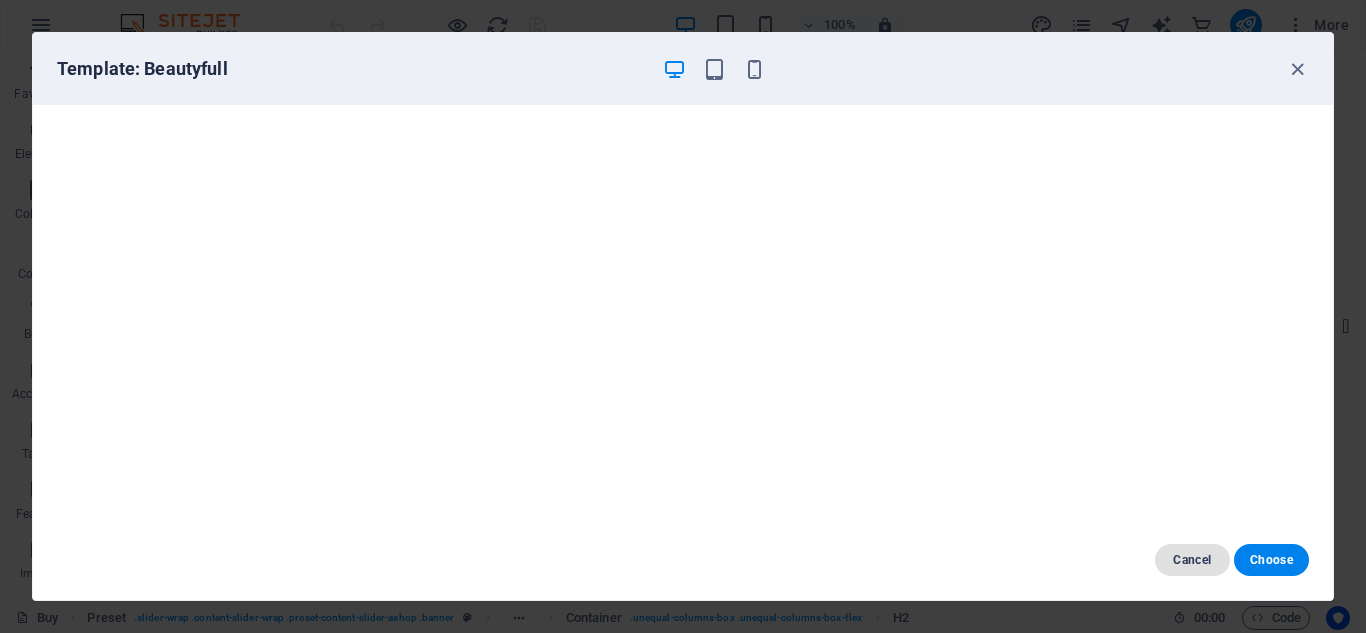 click on "Cancel" at bounding box center (1192, 560) 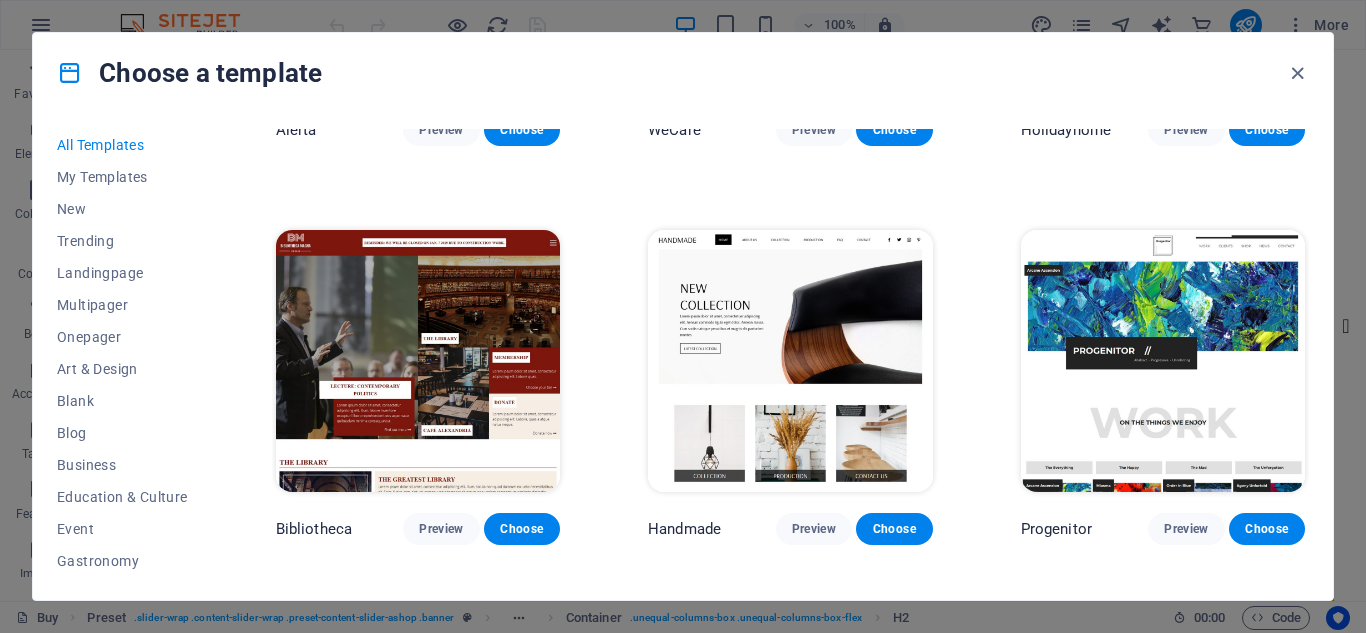 click on "Preview" at bounding box center (814, 5717) 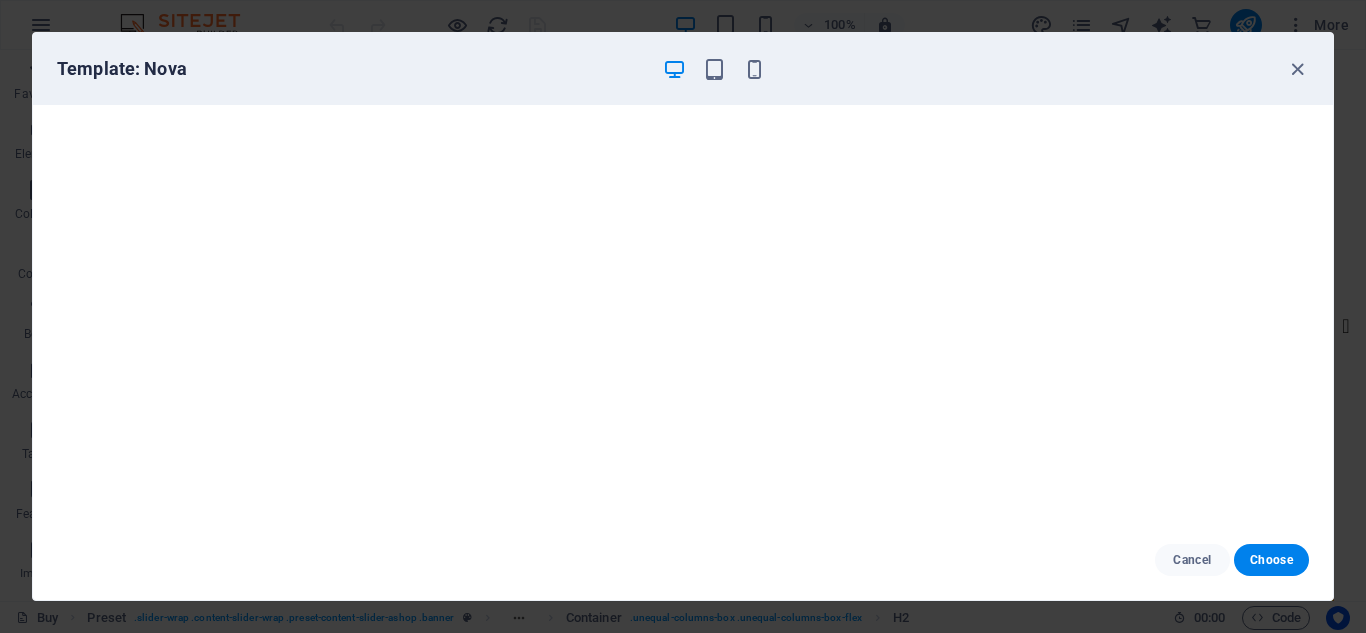 scroll, scrollTop: 5, scrollLeft: 0, axis: vertical 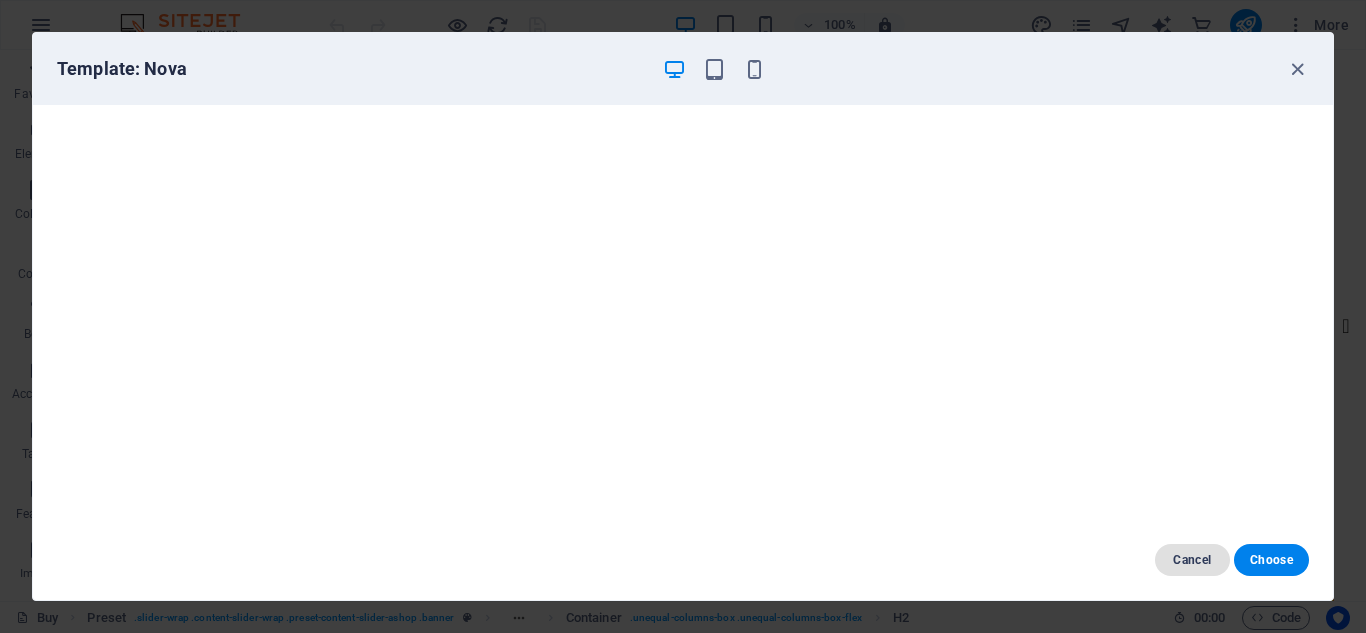 click on "Cancel" at bounding box center (1192, 560) 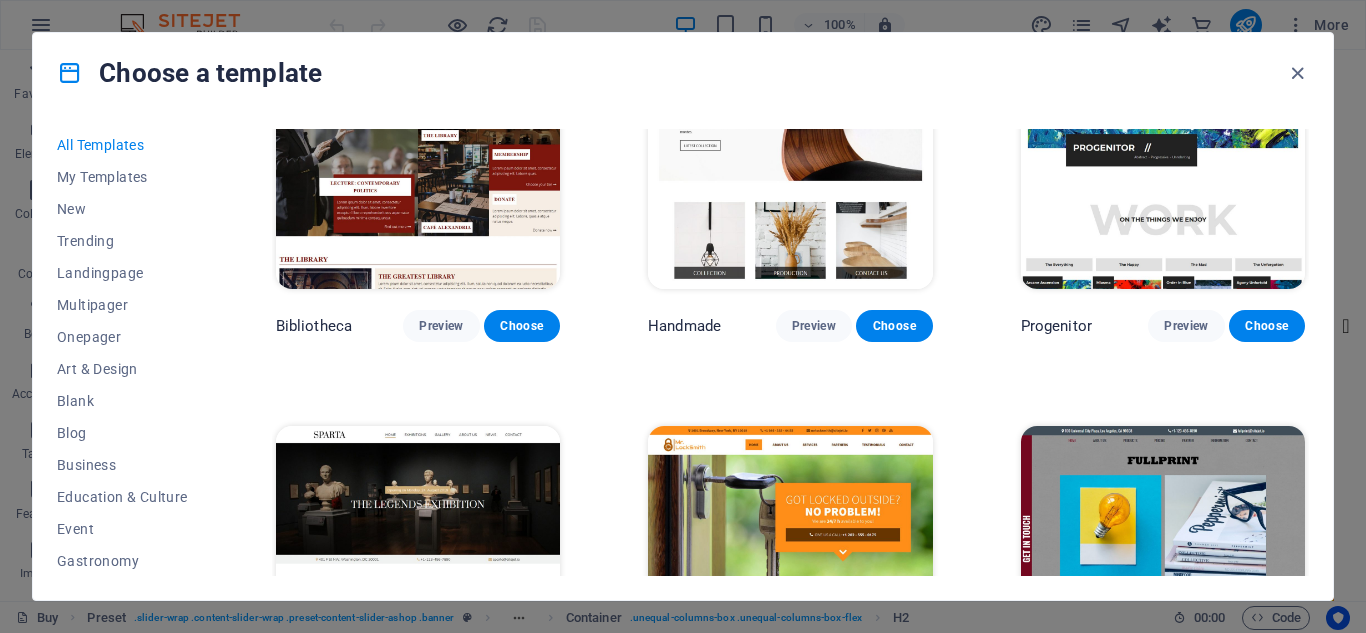 scroll, scrollTop: 11600, scrollLeft: 0, axis: vertical 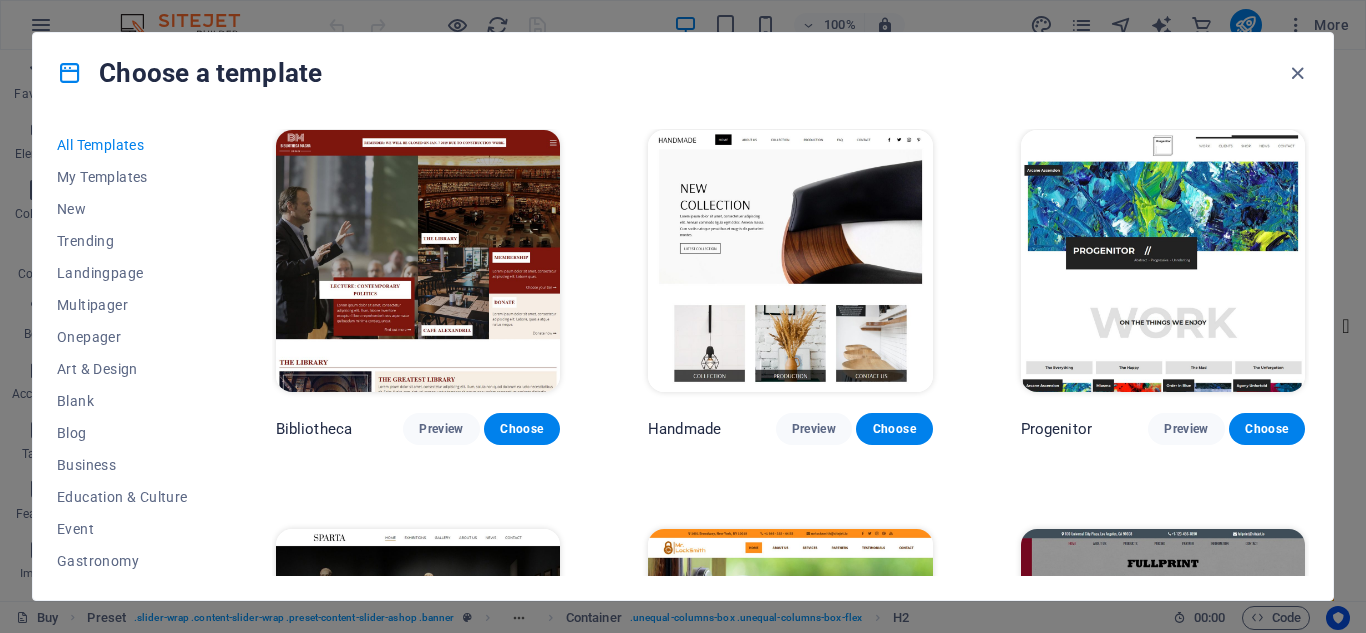 click on "Preview" at bounding box center (814, 5218) 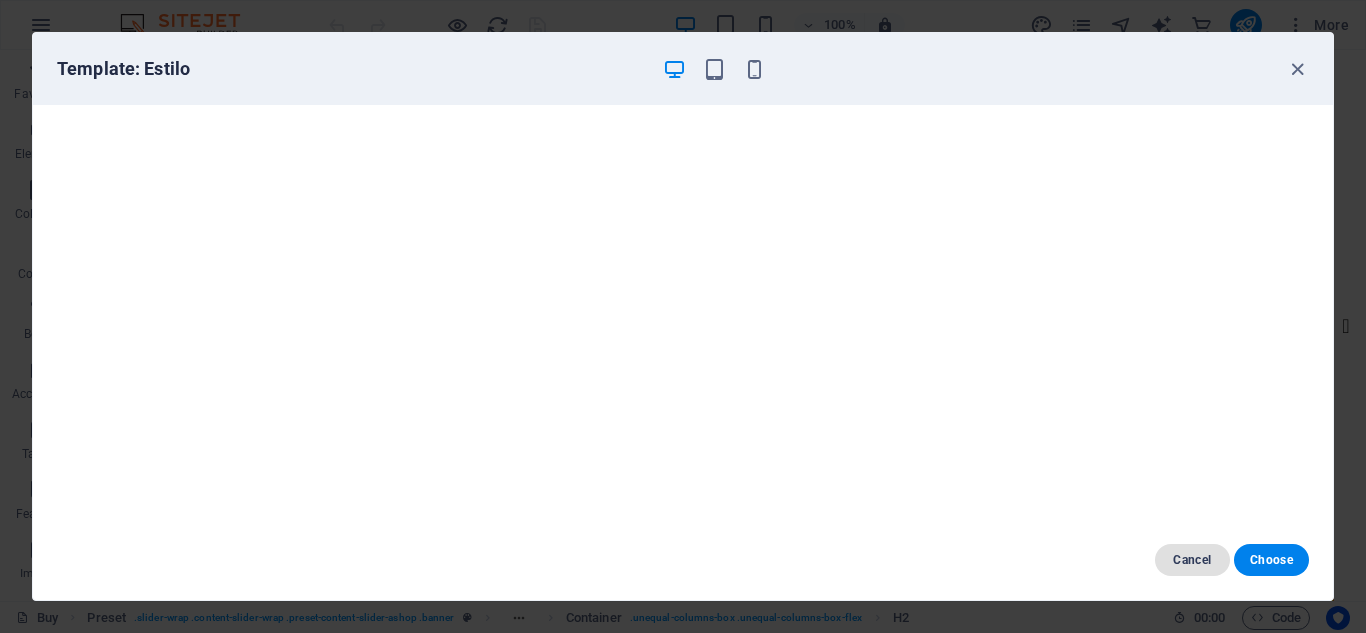 click on "Cancel" at bounding box center [1192, 560] 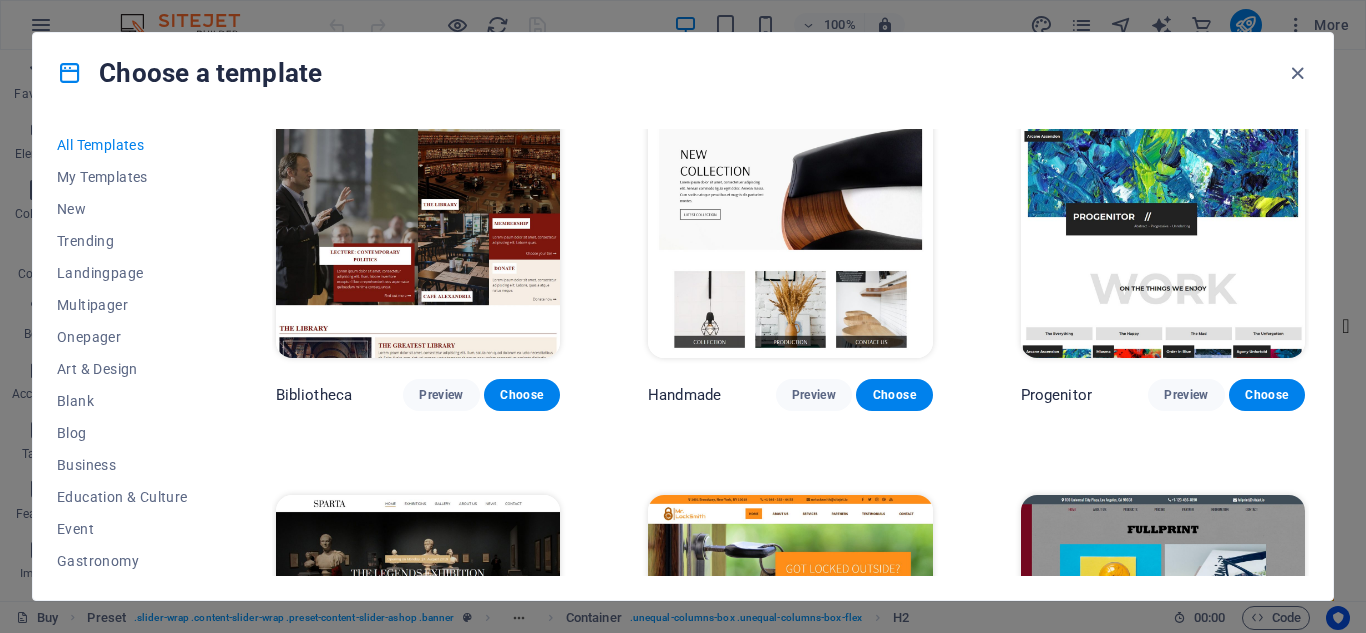 scroll, scrollTop: 11600, scrollLeft: 0, axis: vertical 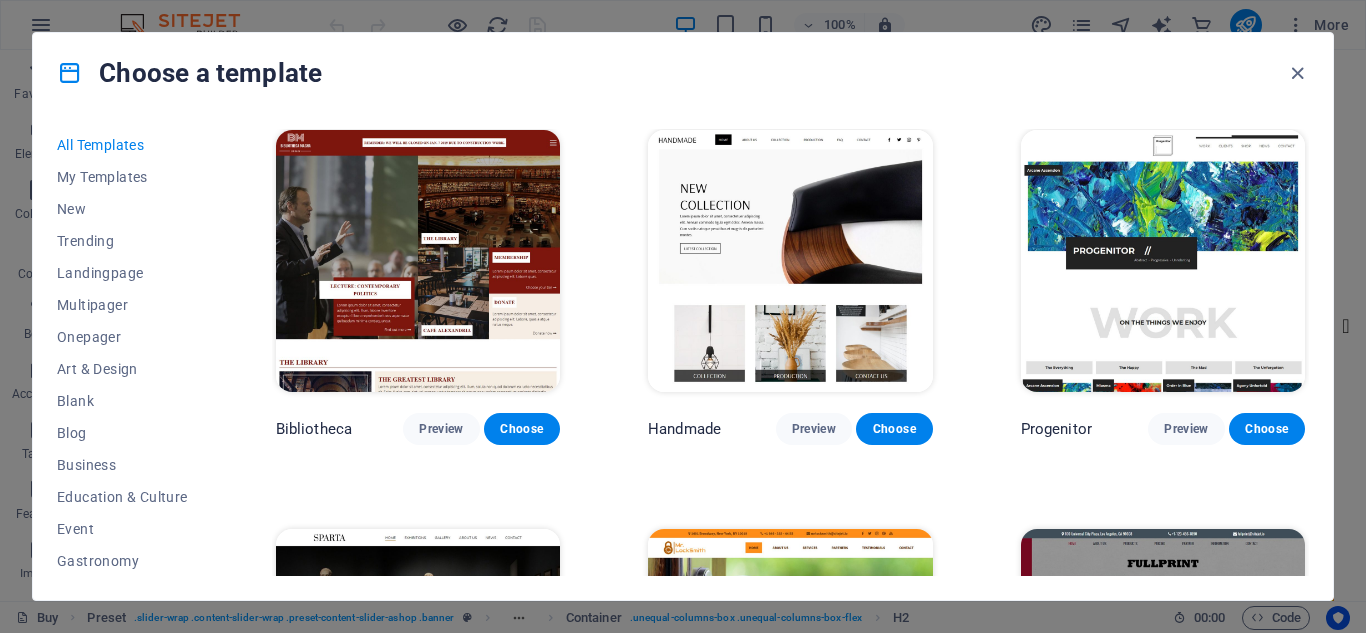 click on "Preview" at bounding box center [441, 5218] 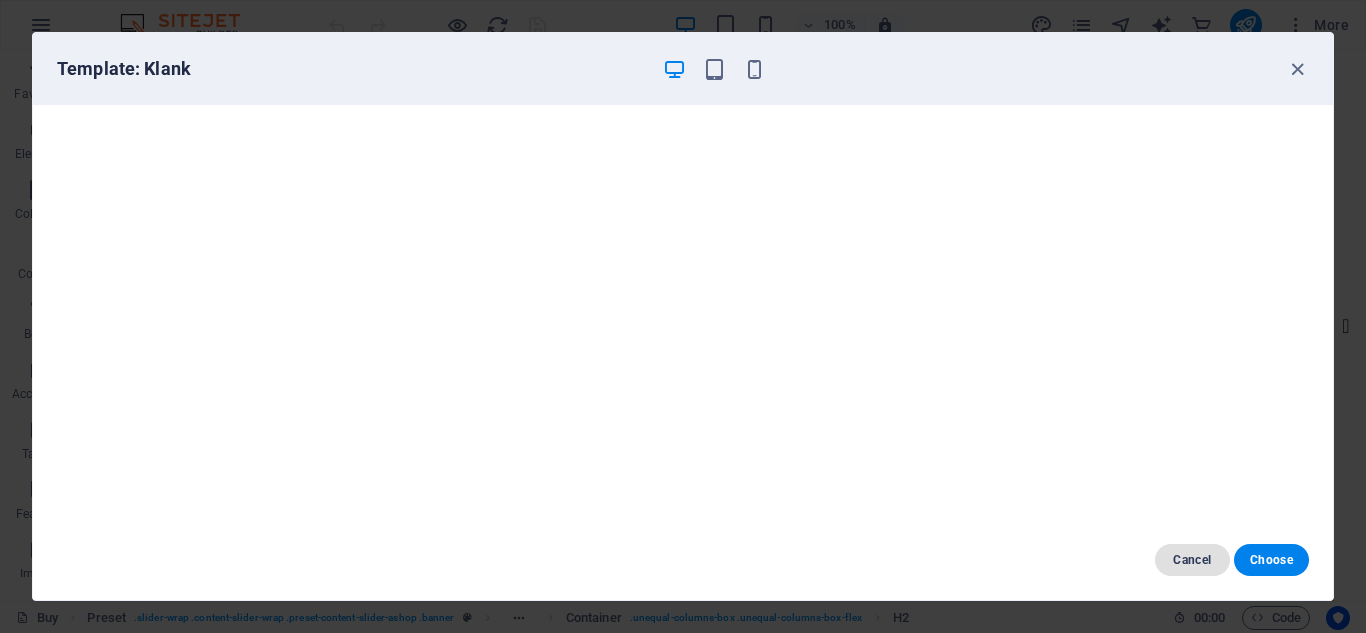 click on "Cancel" at bounding box center [1192, 560] 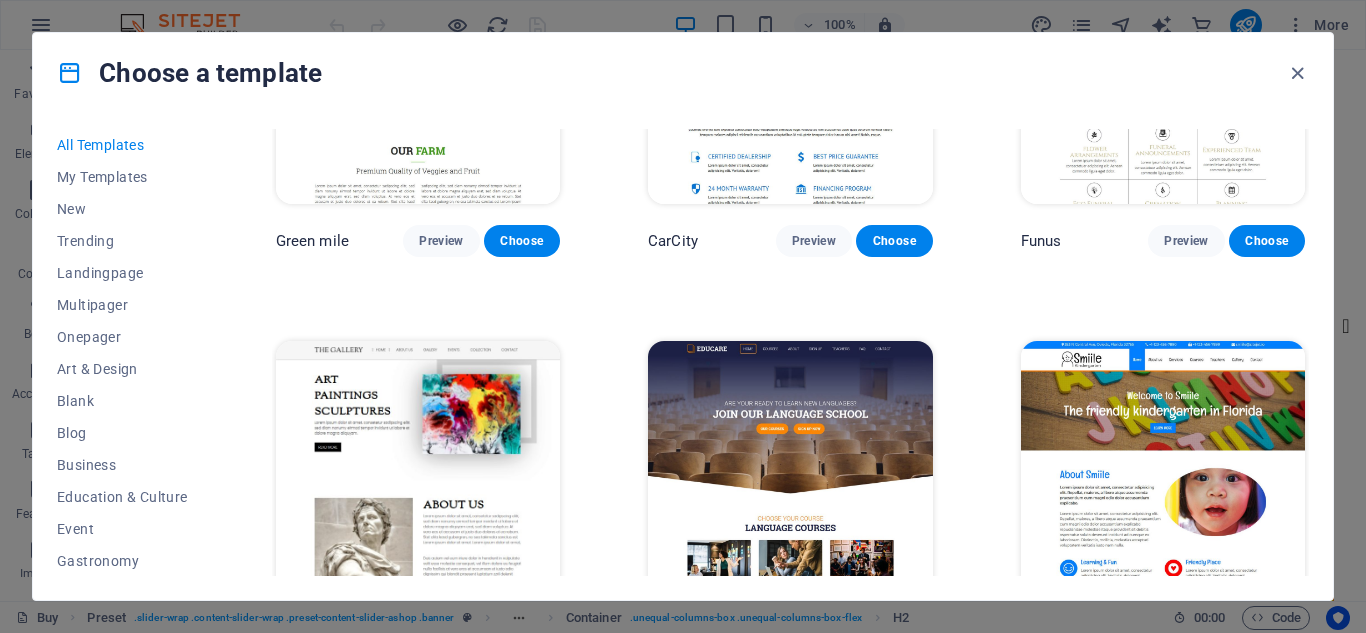 scroll, scrollTop: 13100, scrollLeft: 0, axis: vertical 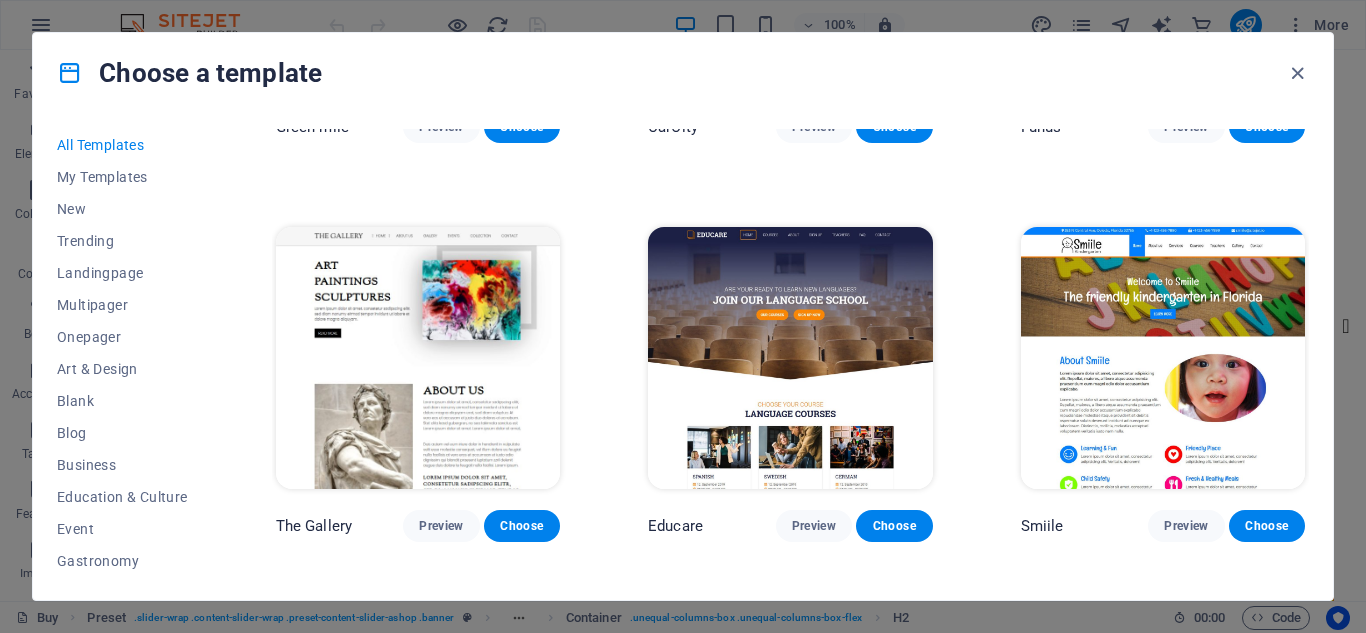 click on "Preview" at bounding box center [441, 5714] 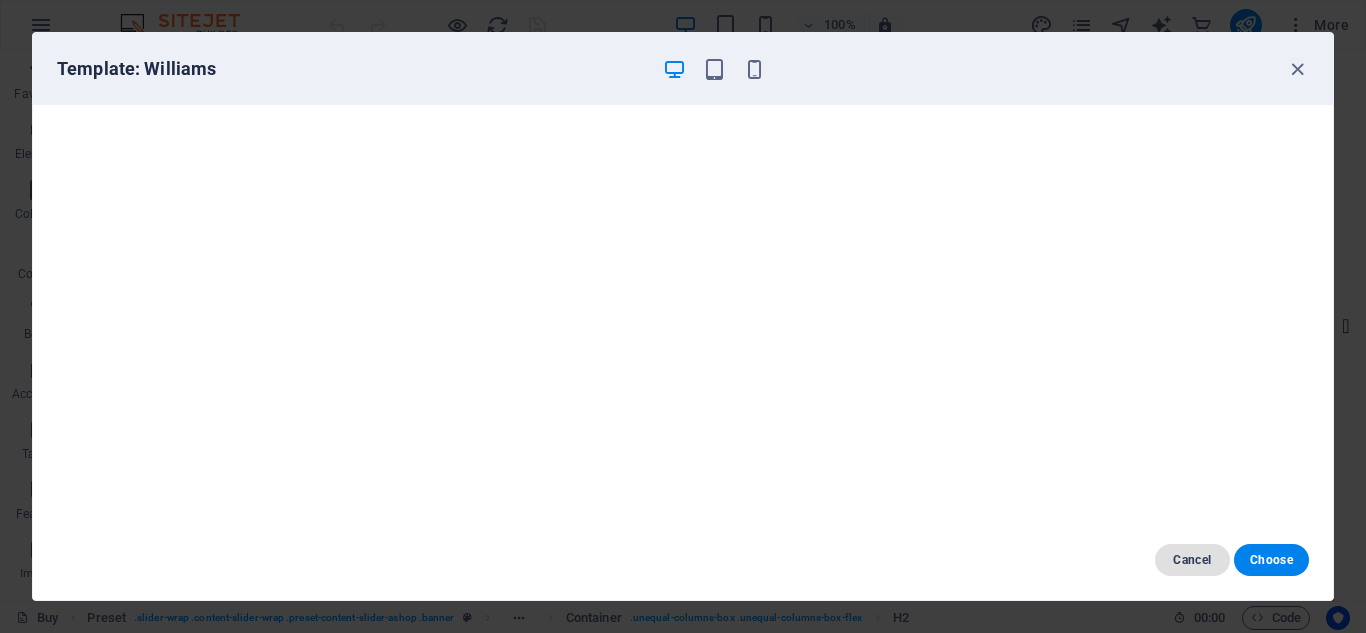 click on "Cancel" at bounding box center (1192, 560) 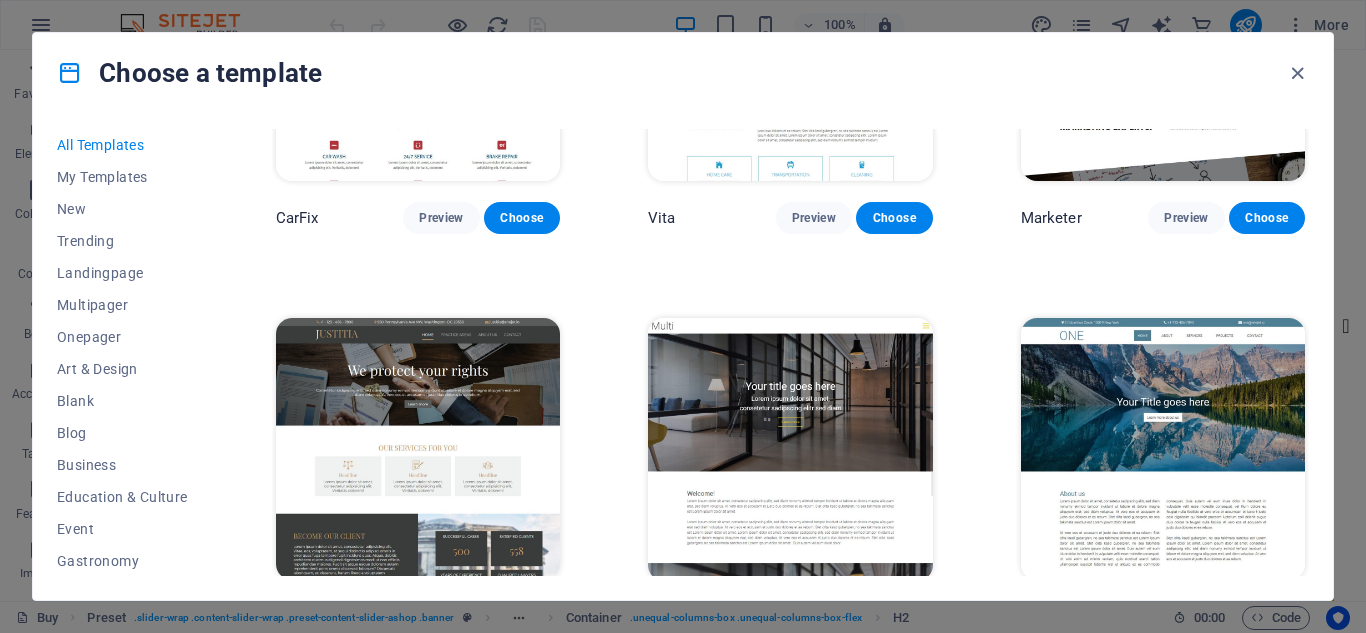 scroll, scrollTop: 17400, scrollLeft: 0, axis: vertical 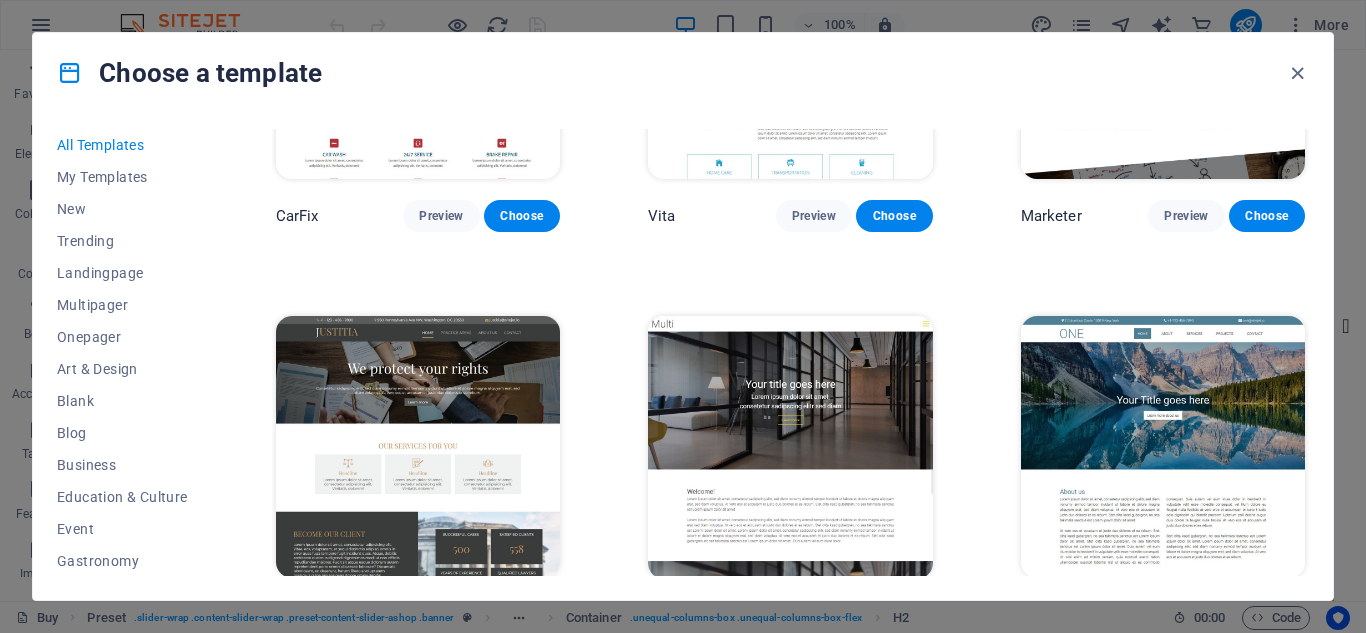 click on "Preview" at bounding box center [814, 5804] 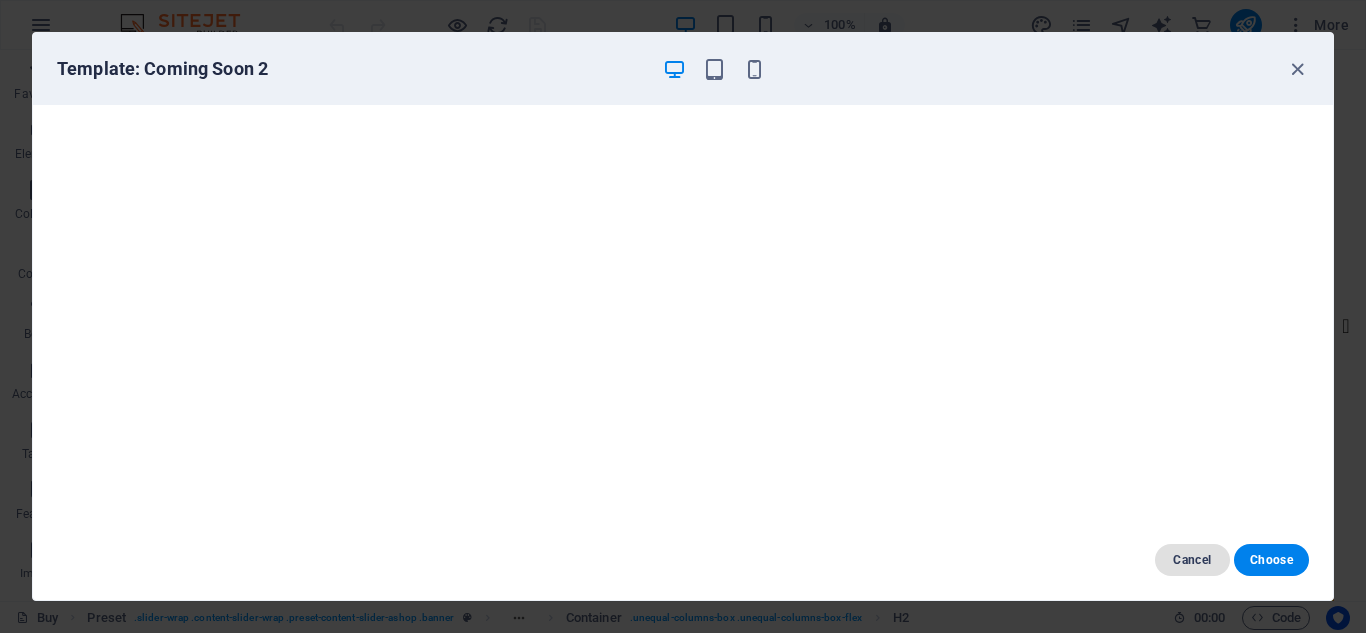 click on "Cancel" at bounding box center [1192, 560] 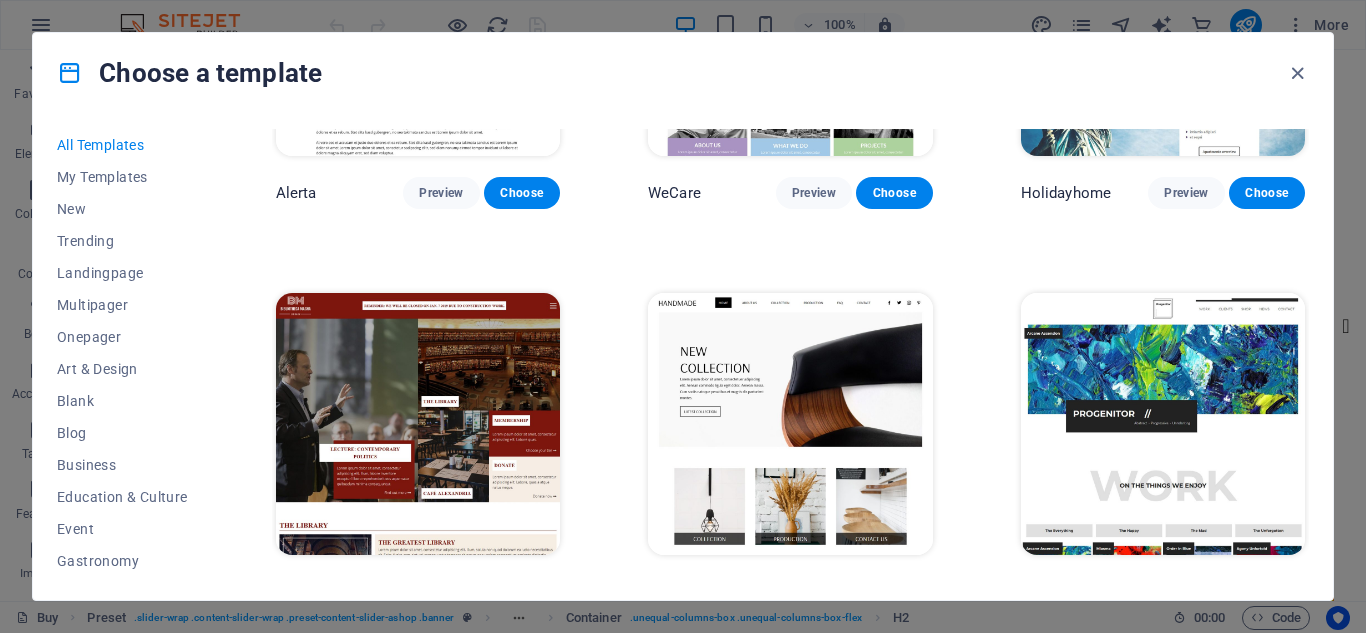 scroll, scrollTop: 11471, scrollLeft: 0, axis: vertical 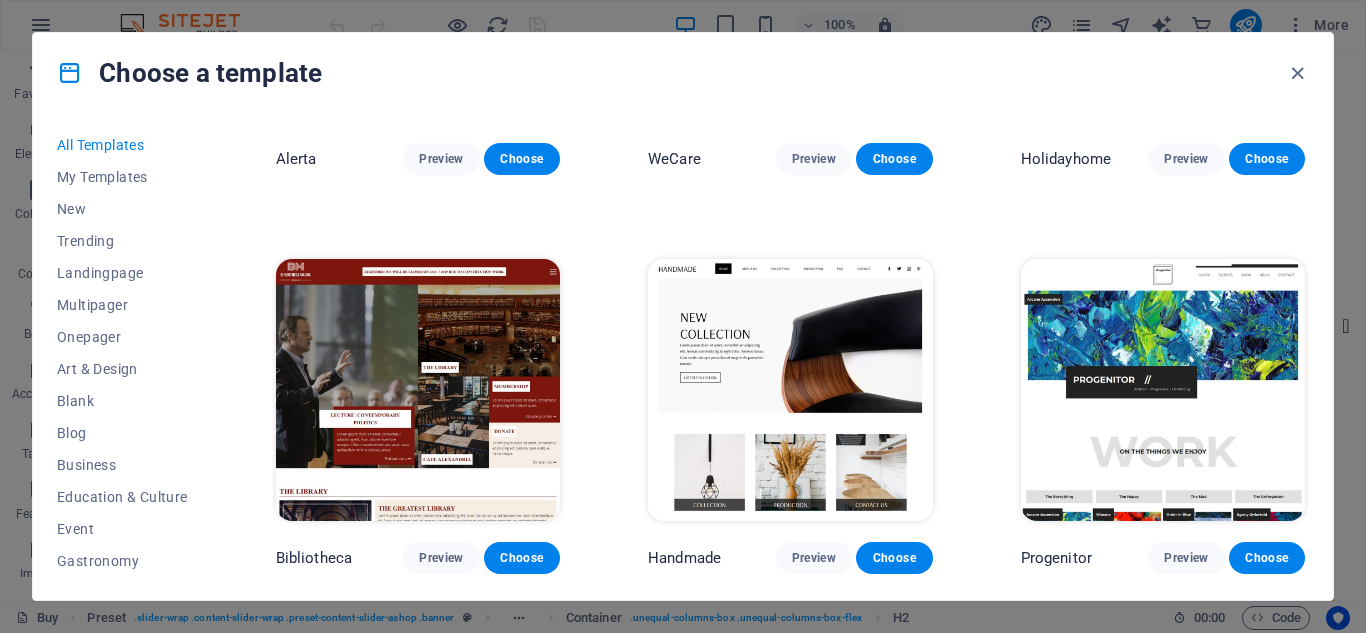 click on "Preview" at bounding box center [814, 5347] 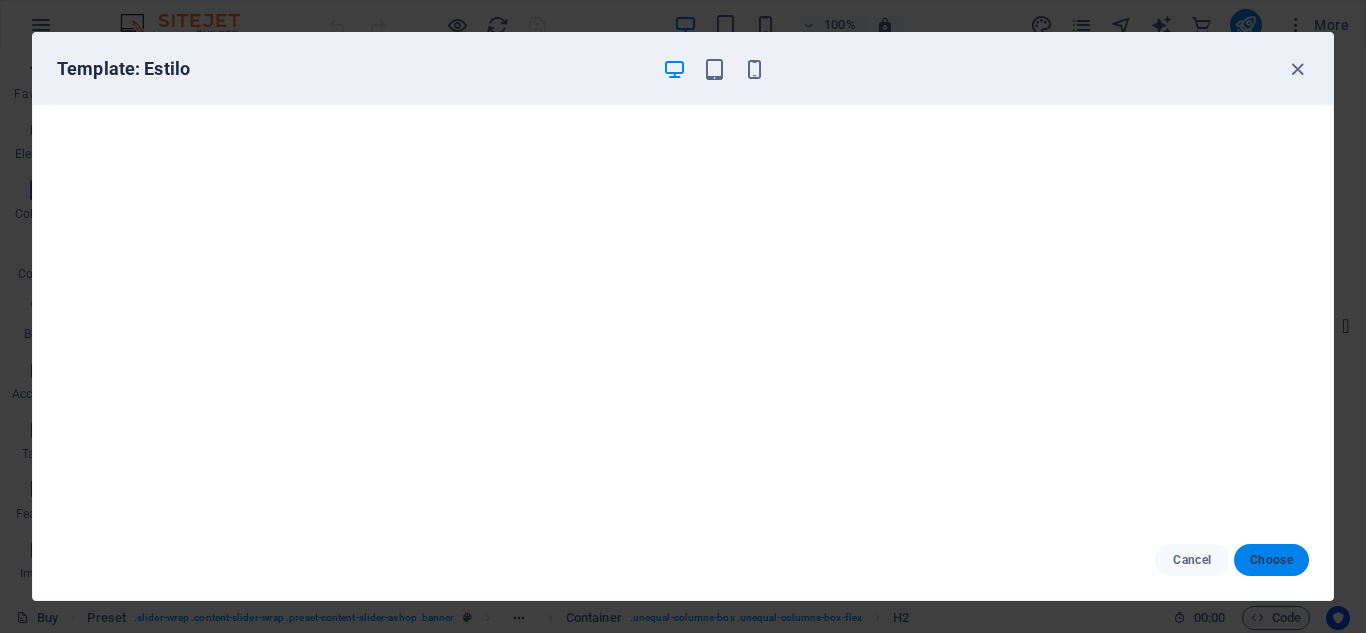 click on "Choose" at bounding box center [1271, 560] 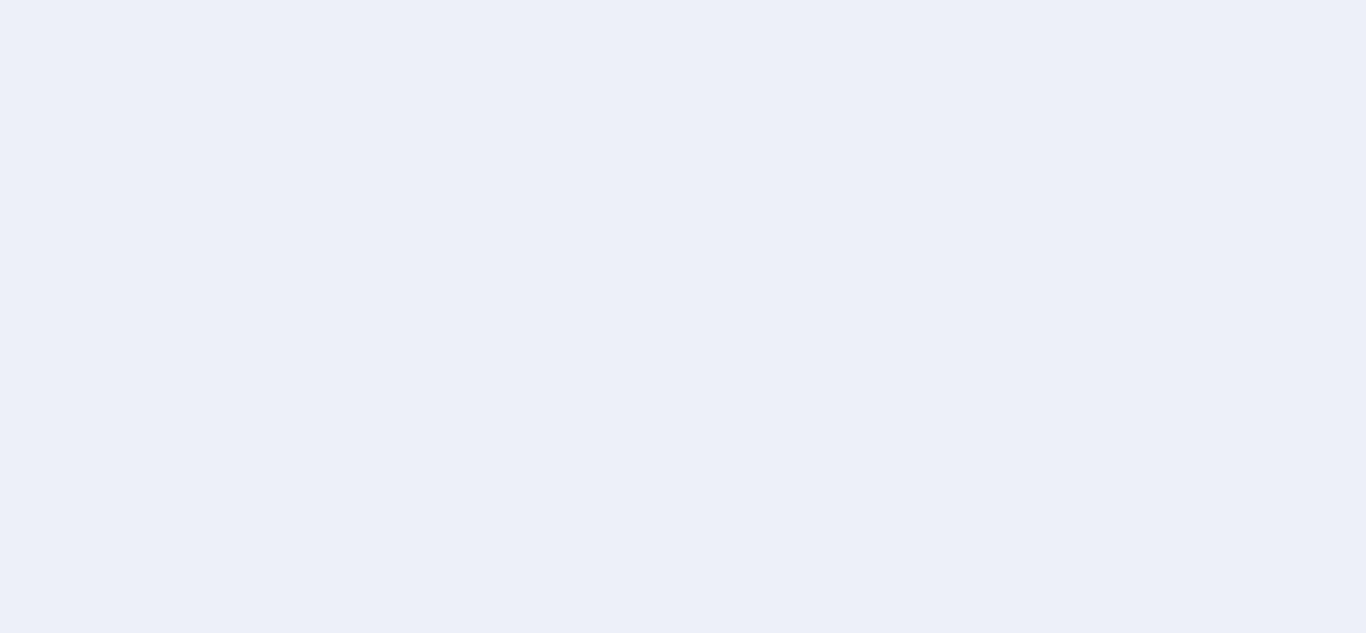 scroll, scrollTop: 0, scrollLeft: 0, axis: both 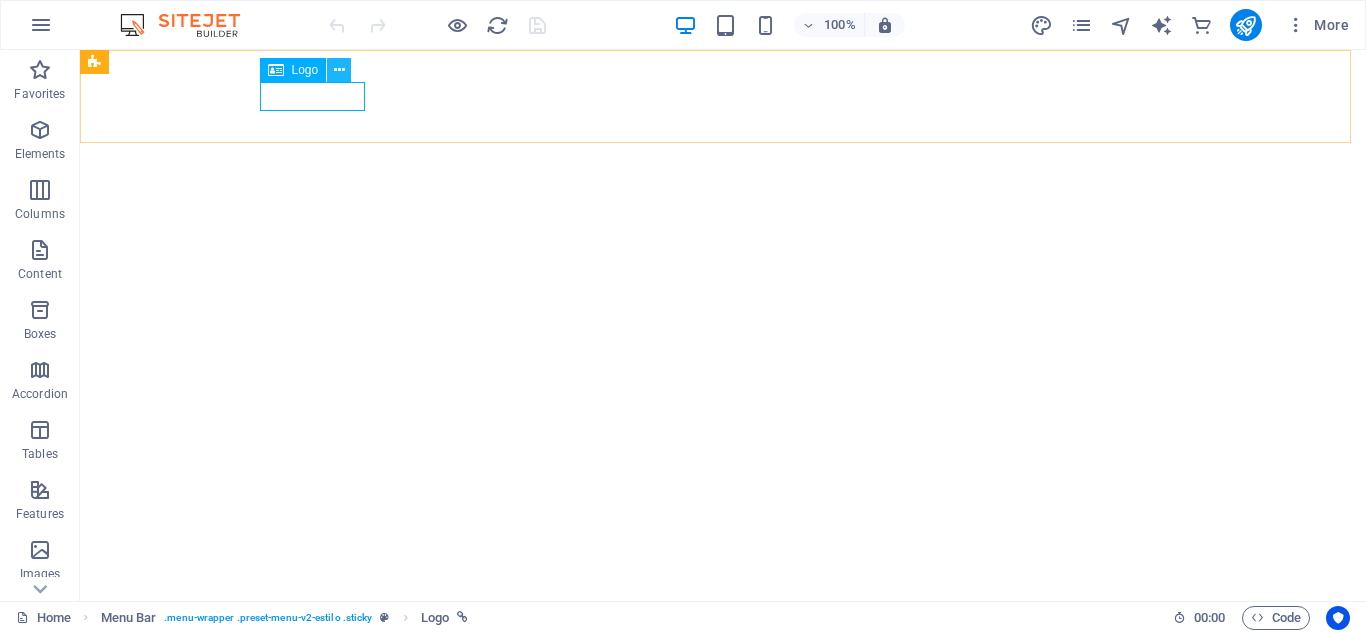click at bounding box center (339, 70) 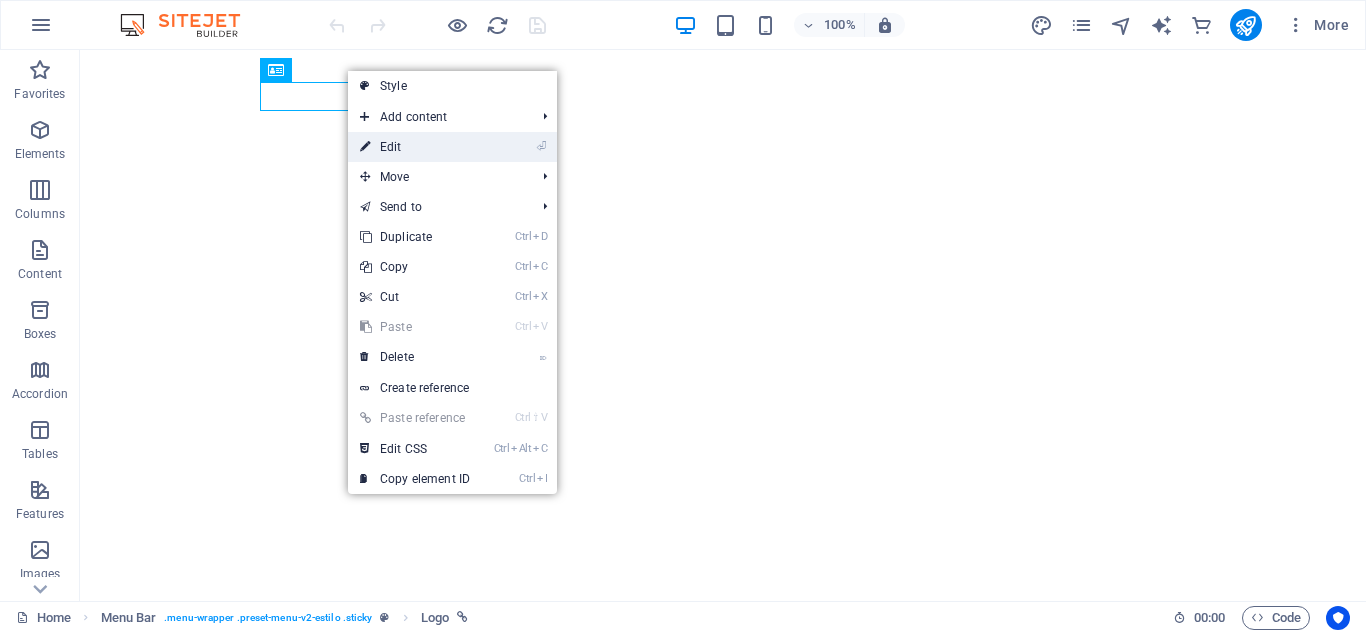 click on "⏎  Edit" at bounding box center [415, 147] 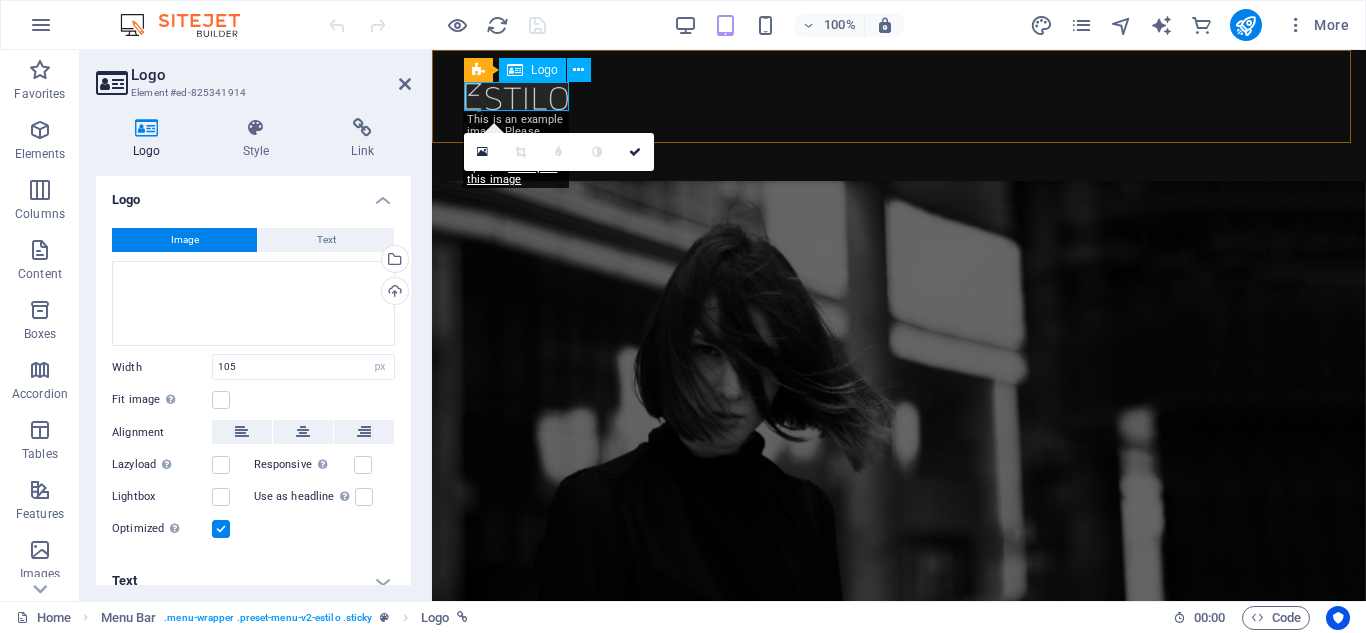 scroll, scrollTop: 0, scrollLeft: 0, axis: both 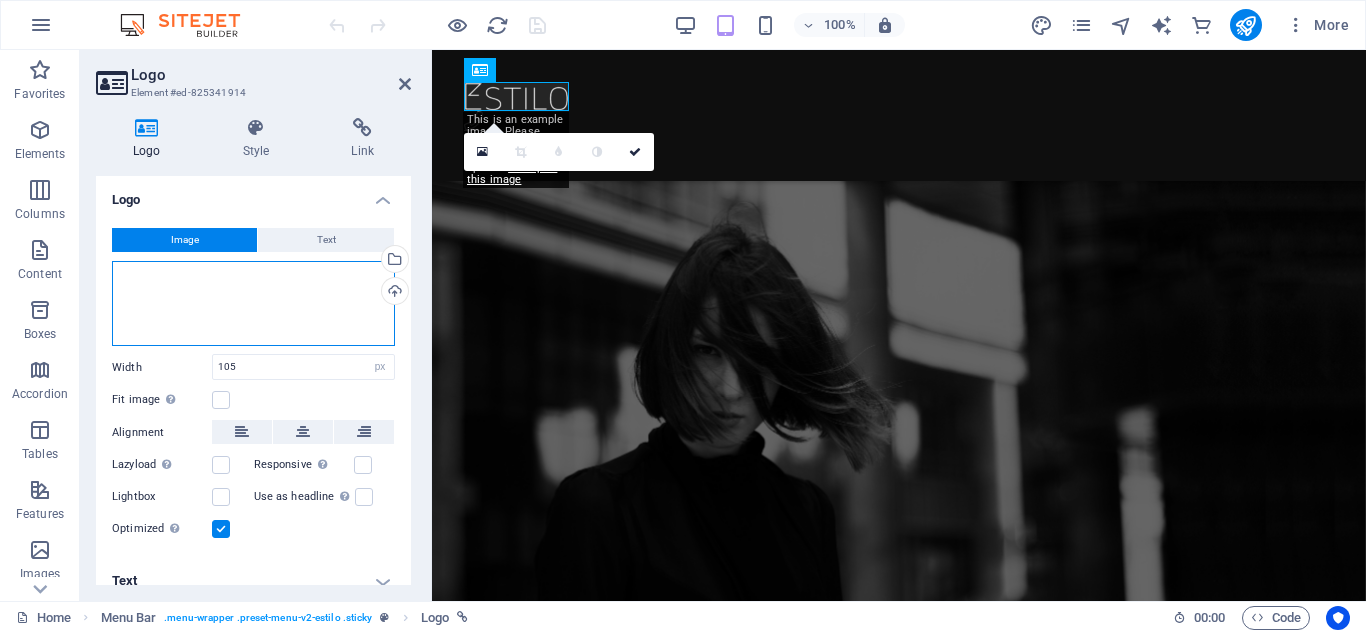 click on "Drag files here, click to choose files or select files from Files or our free stock photos & videos" at bounding box center (253, 304) 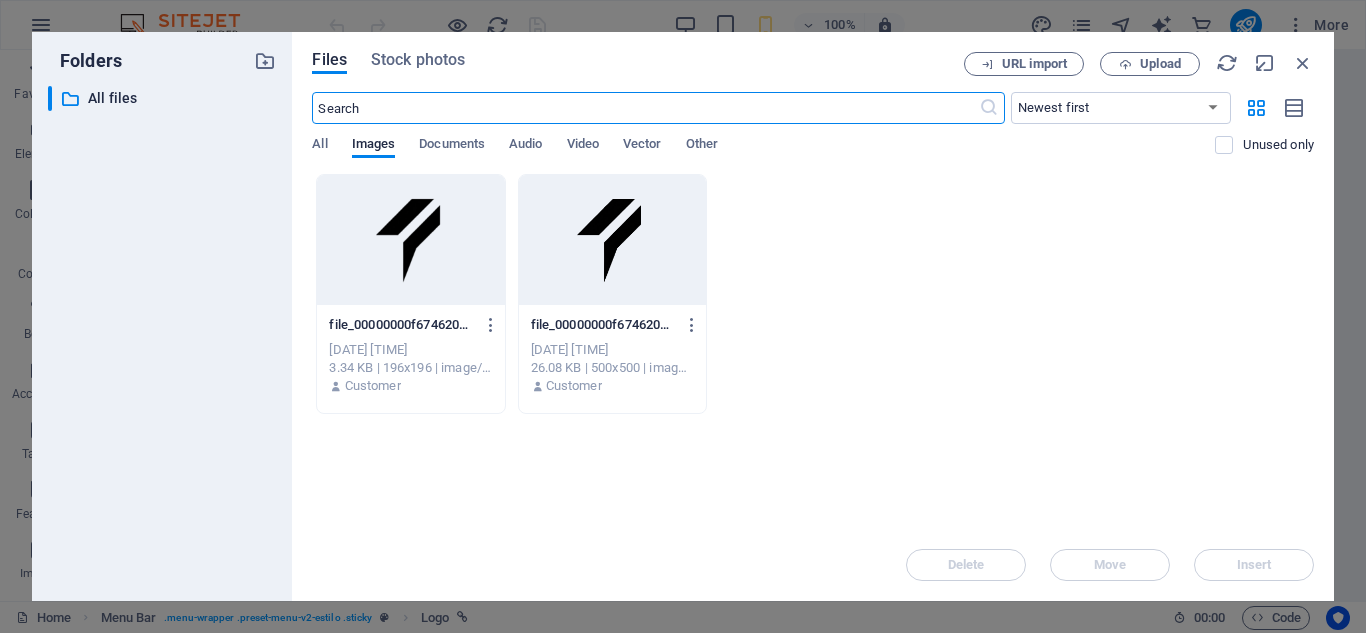 click at bounding box center (410, 240) 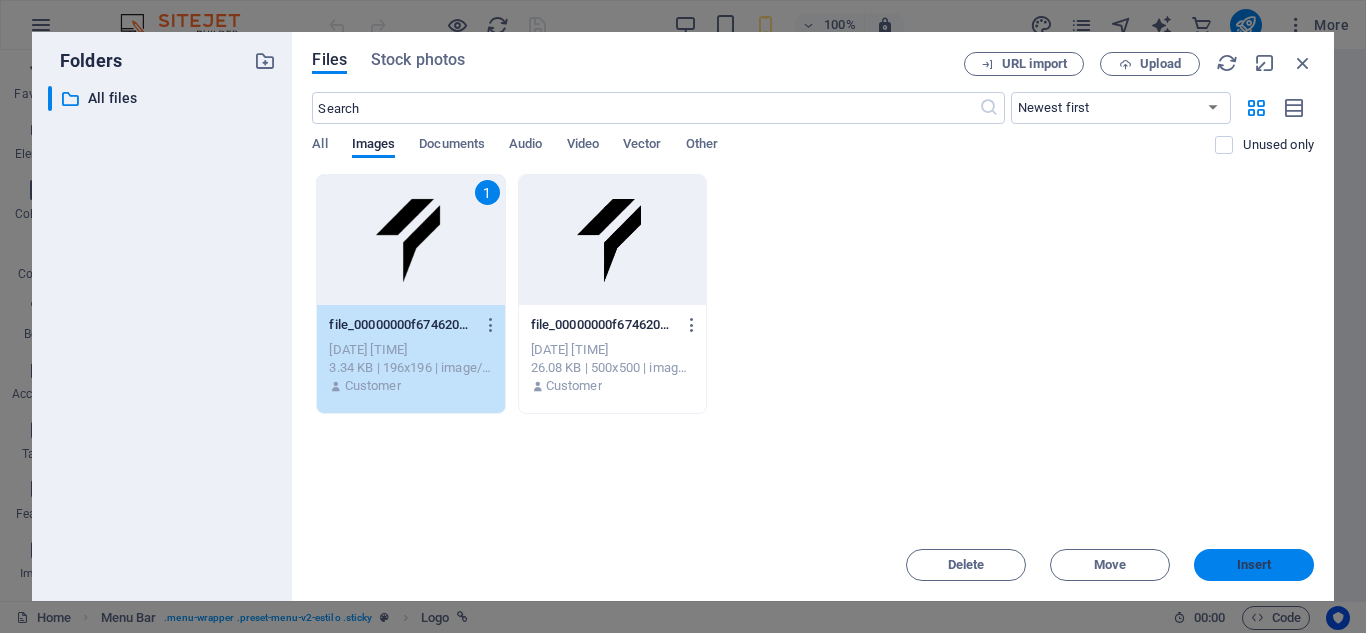 click on "Insert" at bounding box center (1254, 565) 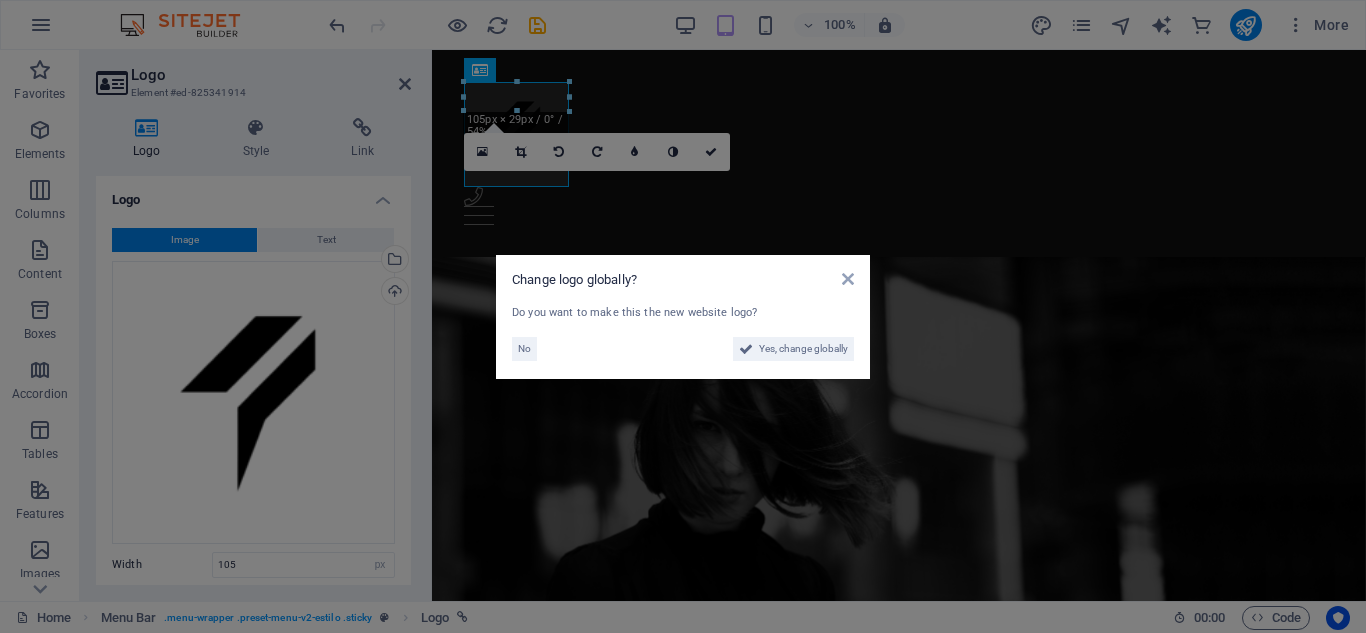 click on "Change logo globally? Do you want to make this the new website logo? No Yes, change globally" at bounding box center [683, 316] 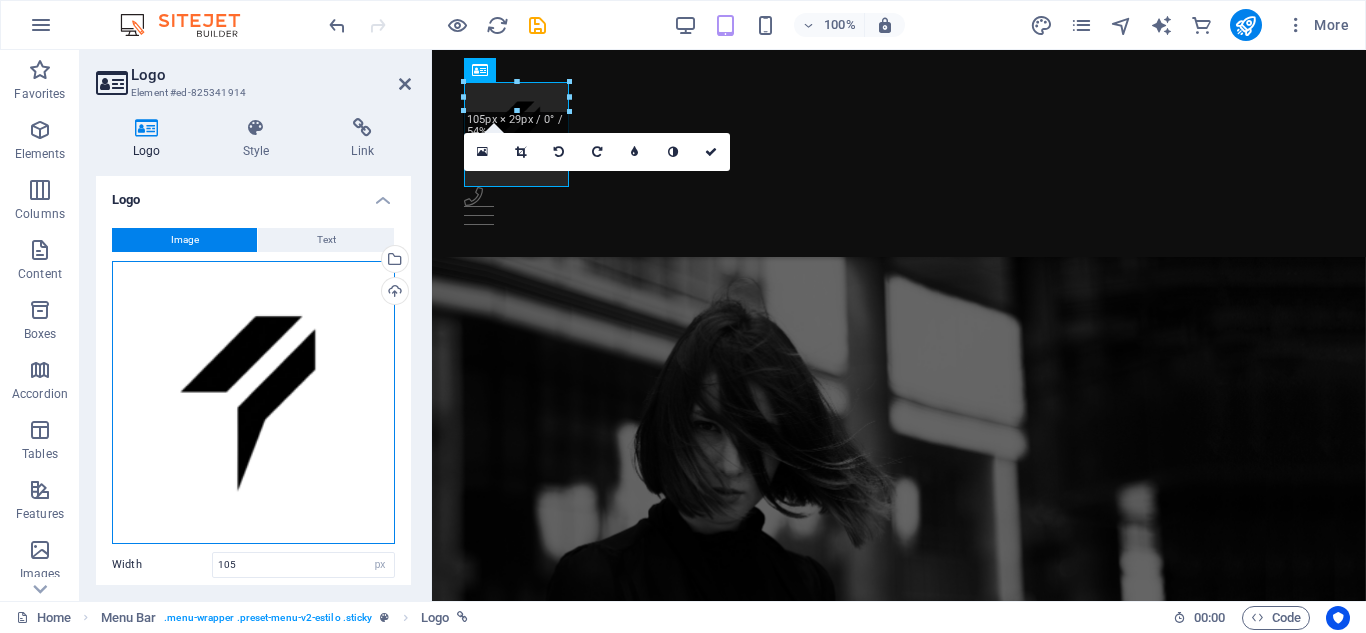 click on "Drag files here, click to choose files or select files from Files or our free stock photos & videos" at bounding box center [253, 402] 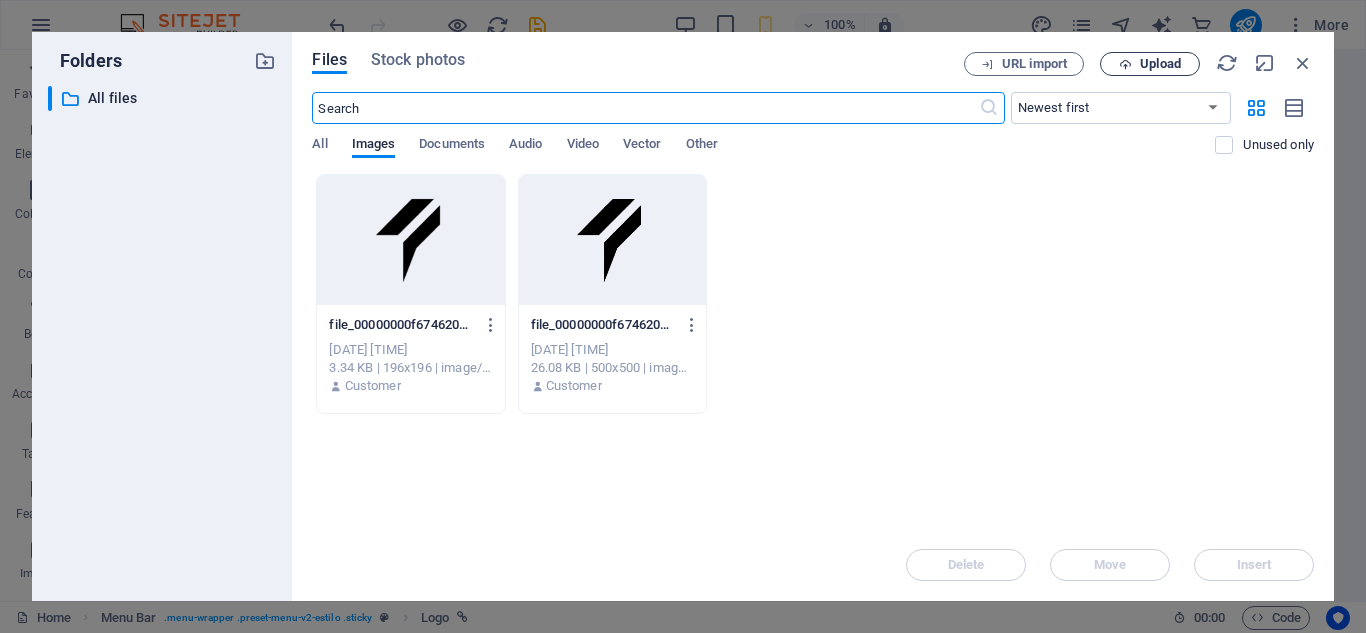 click on "Upload" at bounding box center (1150, 64) 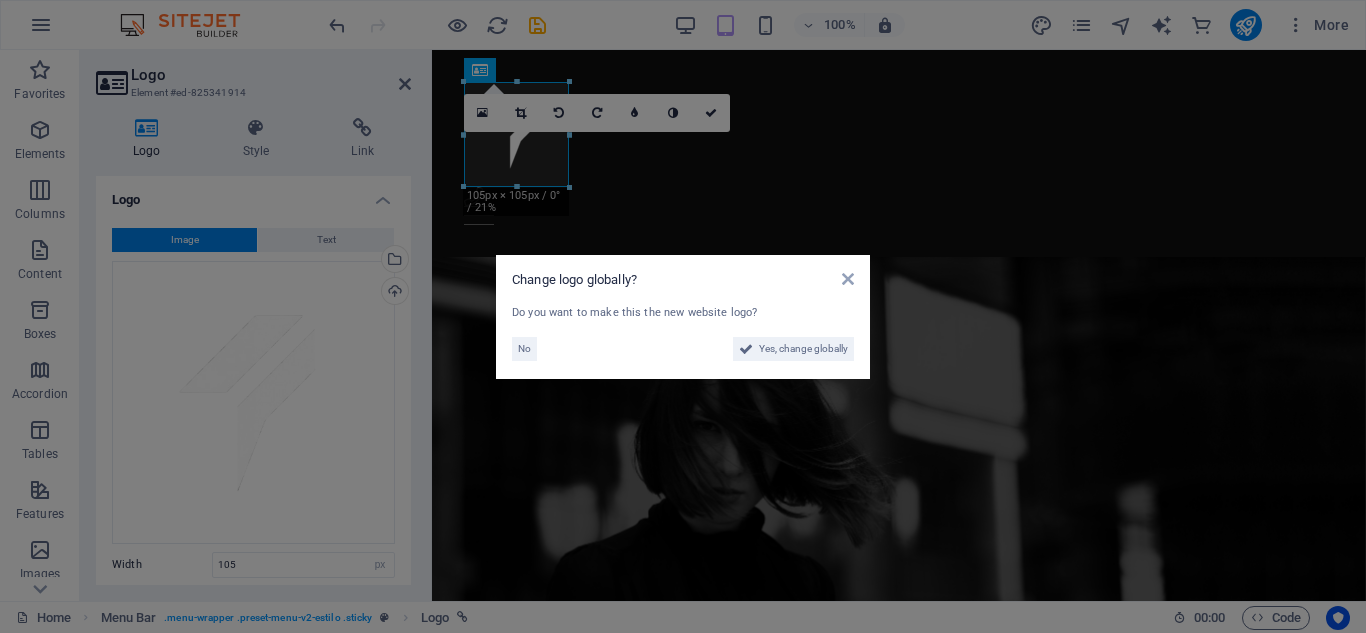 drag, startPoint x: 567, startPoint y: 186, endPoint x: 546, endPoint y: 160, distance: 33.42155 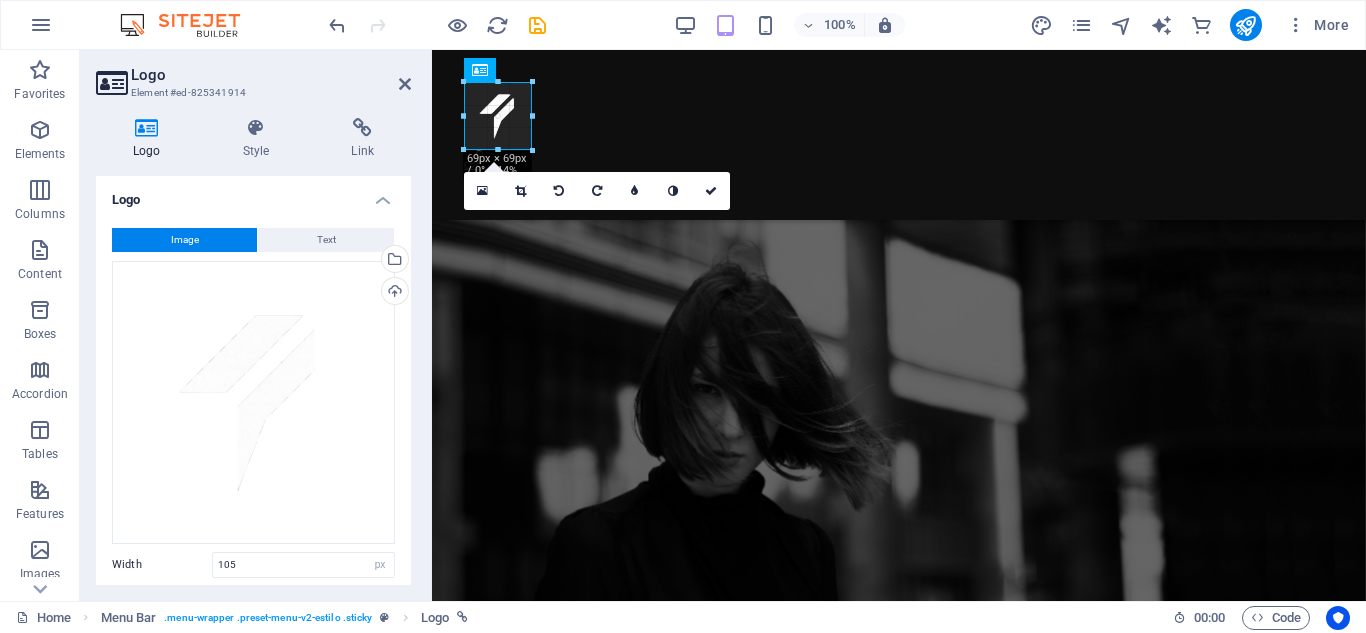 drag, startPoint x: 568, startPoint y: 186, endPoint x: 528, endPoint y: 140, distance: 60.959003 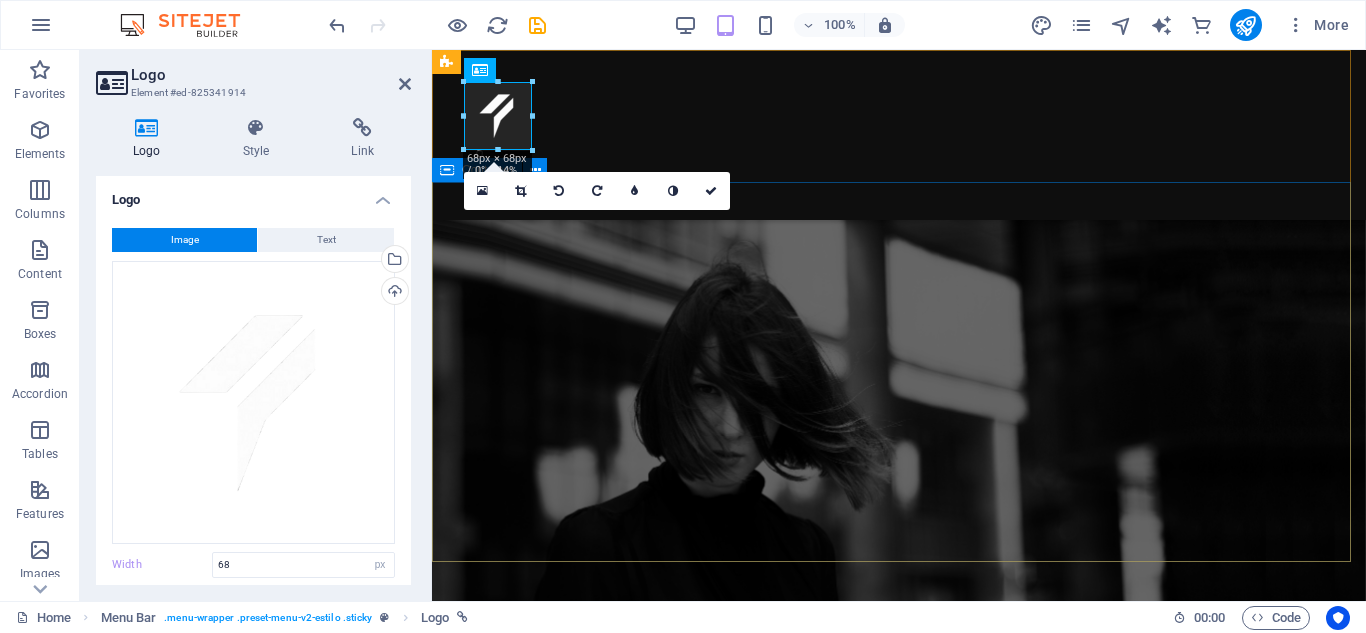 click on "Limitless The new collection  x  [YEAR] discover now" at bounding box center (899, 893) 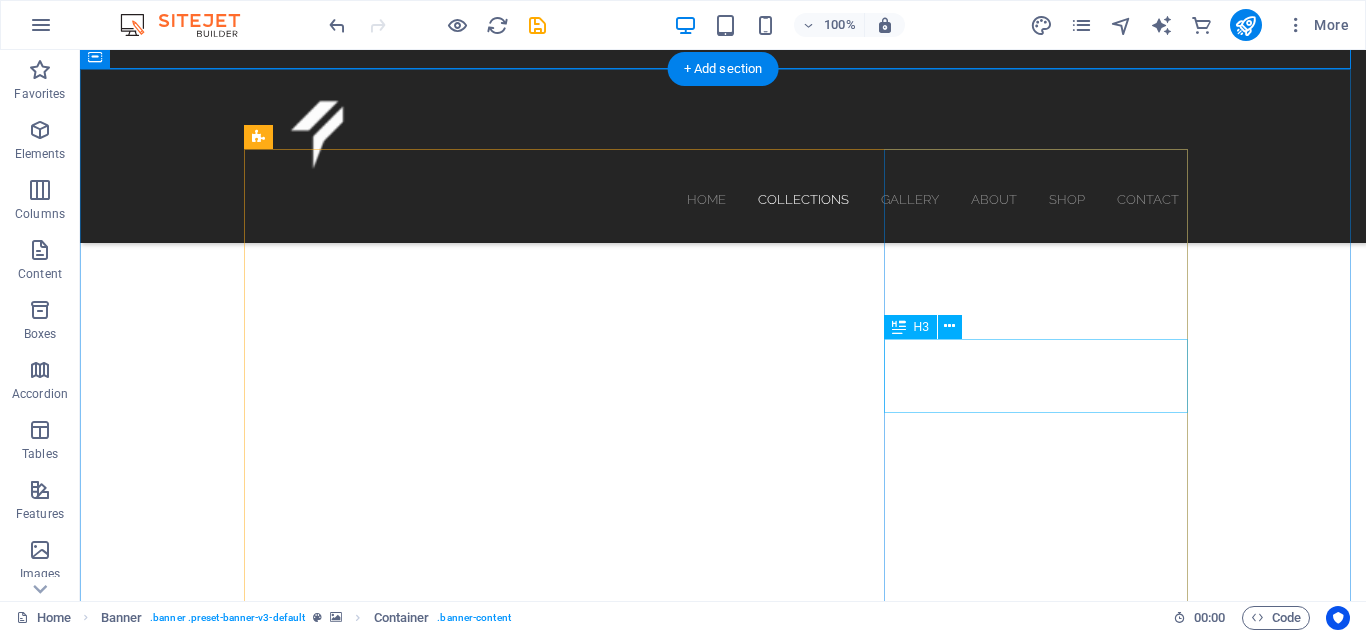 scroll, scrollTop: 0, scrollLeft: 0, axis: both 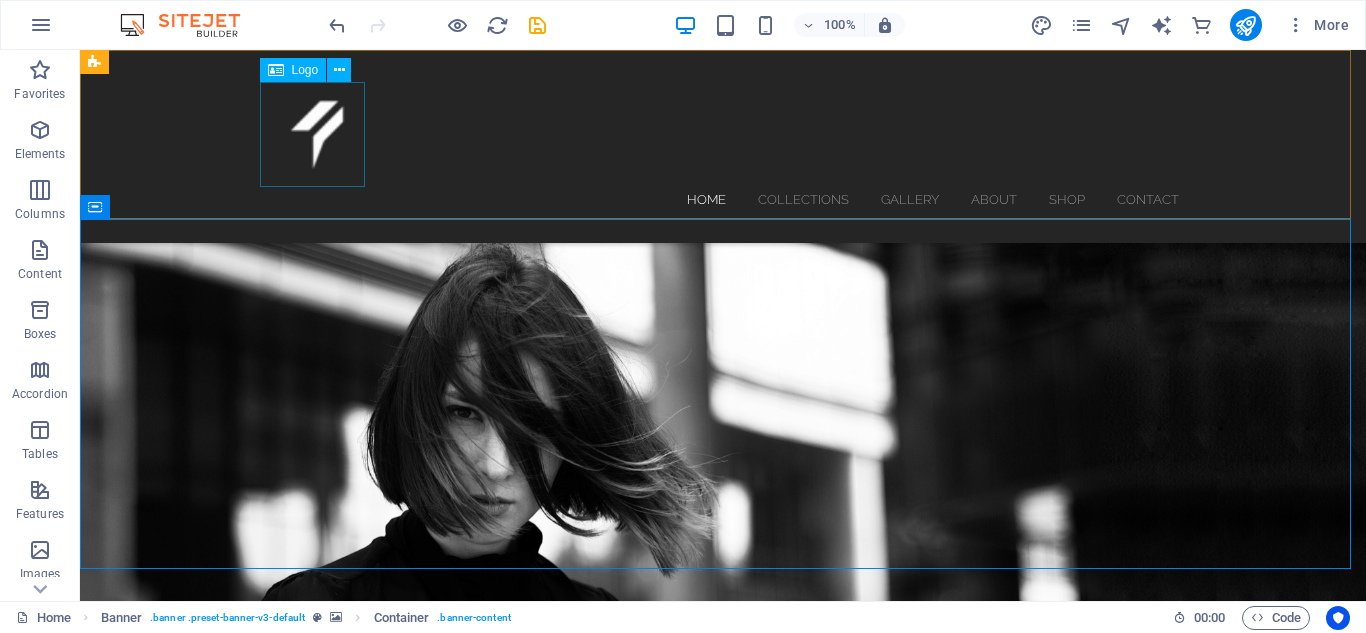 click at bounding box center [723, 134] 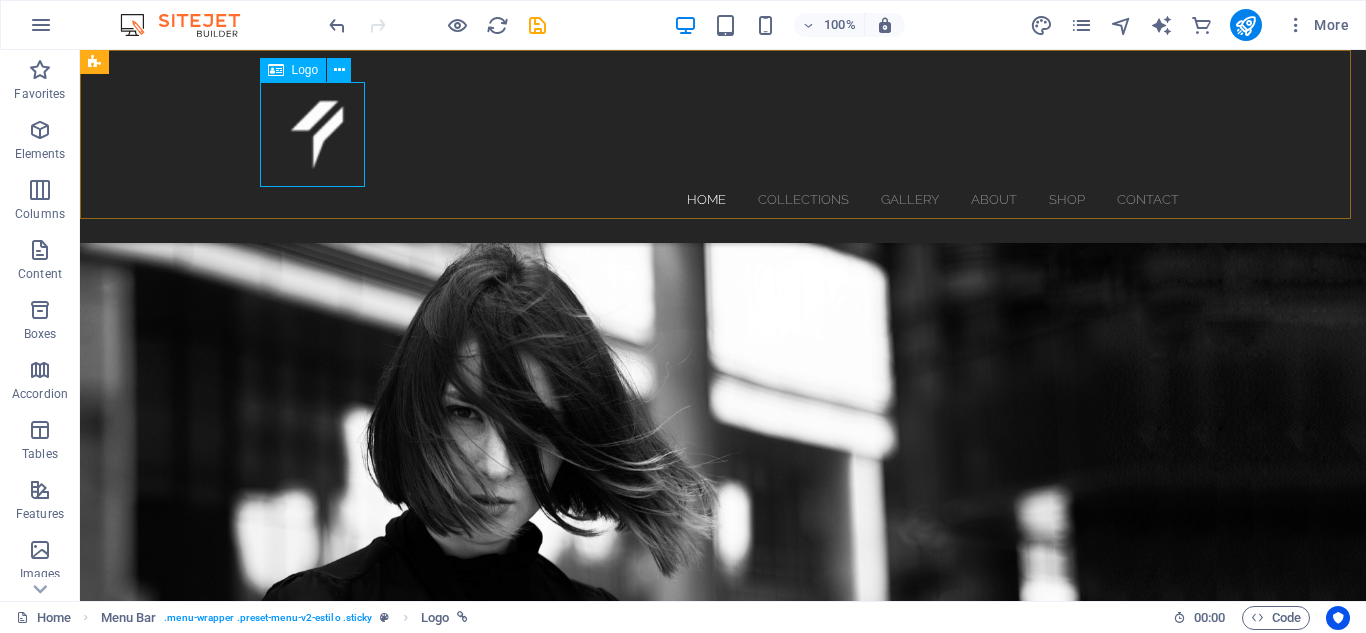 click at bounding box center (723, 134) 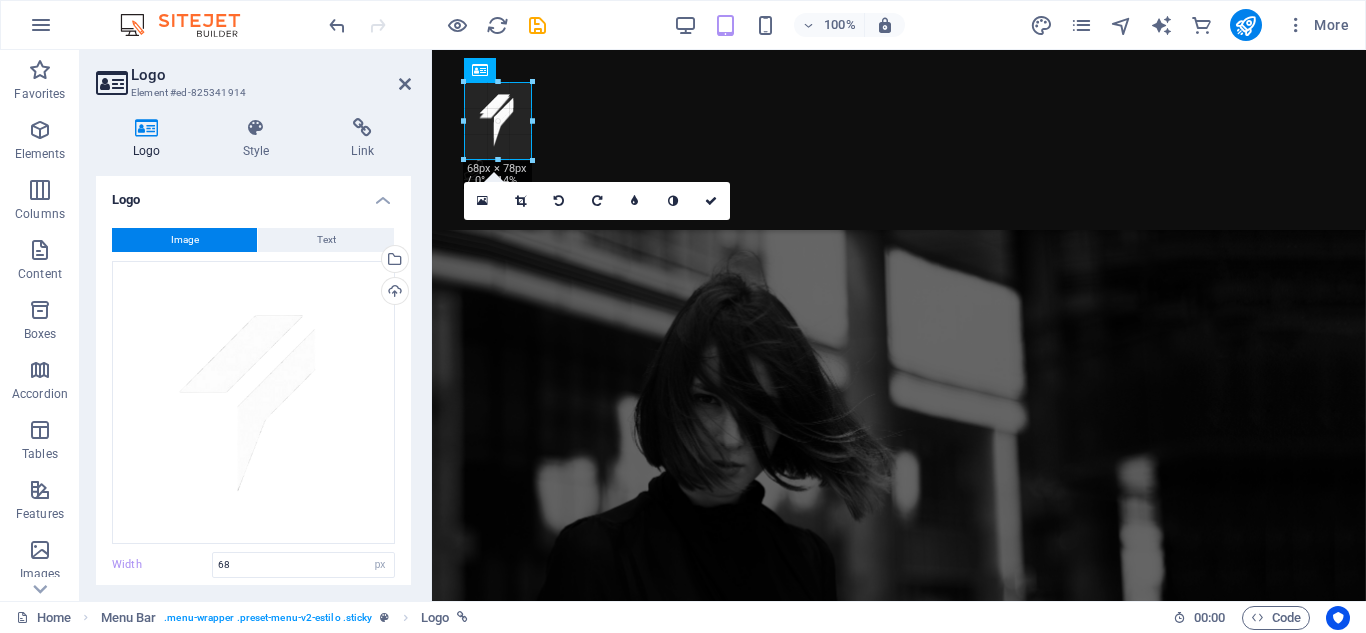 drag, startPoint x: 543, startPoint y: 162, endPoint x: 529, endPoint y: 102, distance: 61.611687 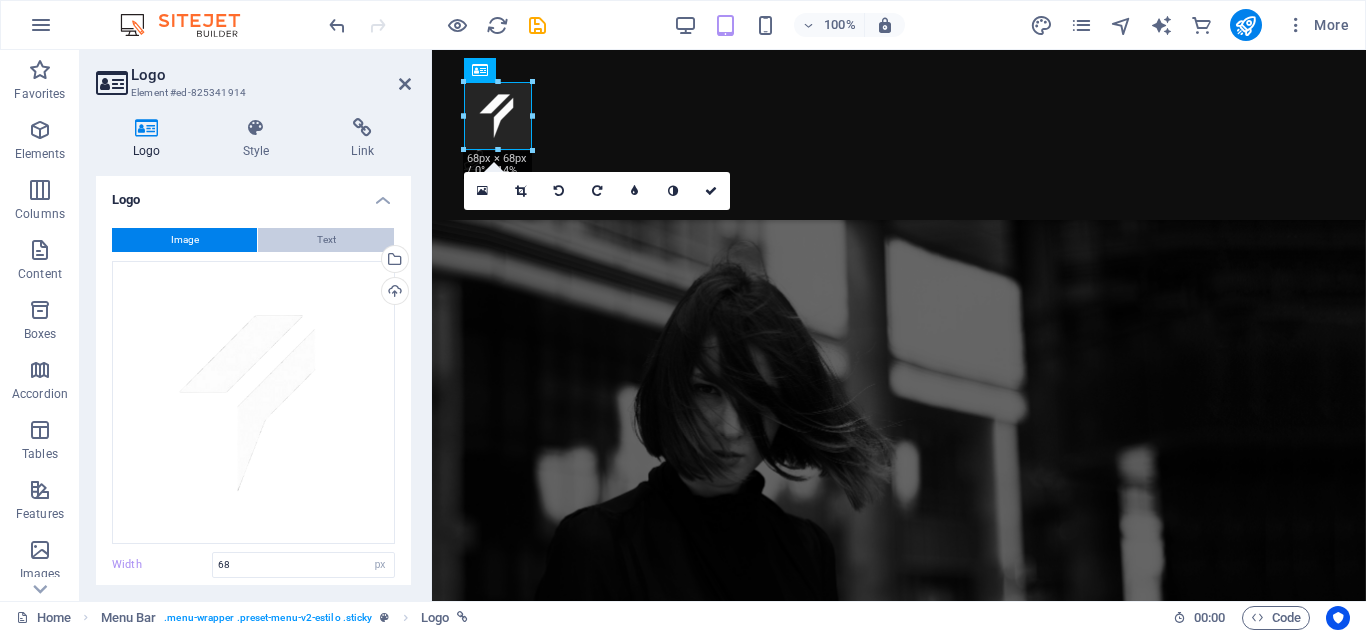 click on "Text" at bounding box center (326, 240) 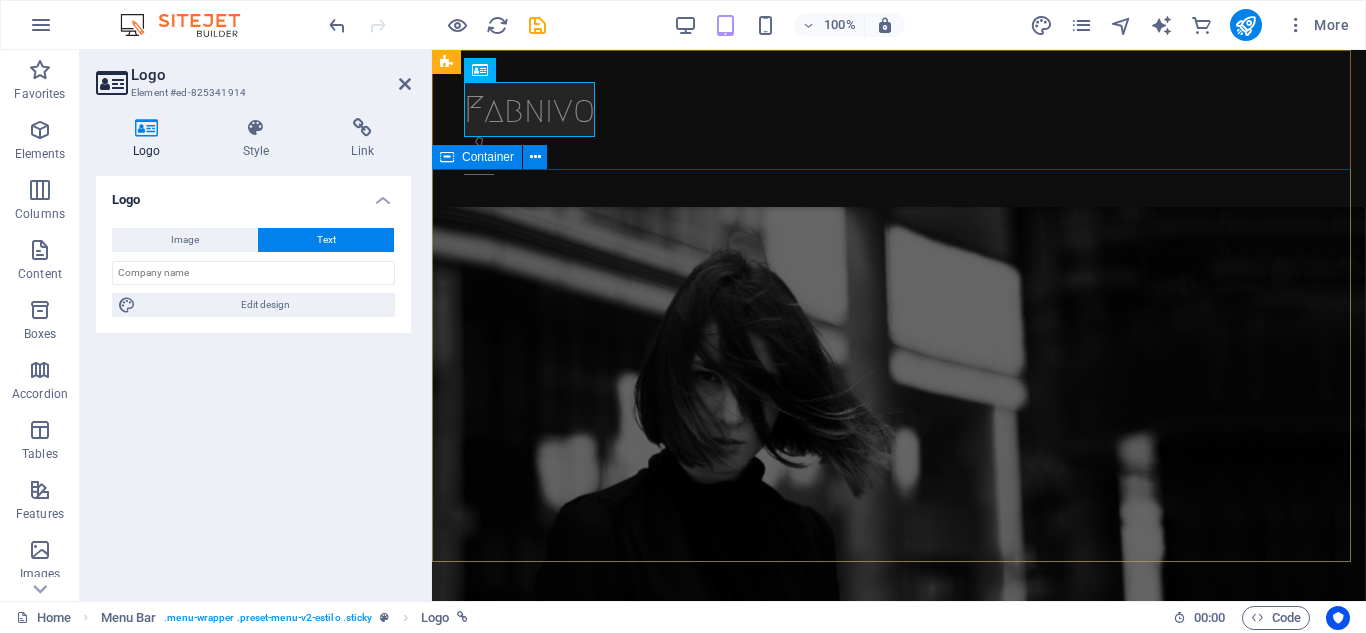 click on "Limitless The new collection  x  [YEAR] discover now" at bounding box center [899, 880] 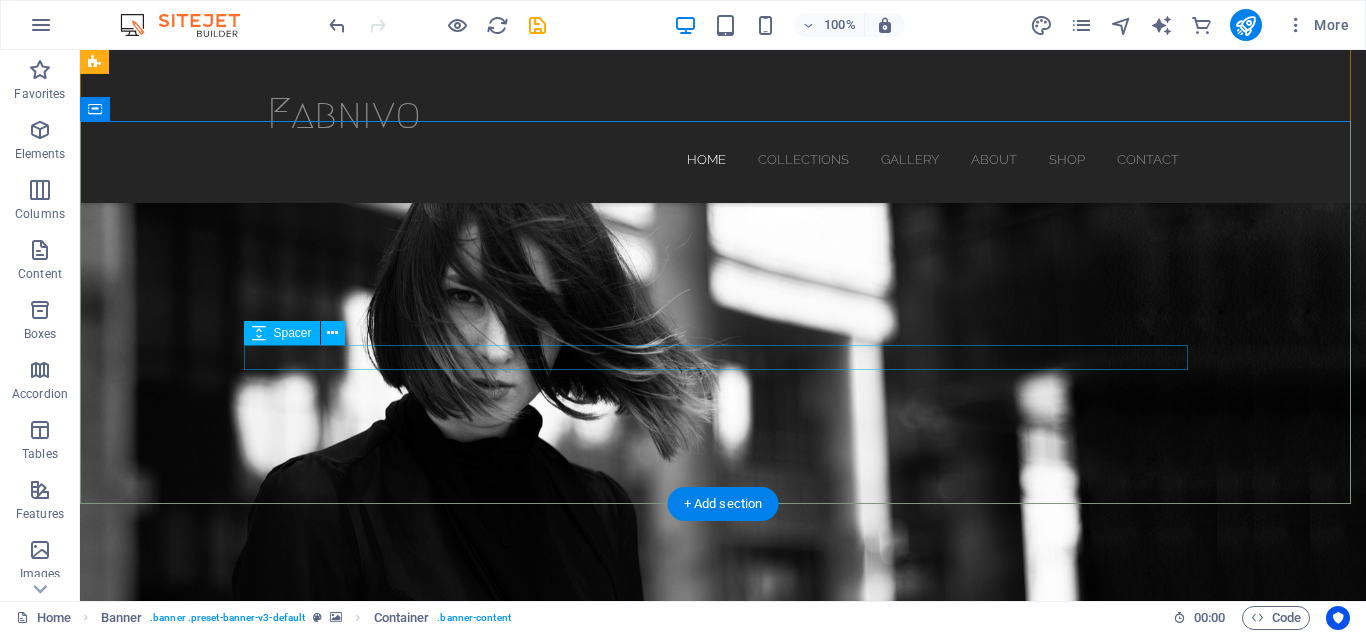 scroll, scrollTop: 100, scrollLeft: 0, axis: vertical 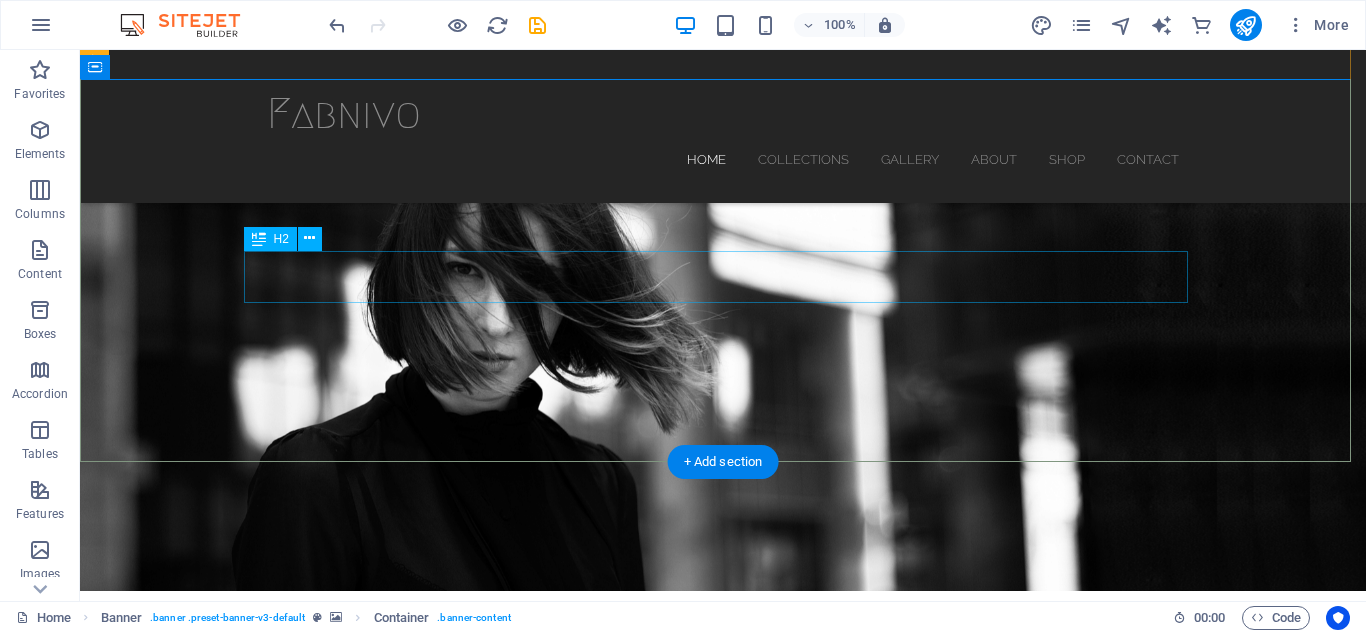click on "The new collection  x  [YEAR]" at bounding box center [723, 839] 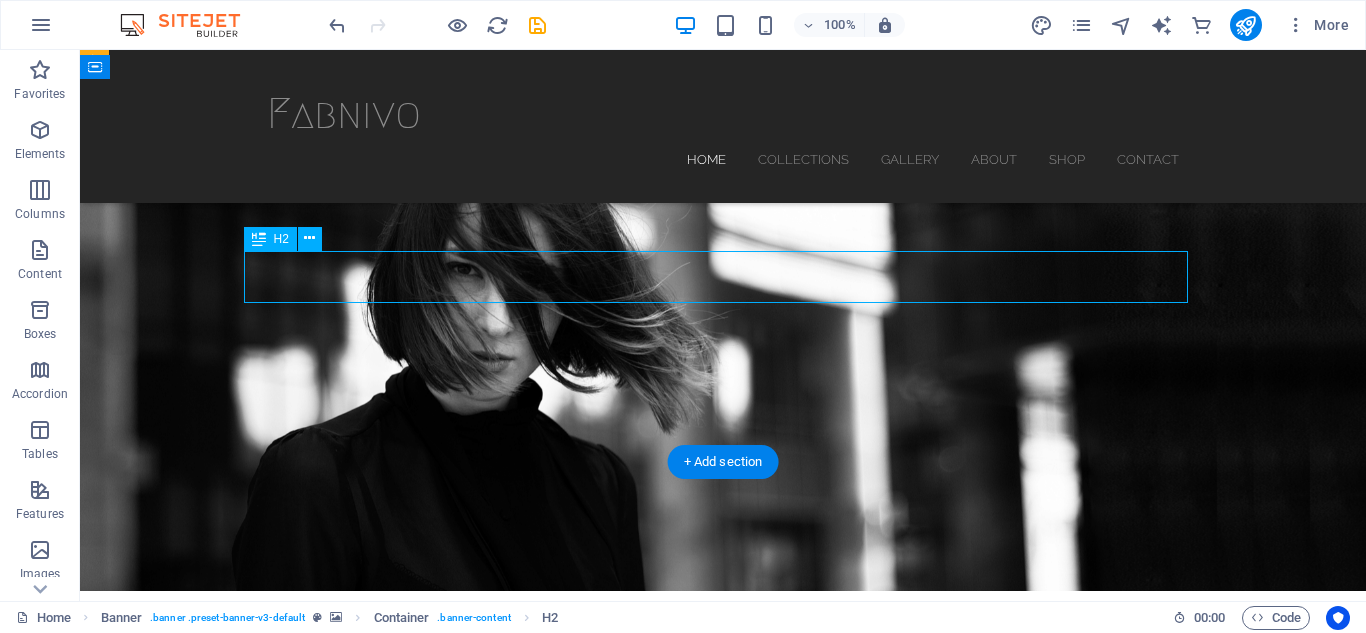 click on "The new collection  x  [YEAR]" at bounding box center (723, 839) 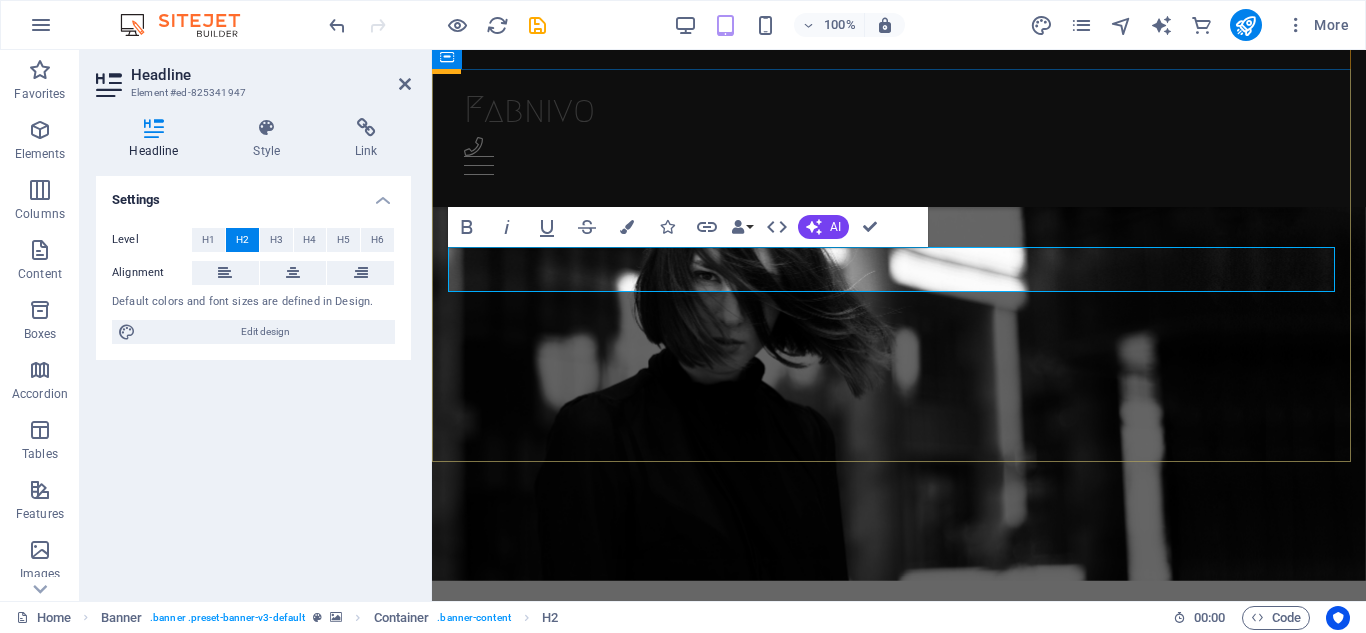 click on "The new collection  x  [YEAR]" at bounding box center (1177, 815) 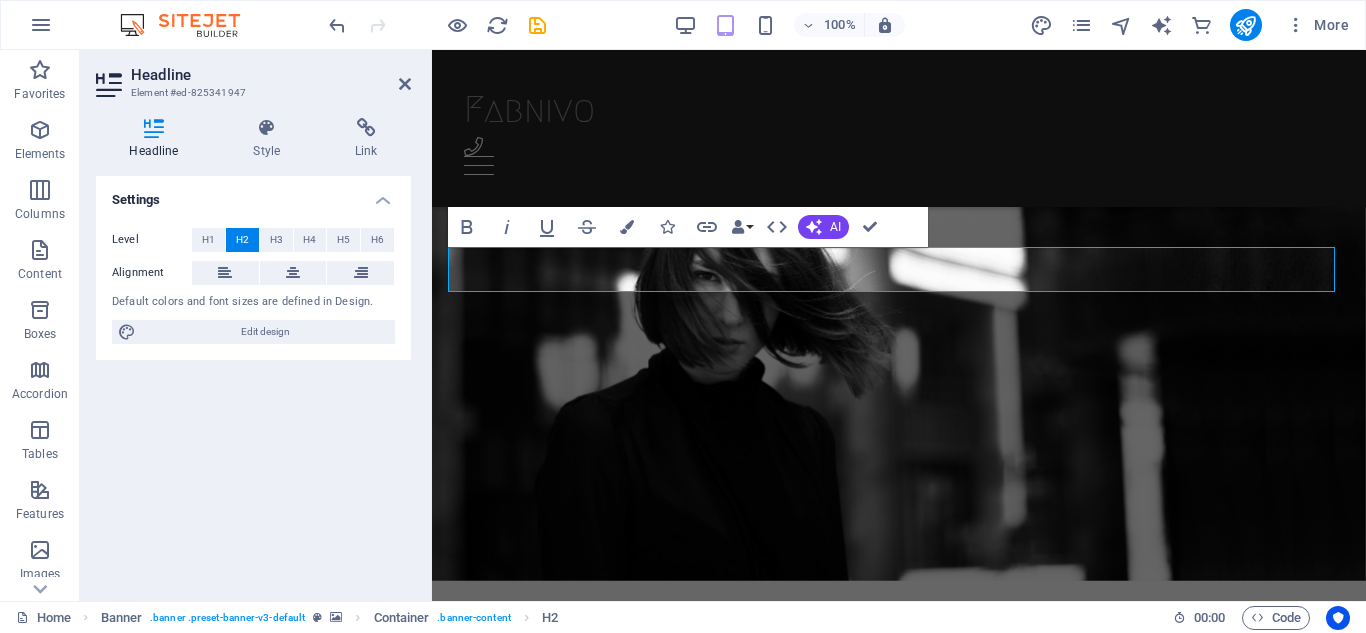 type 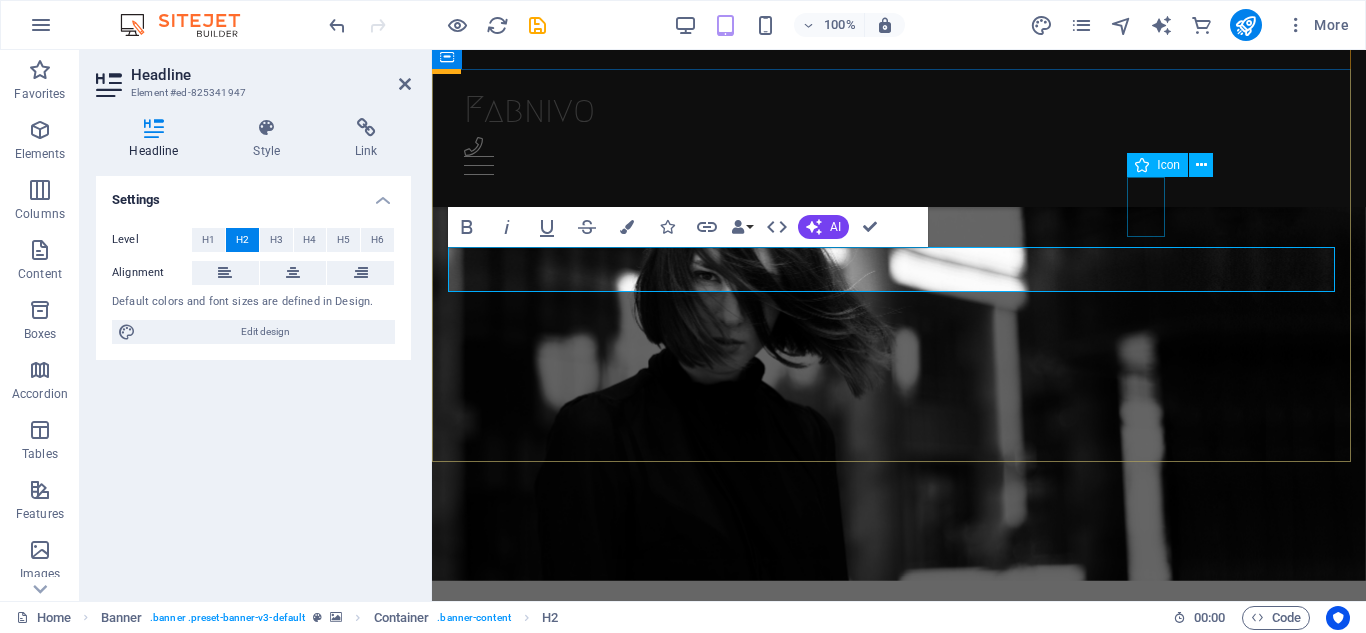 click at bounding box center [891, 694] 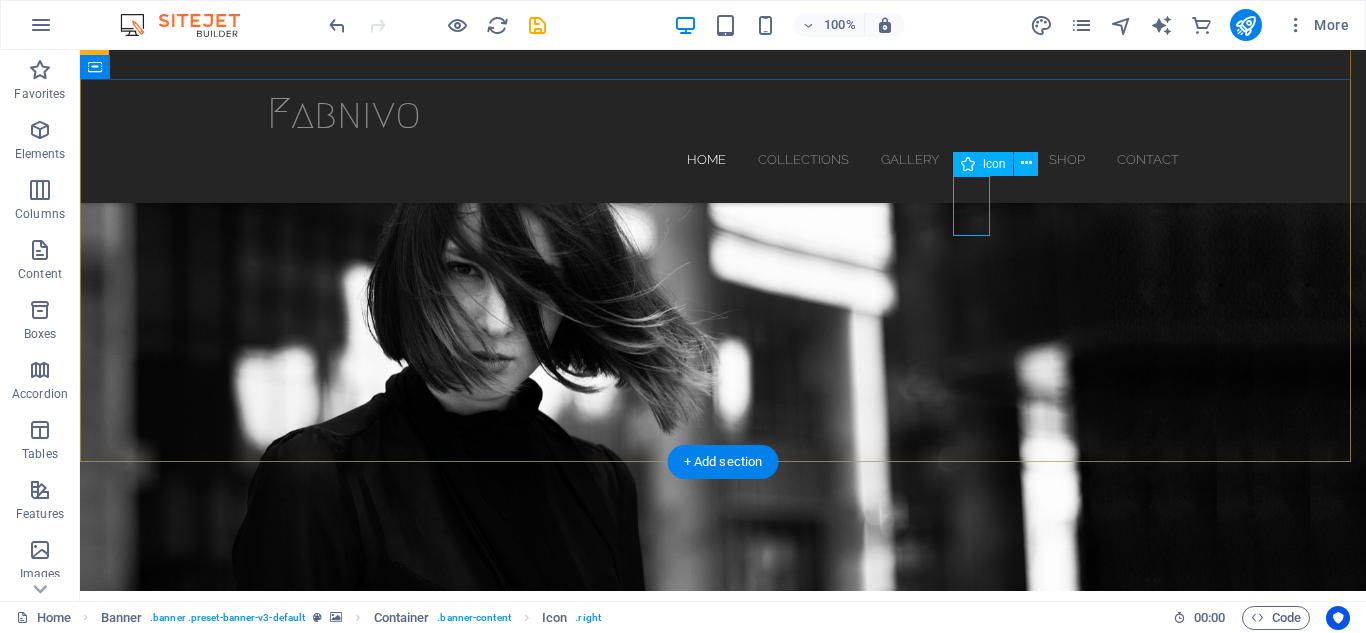 click at bounding box center [715, 704] 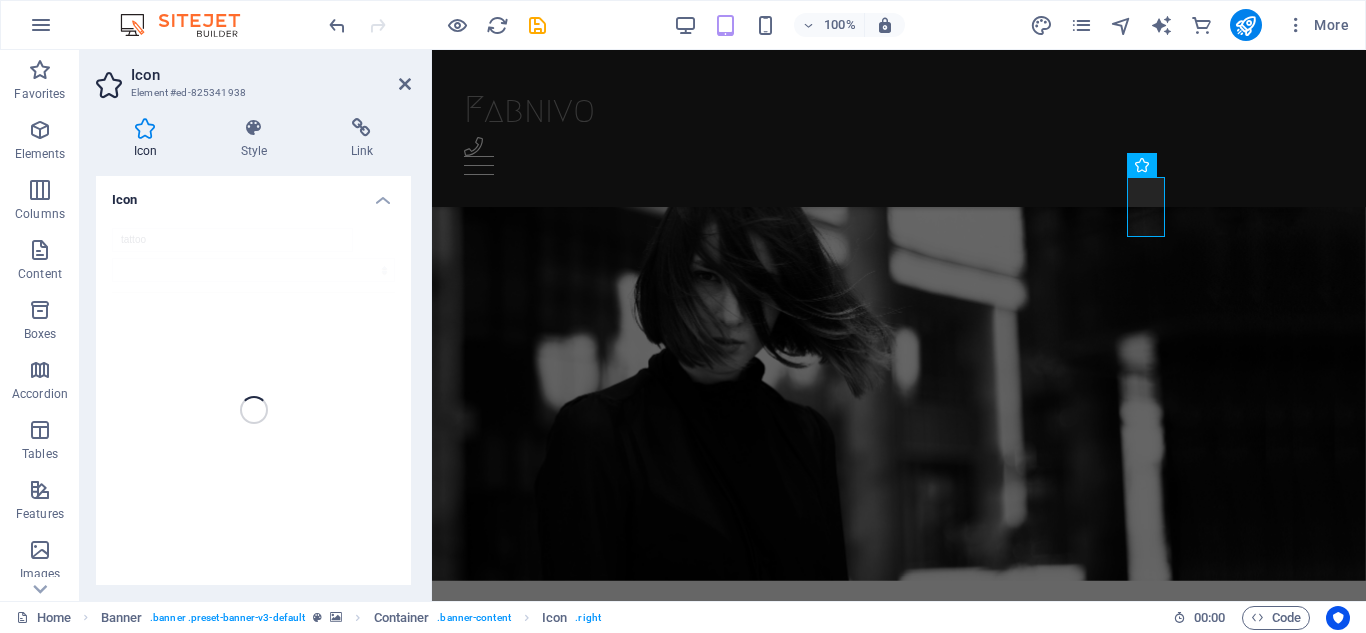 drag, startPoint x: 405, startPoint y: 272, endPoint x: 418, endPoint y: 394, distance: 122.69067 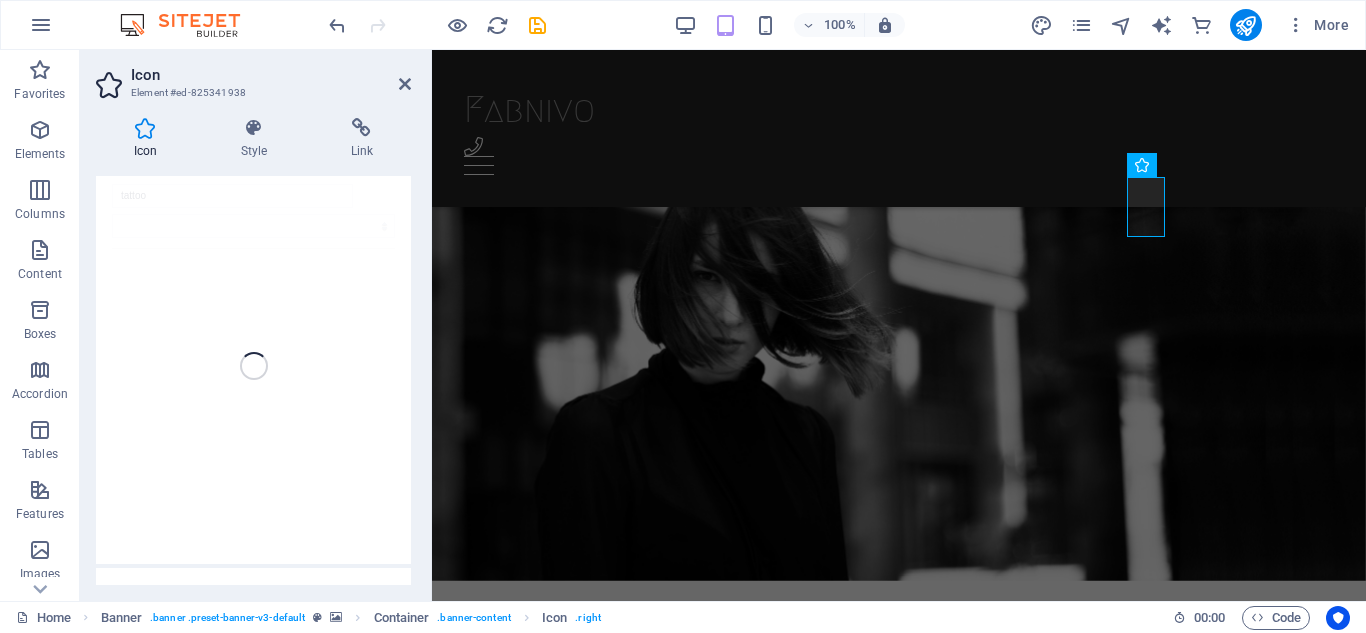 scroll, scrollTop: 0, scrollLeft: 0, axis: both 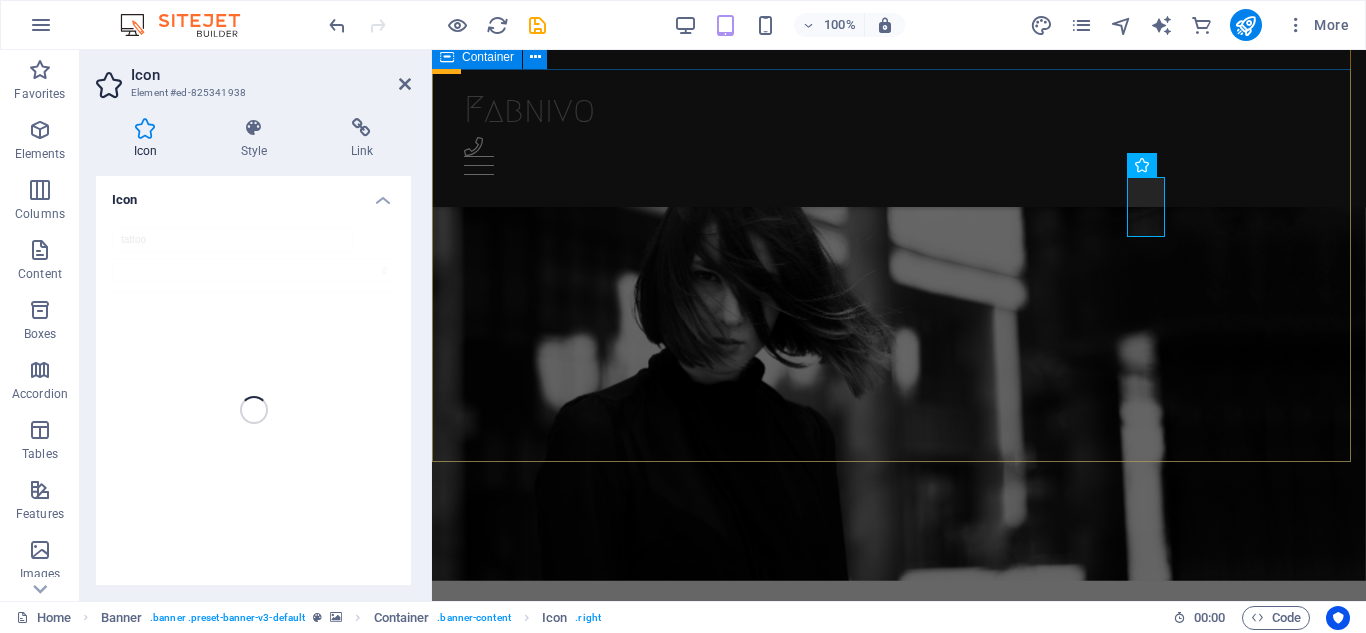 drag, startPoint x: 864, startPoint y: 359, endPoint x: 1216, endPoint y: 361, distance: 352.00568 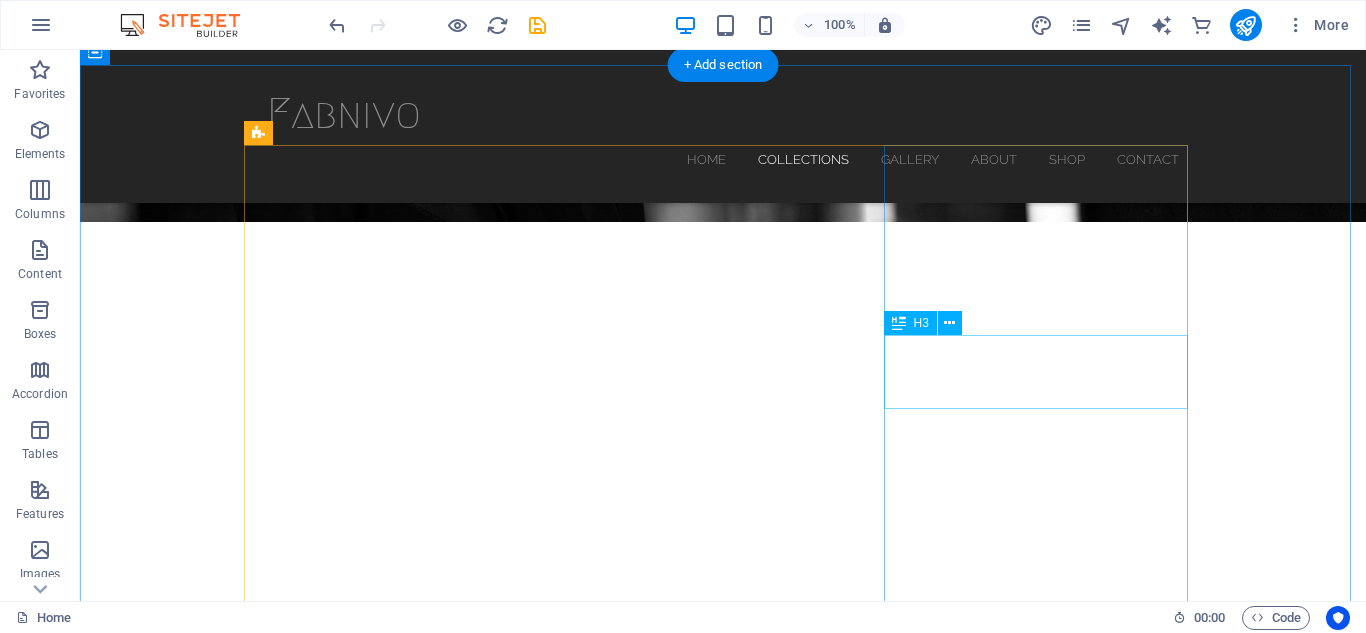 scroll, scrollTop: 500, scrollLeft: 0, axis: vertical 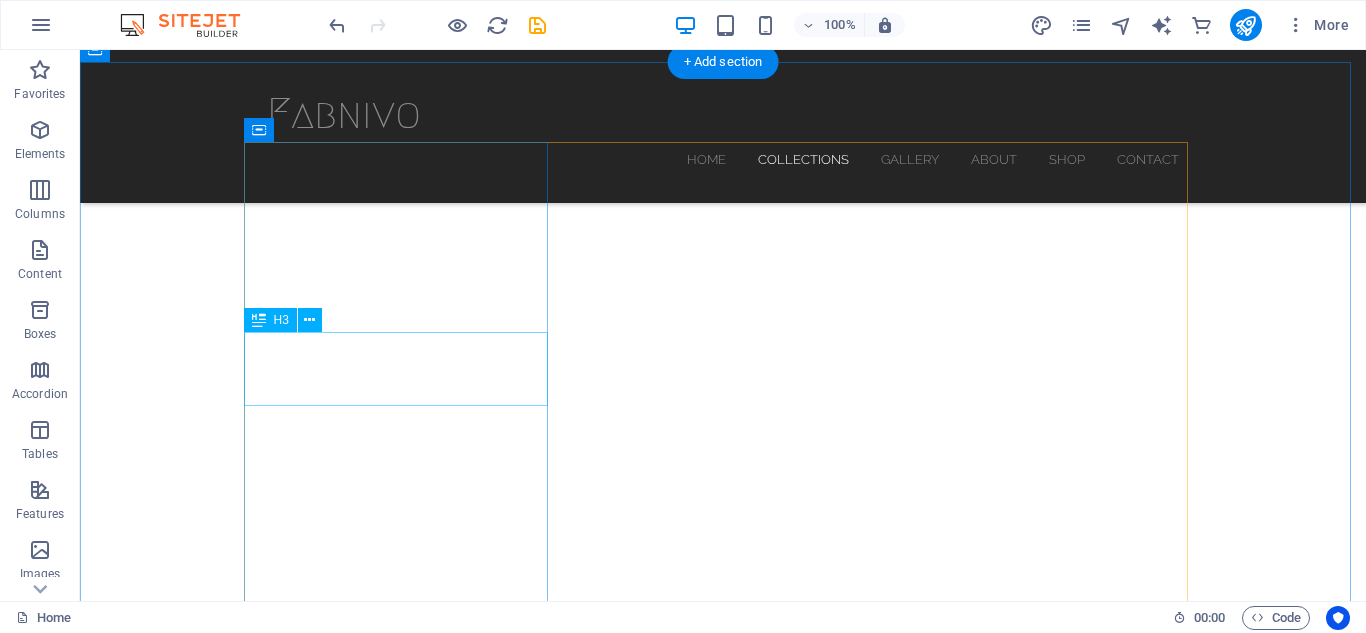 click on "Woman  x  [YEAR]" at bounding box center [723, 1314] 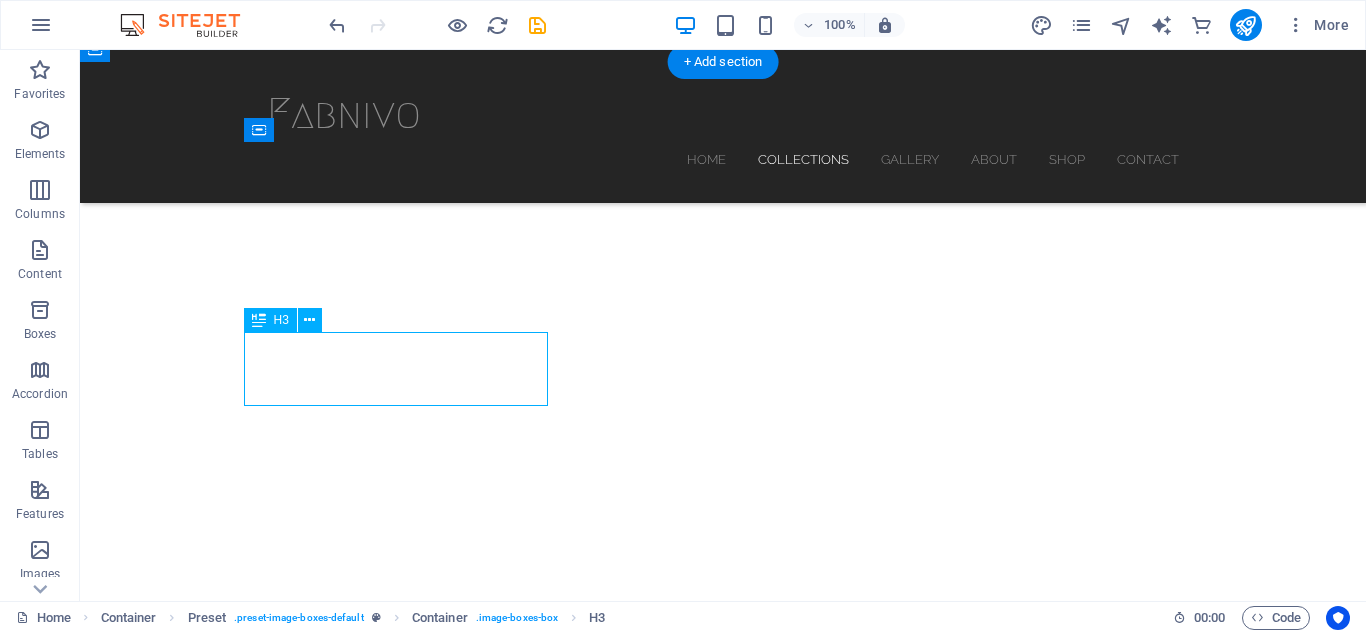 click on "Woman  x  [YEAR]" at bounding box center (723, 1314) 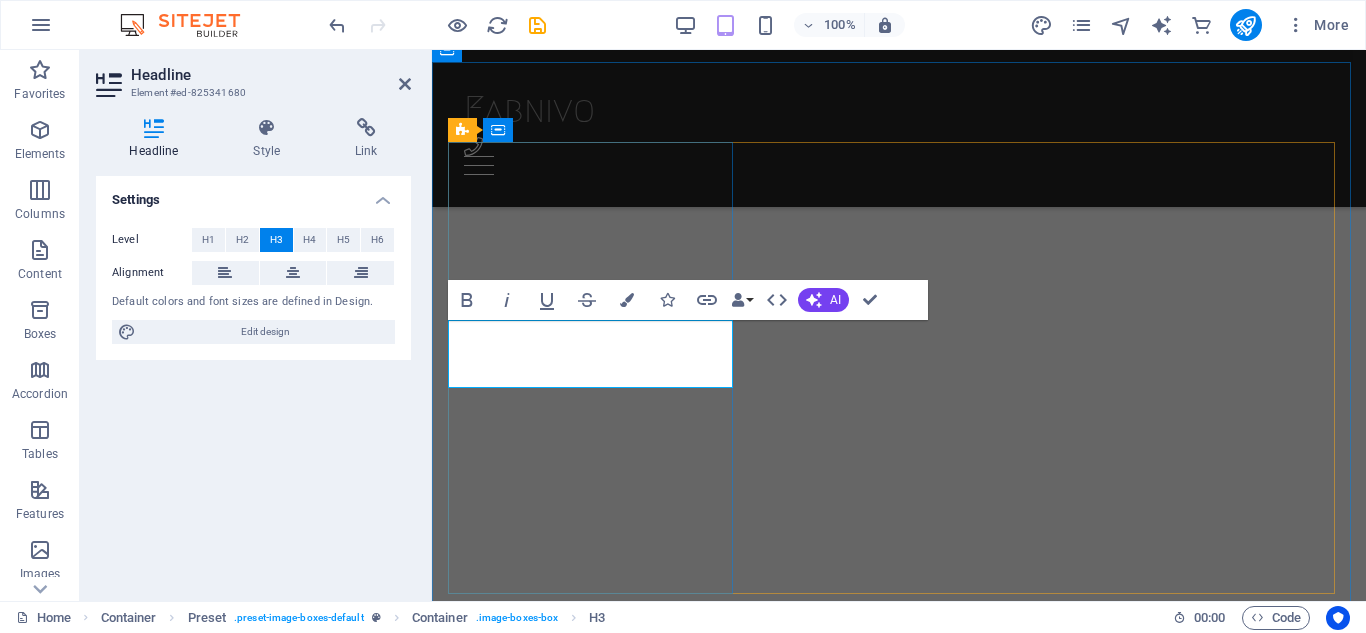 click on "Woman  x  [YEAR]" at bounding box center (899, 1273) 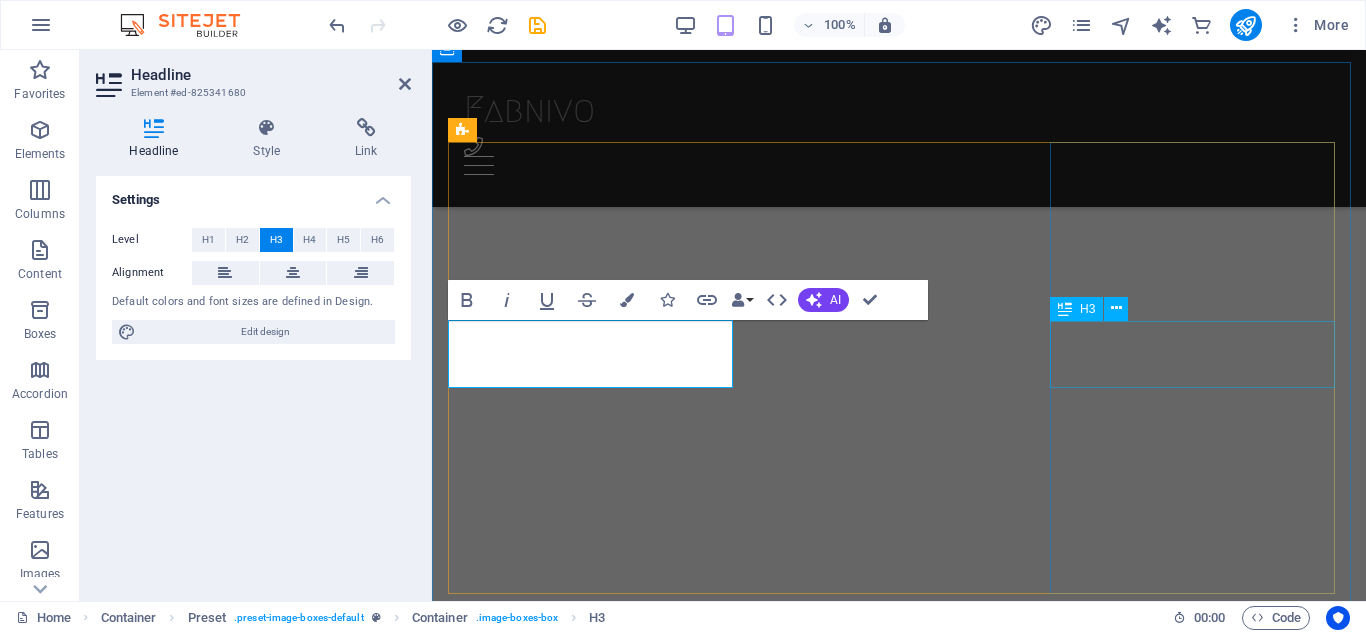 click on "[PERSON]  x  [YEAR]" at bounding box center (899, 2803) 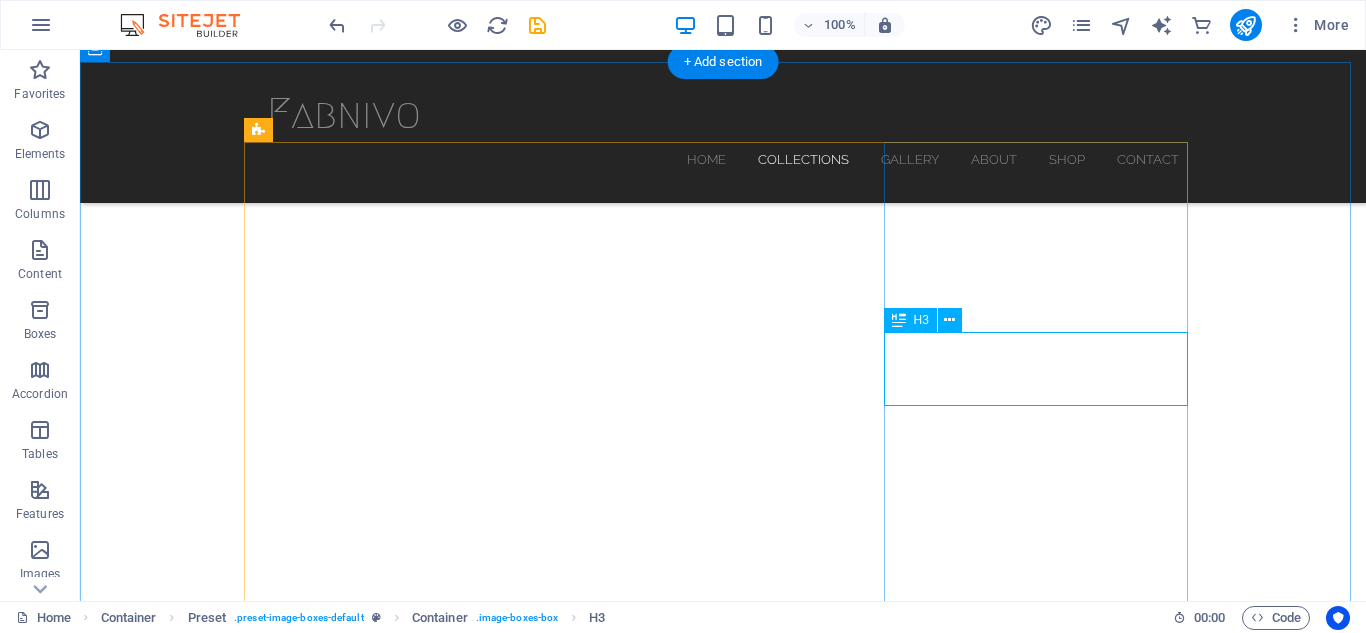 click on "[PERSON]  x  [YEAR]" at bounding box center [723, 2925] 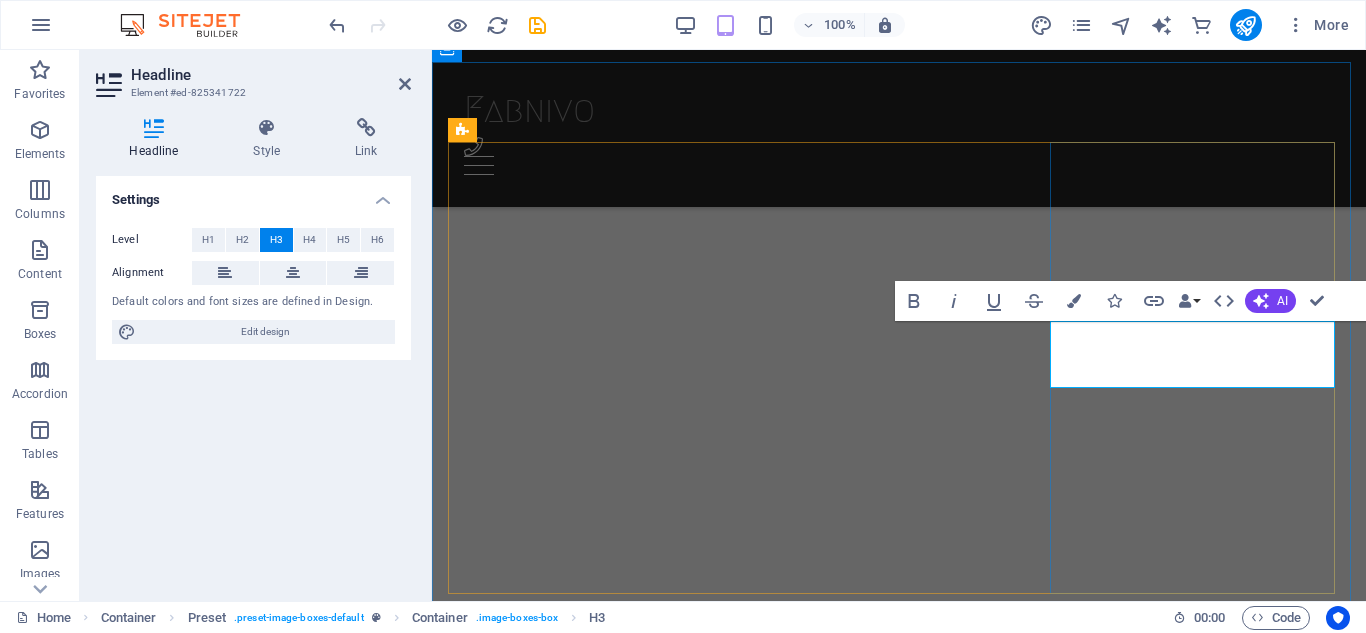 click on "[PERSON]  x  [YEAR]" at bounding box center (899, 2819) 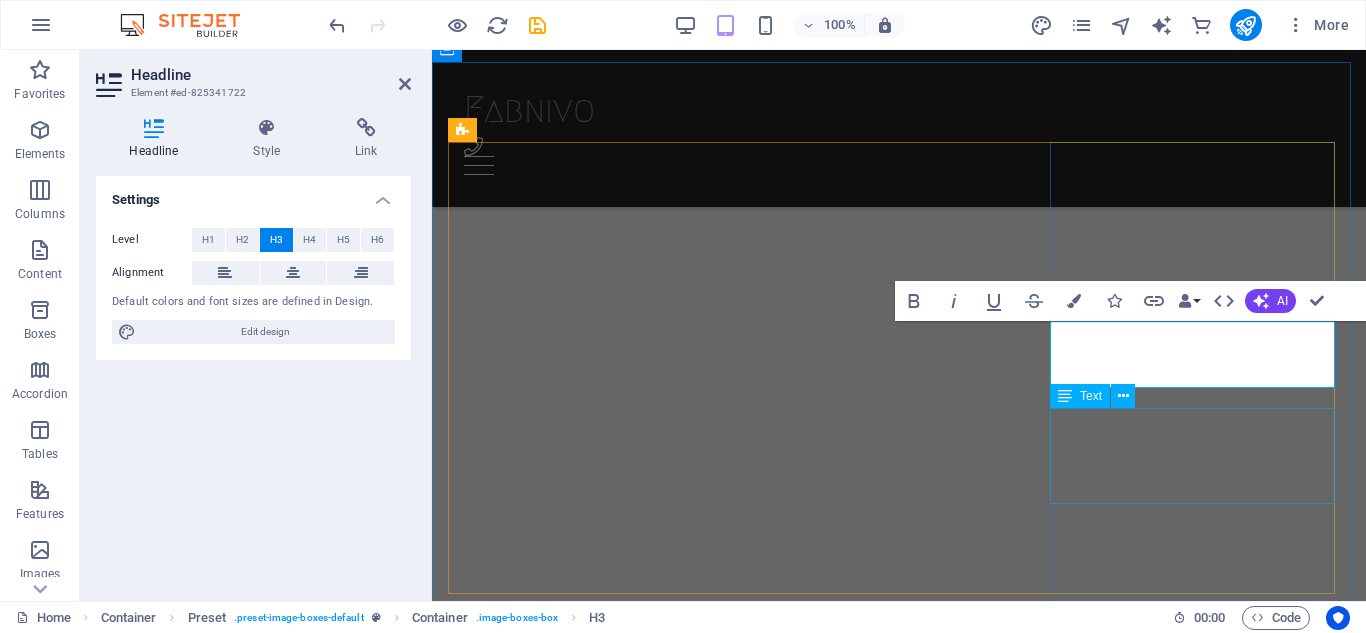 click on "Lorem ipsum dolor sit amet, consectetuer adipiscing elit. Aenean commodo ligula eget dolor. Aenean massa." at bounding box center (899, 2868) 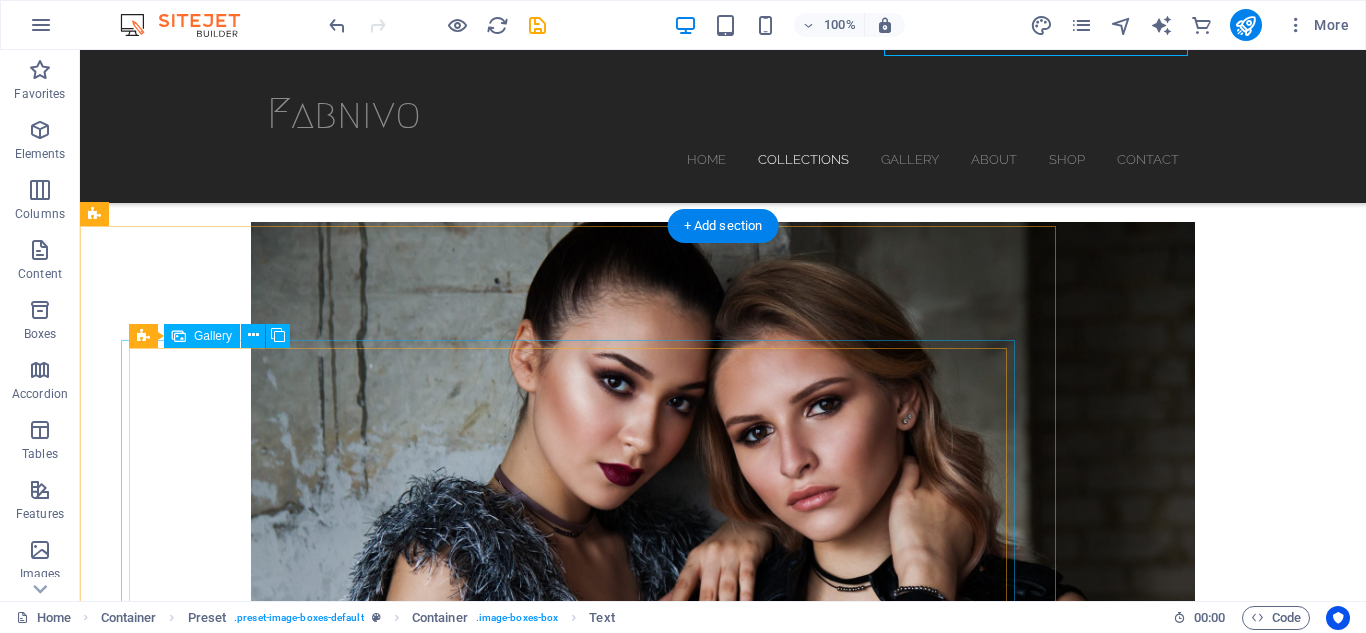scroll, scrollTop: 1000, scrollLeft: 0, axis: vertical 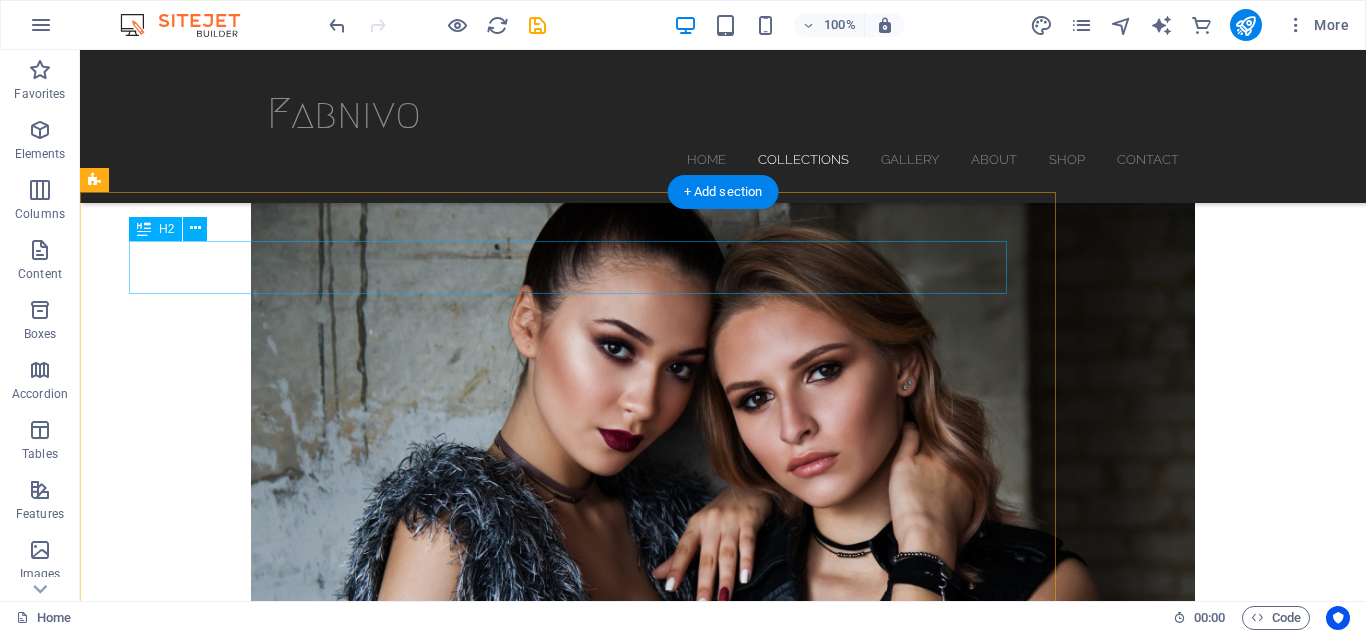 click on "Woman x 2018" at bounding box center (568, 2750) 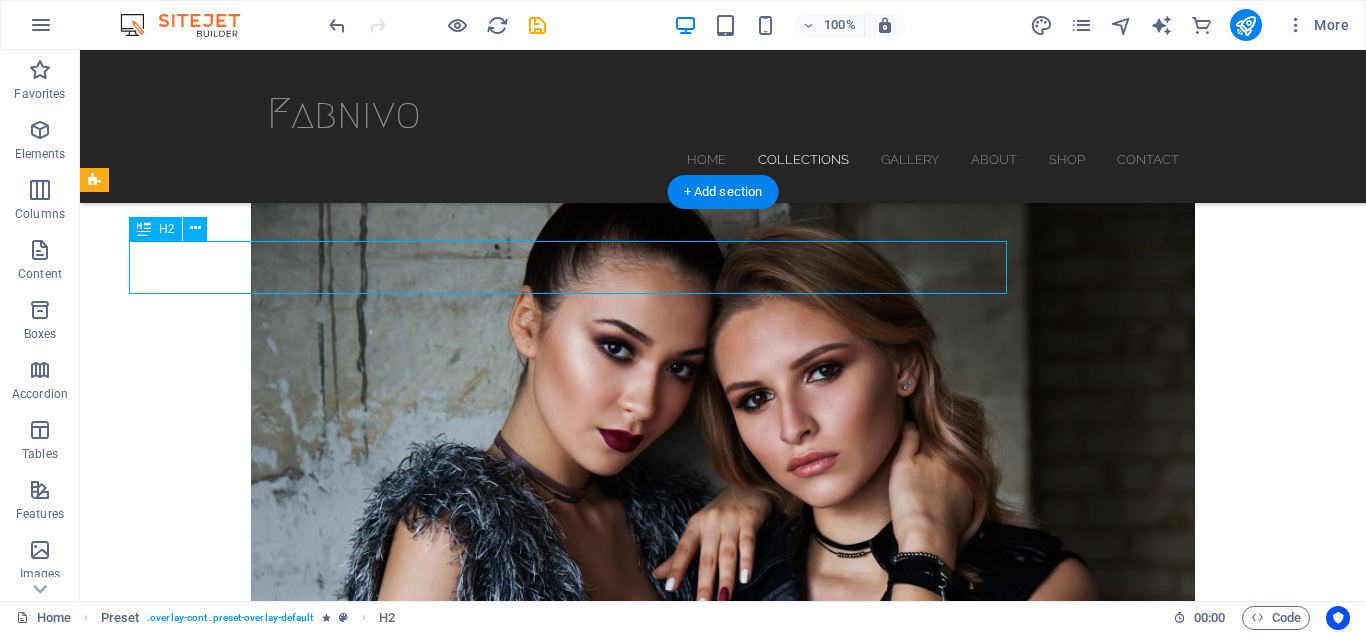 click on "Woman x 2018" at bounding box center [568, 2750] 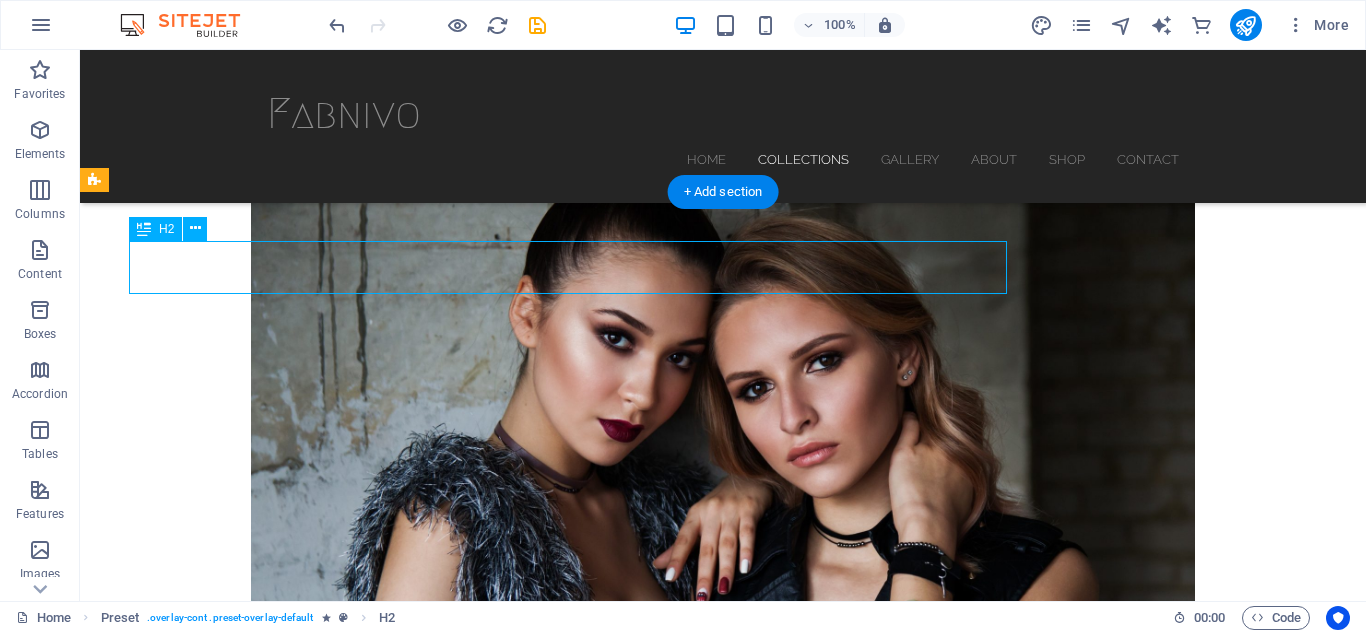 scroll, scrollTop: 982, scrollLeft: 0, axis: vertical 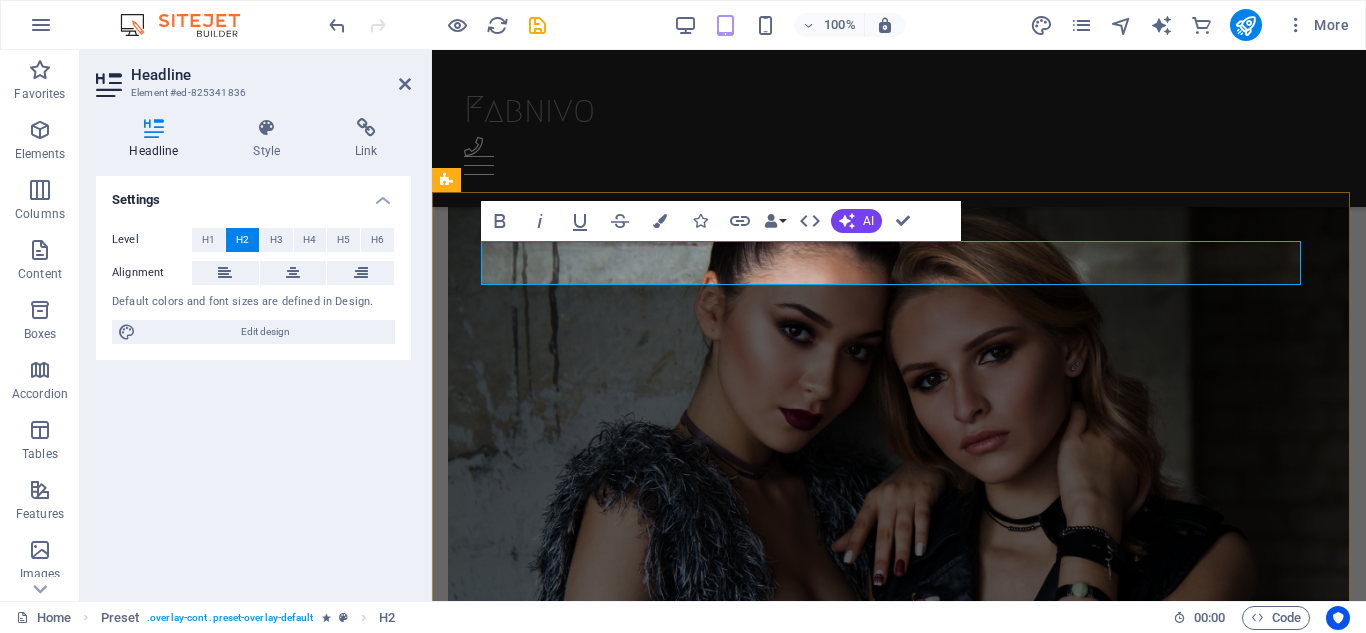 click on "Woman x 2018" at bounding box center (891, 2639) 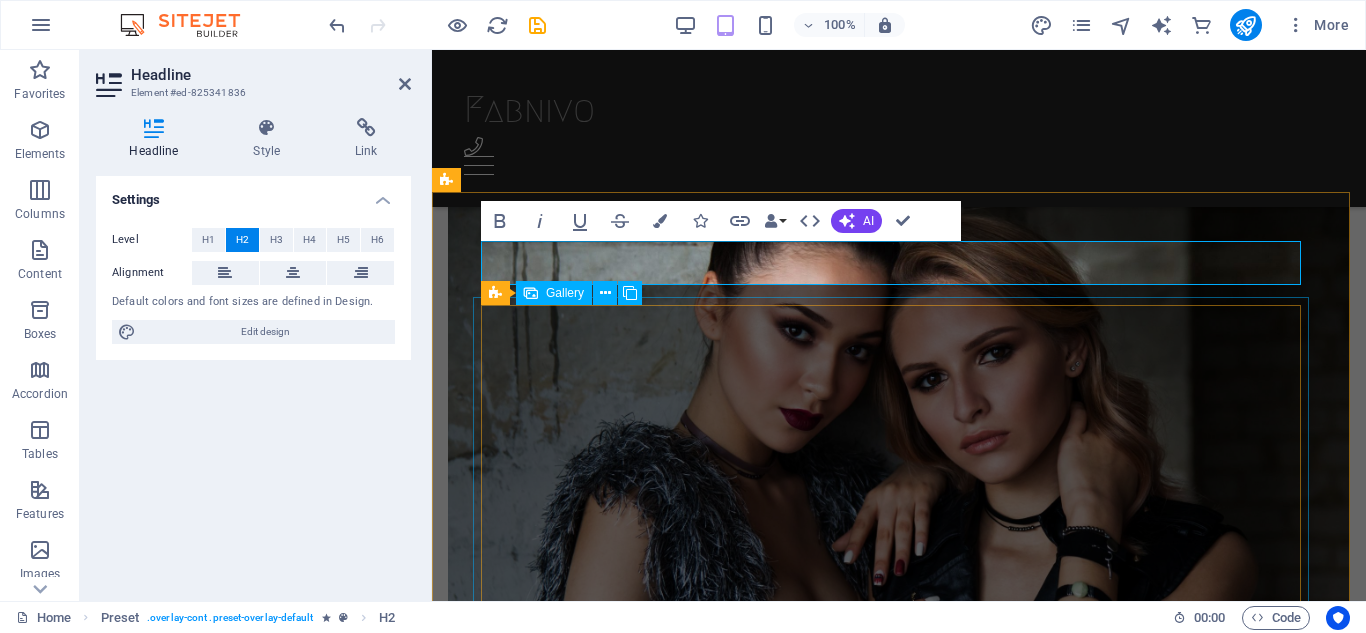 click at bounding box center (725, 2925) 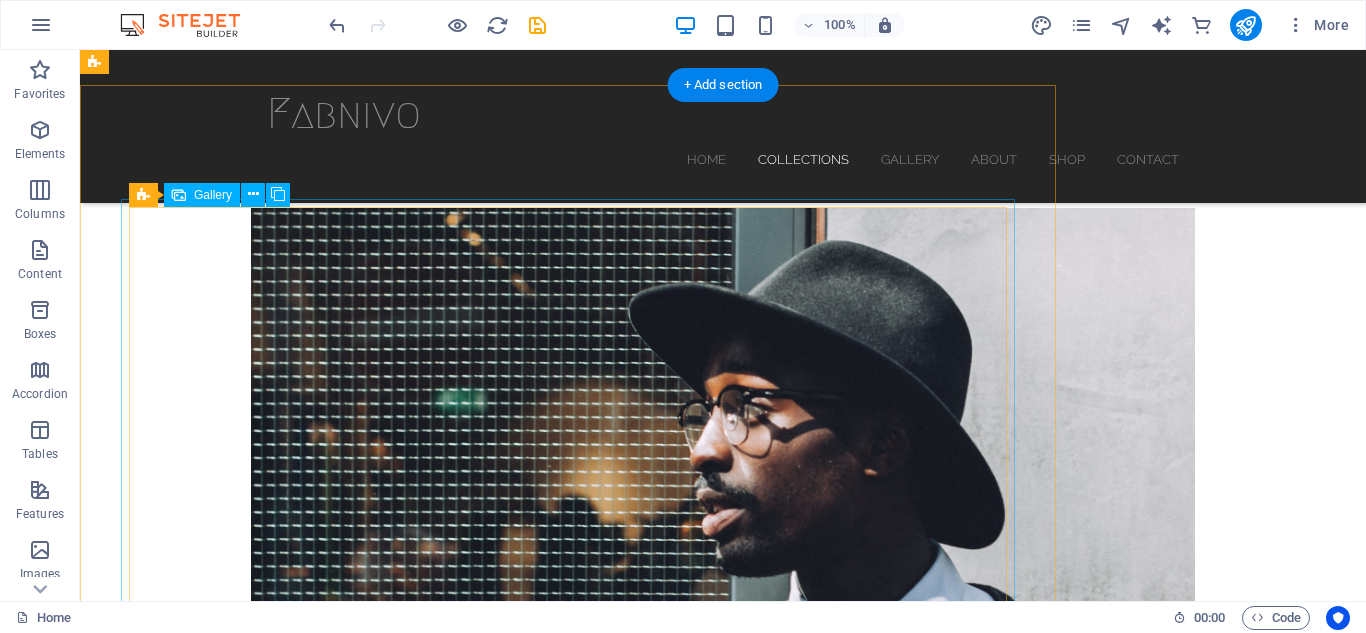 scroll, scrollTop: 2500, scrollLeft: 0, axis: vertical 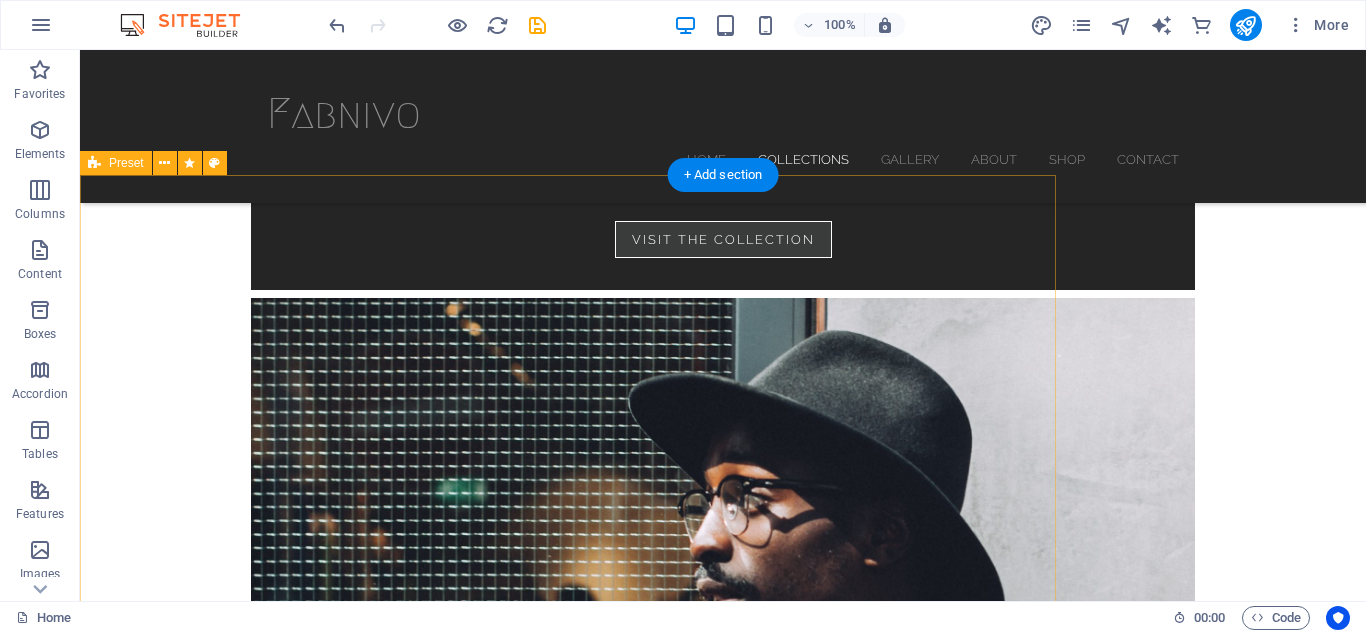 click on "[PERSON] x [YEAR] Lorem ipsum dolor sit amet, consectetuer adipiscing elit. Aenean commodo ligula eget dolor. Aenean massa. Cum sociis natoque penatibus et magnis dis parturient montes, nascetur ridiculus mus. Donec quam felis, ultricies nec, pellentesque eu, pretium quis, sem. Nulla consequat massa quis enim. Donec pede justo, fringilla vel, aliquet nec, vulputate eget, arcu. In enim justo, rhoncus ut, imperdiet a, venenatis vitae, justo. Nullam dictum felis eu pede." at bounding box center (568, 5986) 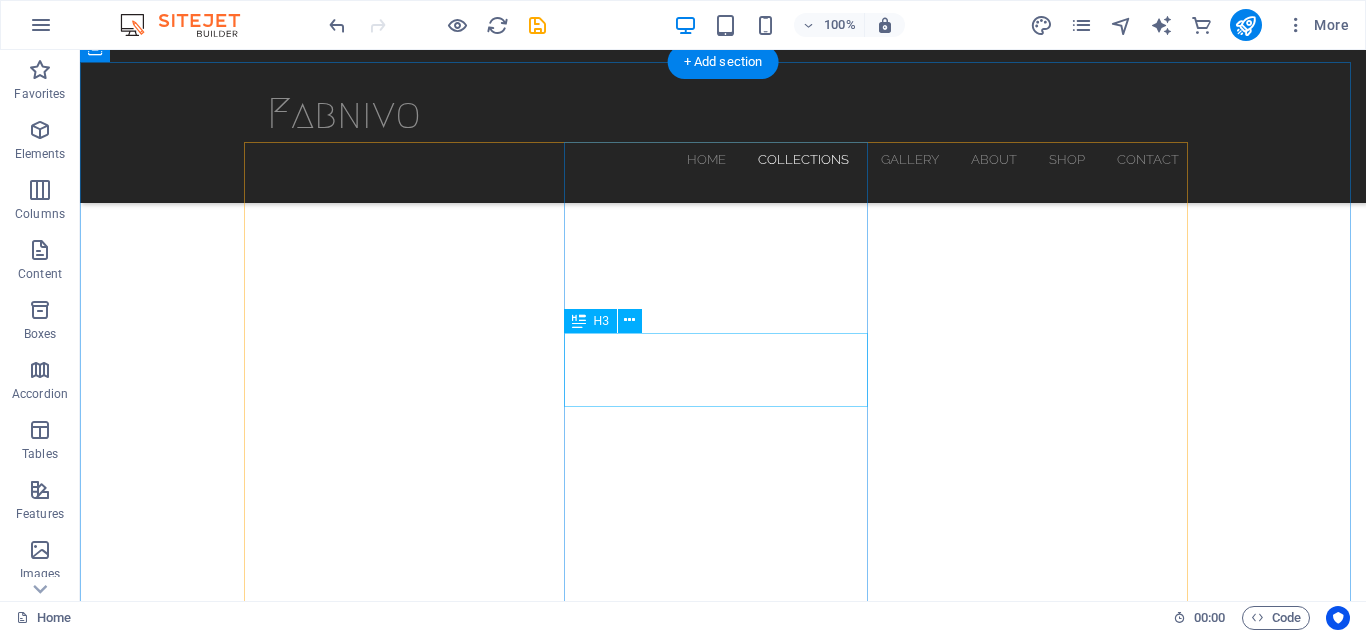 scroll, scrollTop: 1000, scrollLeft: 0, axis: vertical 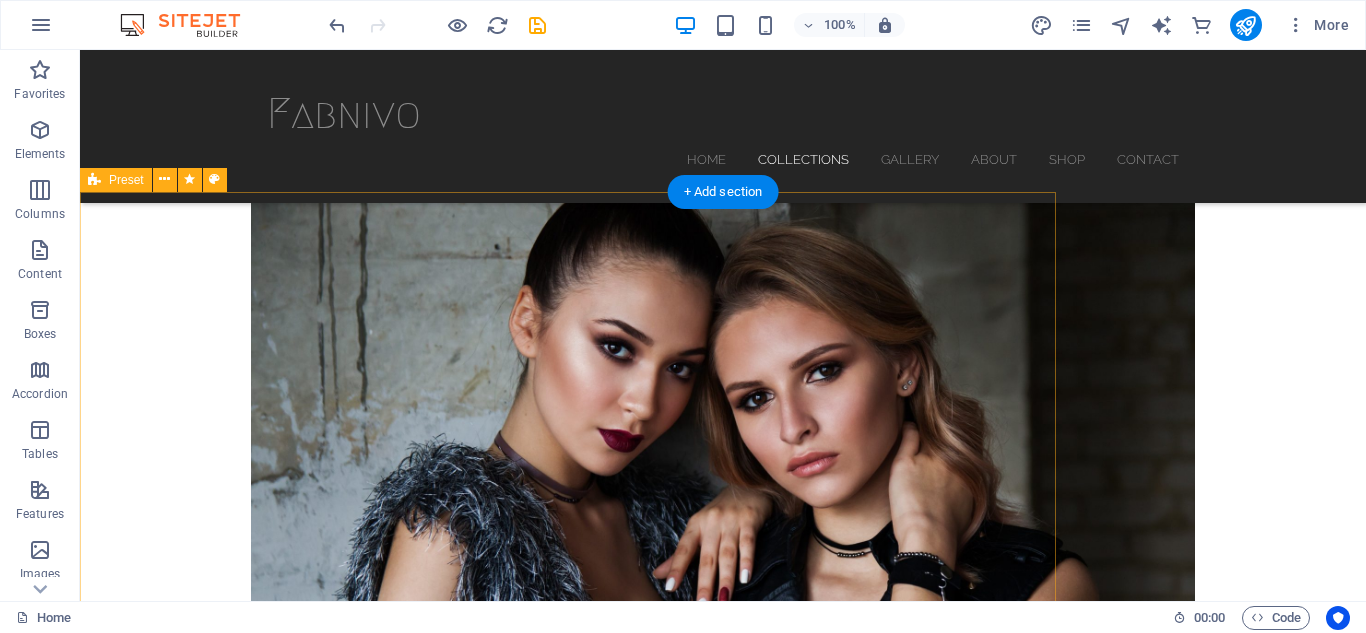 click on "Woman x [YEAR] Lorem ipsum dolor sit amet, consectetuer adipiscing elit. Aenean commodo ligula eget dolor. Aenean massa. Cum sociis natoque penatibus et magnis dis parturient montes, nascetur ridiculus mus. Donec quam felis, ultricies nec, pellentesque eu, pretium quis, sem. Nulla consequat massa quis enim. Donec pede justo, fringilla vel, aliquet nec, vulputate eget, arcu. In enim justo, rhoncus ut, imperdiet a, venenatis vitae, justo. Nullam dictum felis eu pede." at bounding box center [568, 3626] 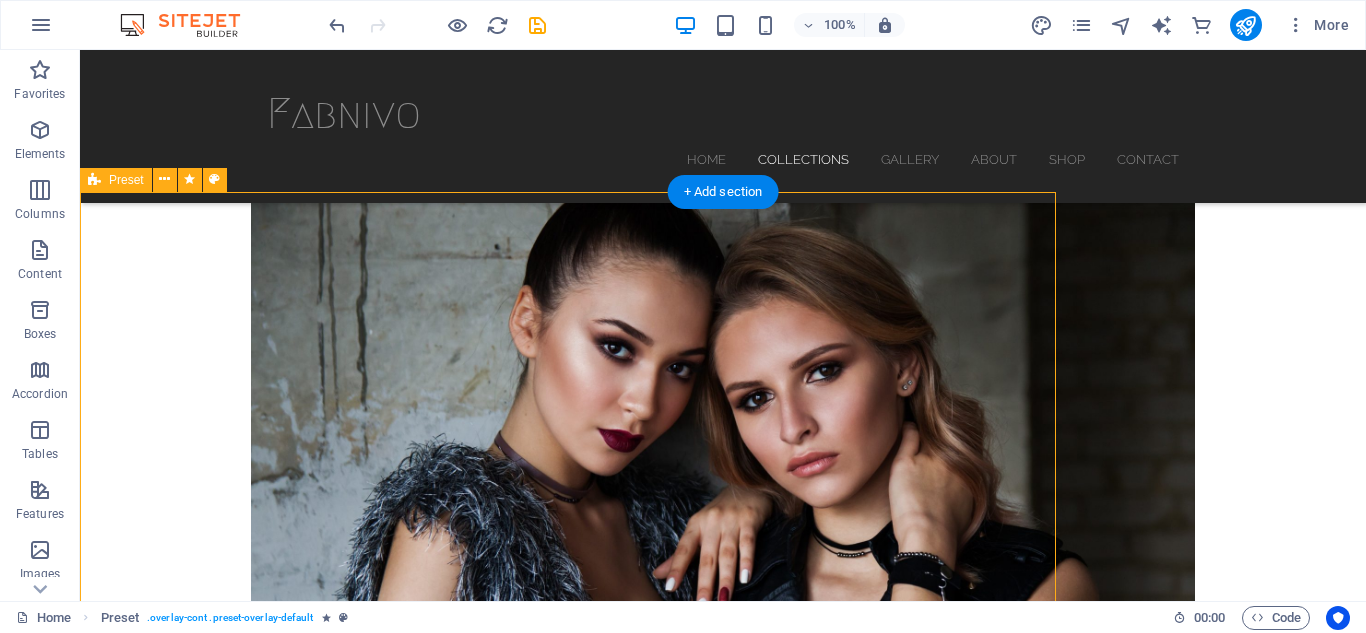 click on "Woman x [YEAR] Lorem ipsum dolor sit amet, consectetuer adipiscing elit. Aenean commodo ligula eget dolor. Aenean massa. Cum sociis natoque penatibus et magnis dis parturient montes, nascetur ridiculus mus. Donec quam felis, ultricies nec, pellentesque eu, pretium quis, sem. Nulla consequat massa quis enim. Donec pede justo, fringilla vel, aliquet nec, vulputate eget, arcu. In enim justo, rhoncus ut, imperdiet a, venenatis vitae, justo. Nullam dictum felis eu pede." at bounding box center (568, 3626) 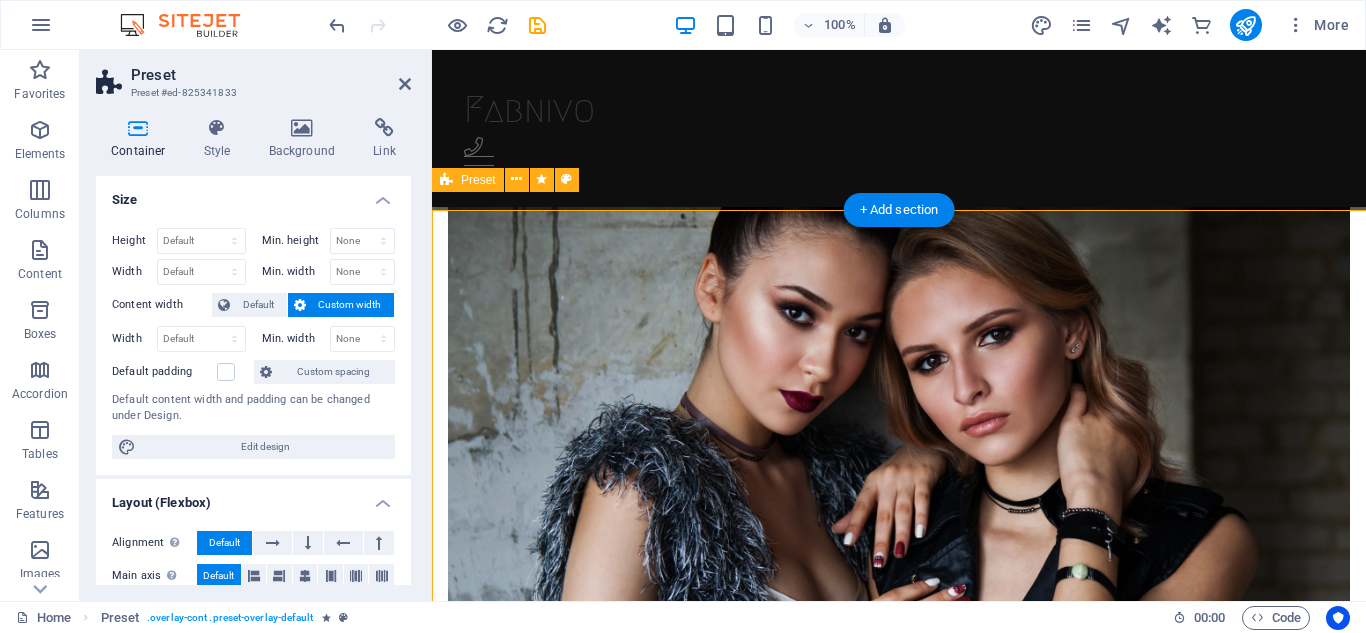scroll, scrollTop: 982, scrollLeft: 0, axis: vertical 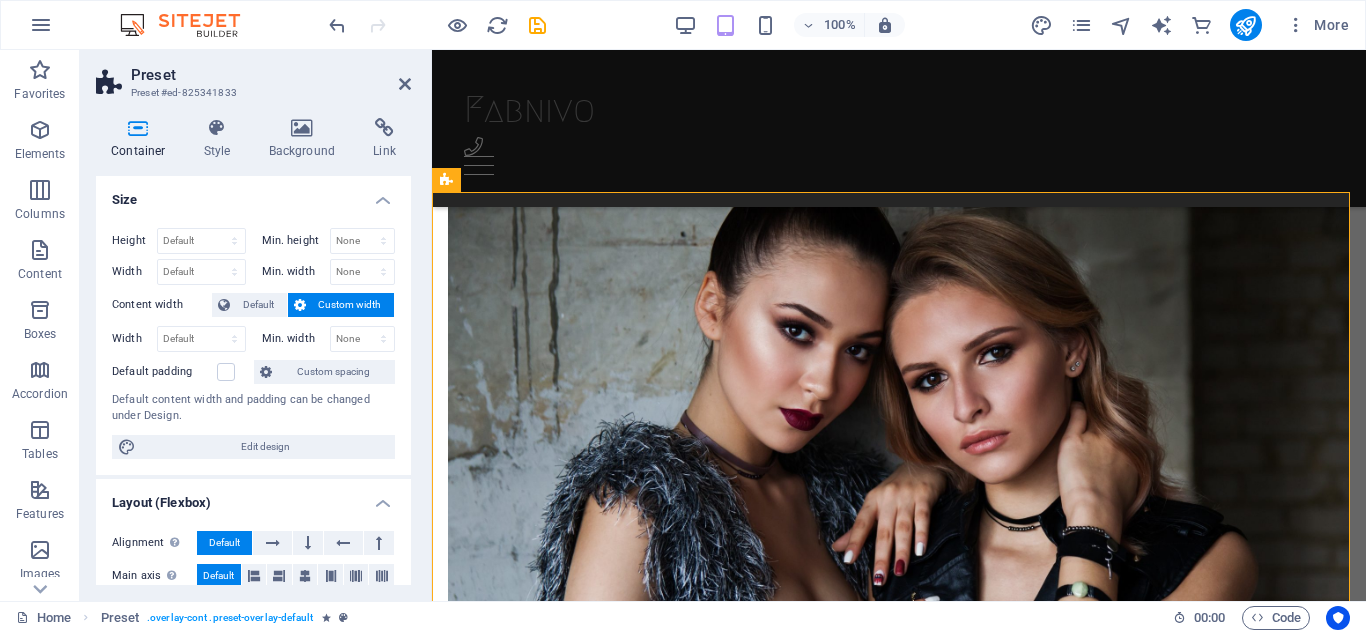 click on "Preset Preset #ed-825341833" at bounding box center (253, 76) 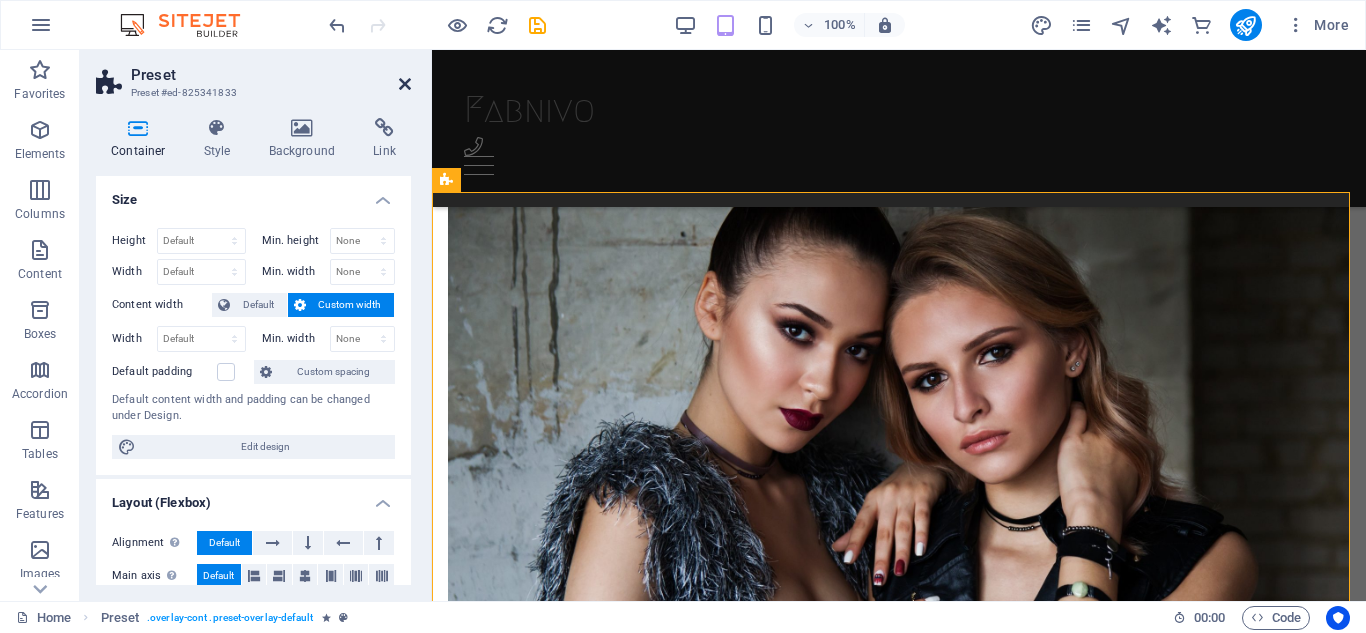 click at bounding box center (405, 84) 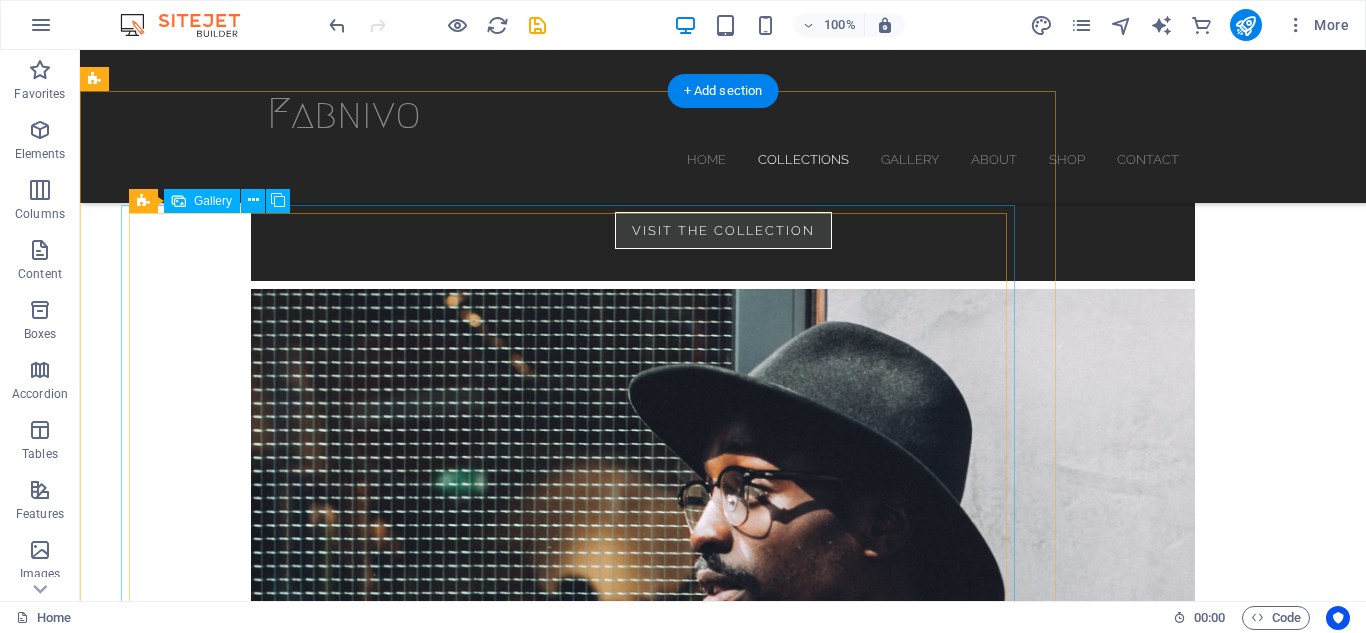 scroll, scrollTop: 2400, scrollLeft: 0, axis: vertical 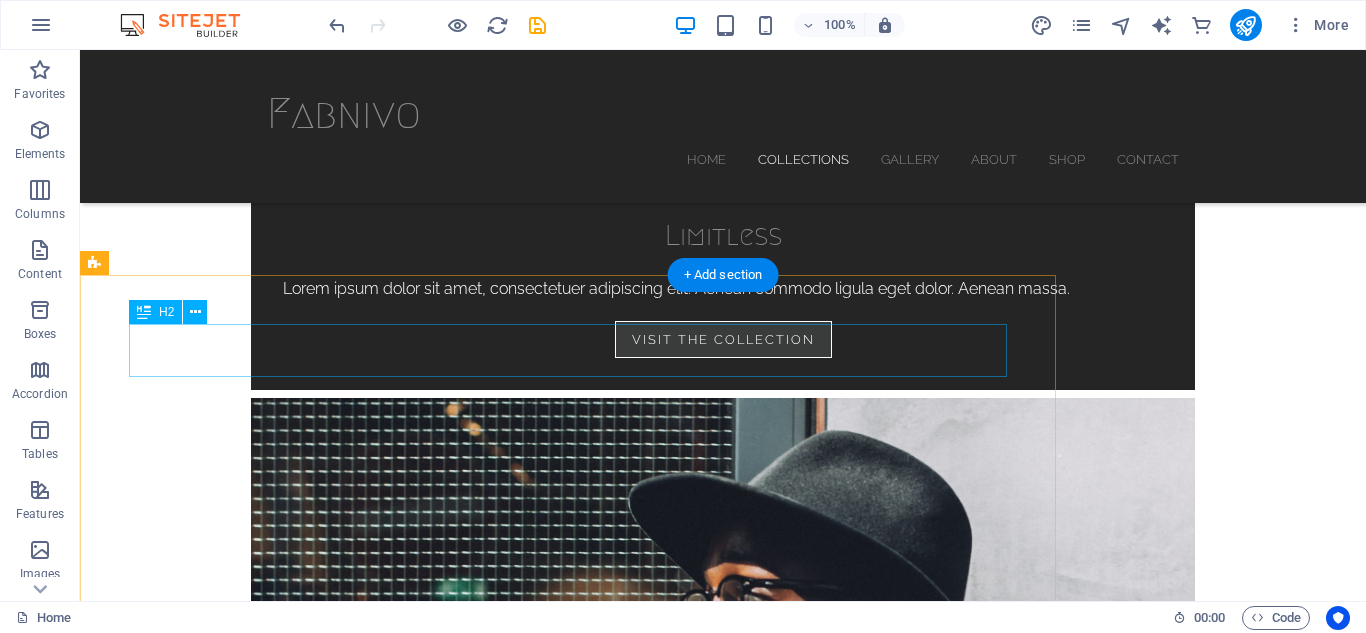 click on "Man x 2018" at bounding box center (568, 5210) 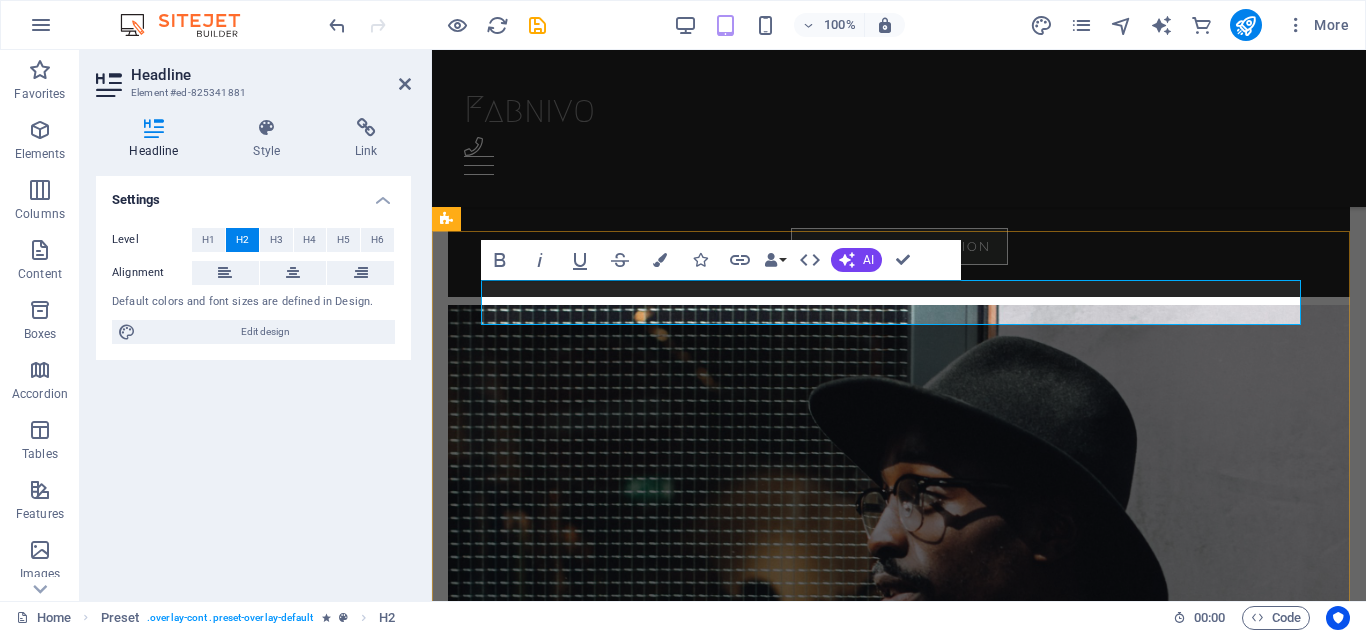 click on "Man x 2018" at bounding box center (891, 3865) 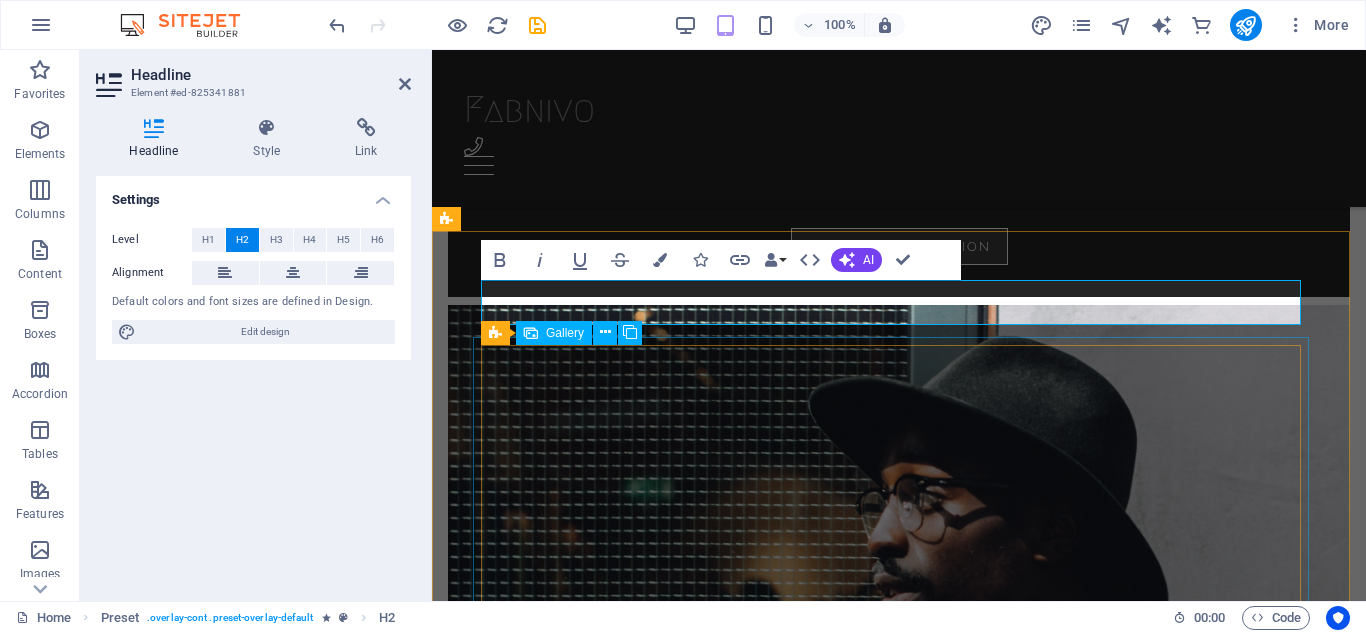 click at bounding box center (1143, 4152) 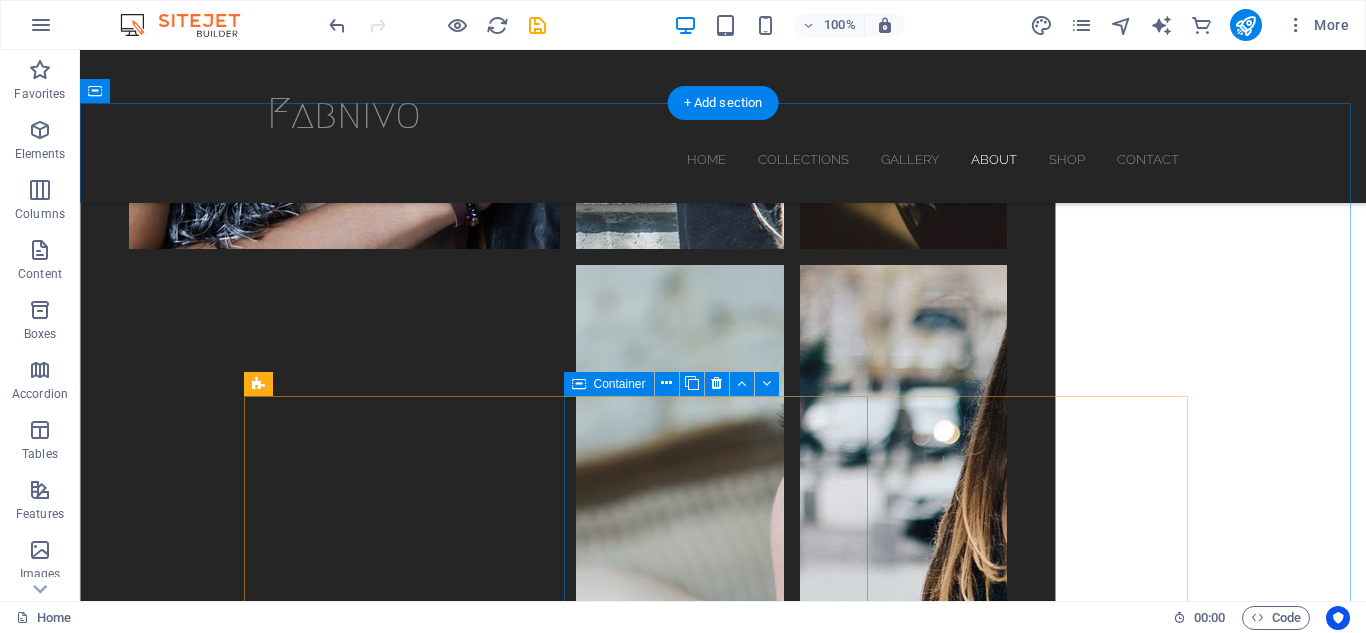 scroll, scrollTop: 4300, scrollLeft: 0, axis: vertical 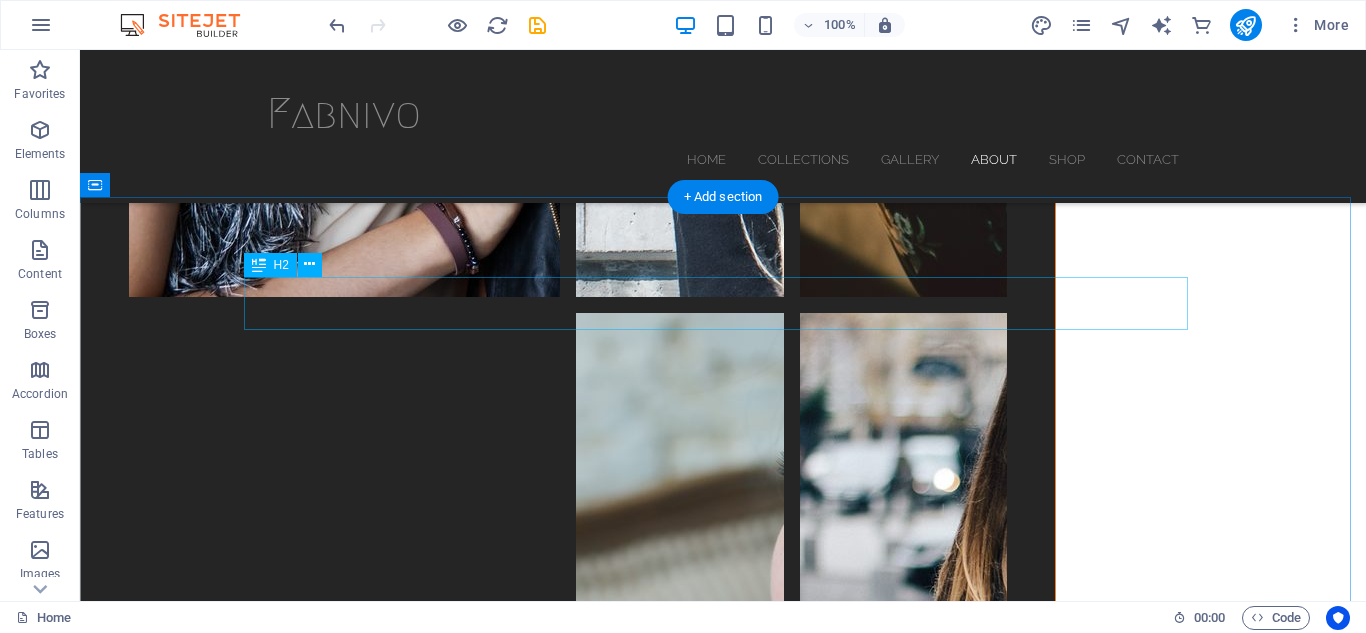 click on "Estilo means style: About us" at bounding box center (723, 6348) 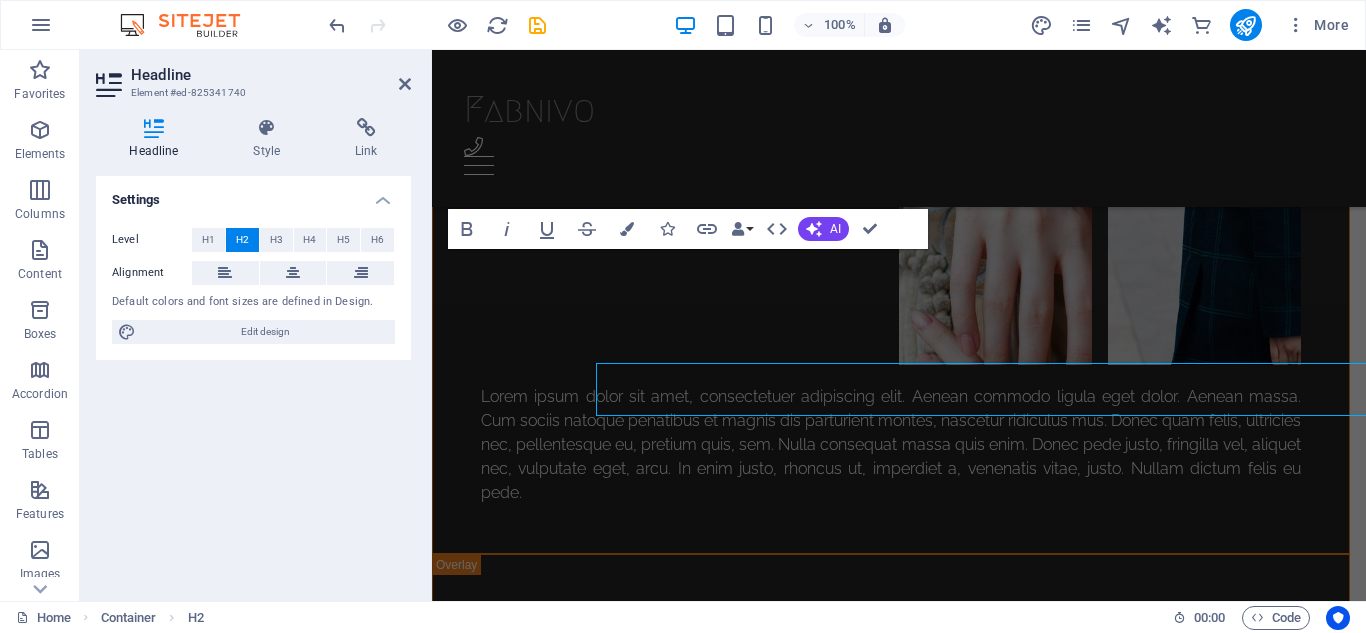 scroll, scrollTop: 4214, scrollLeft: 0, axis: vertical 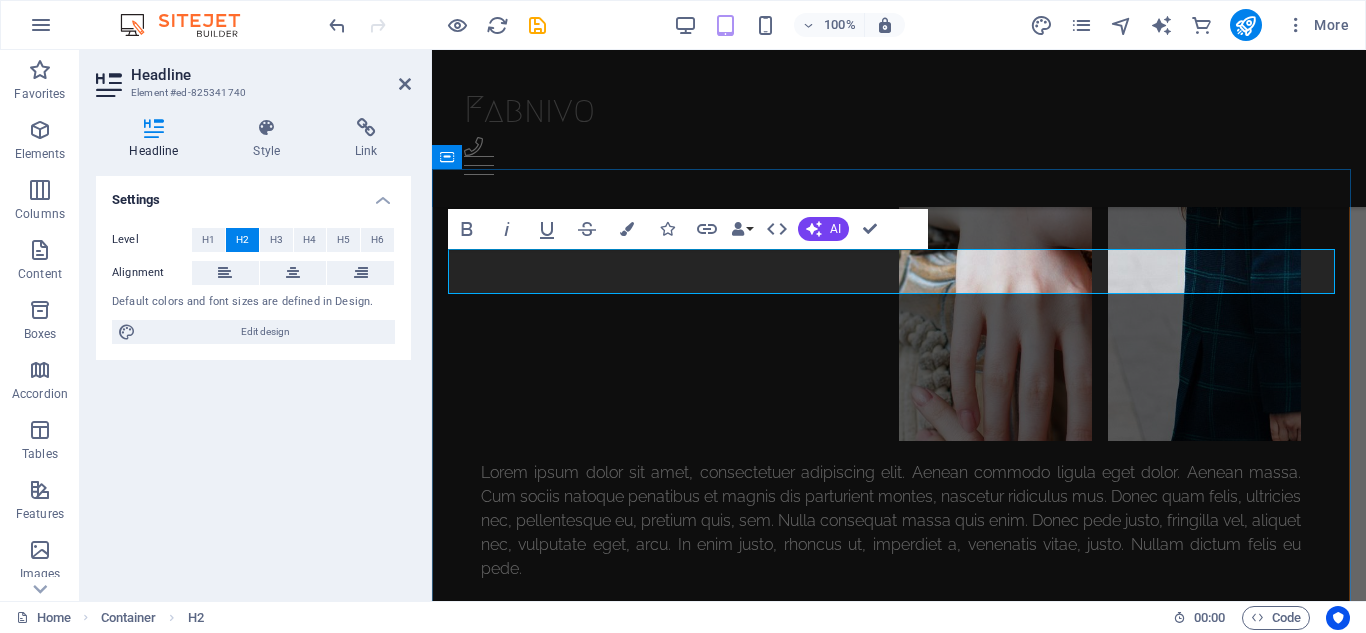 click on "Estilo means style: About us" at bounding box center (899, 4439) 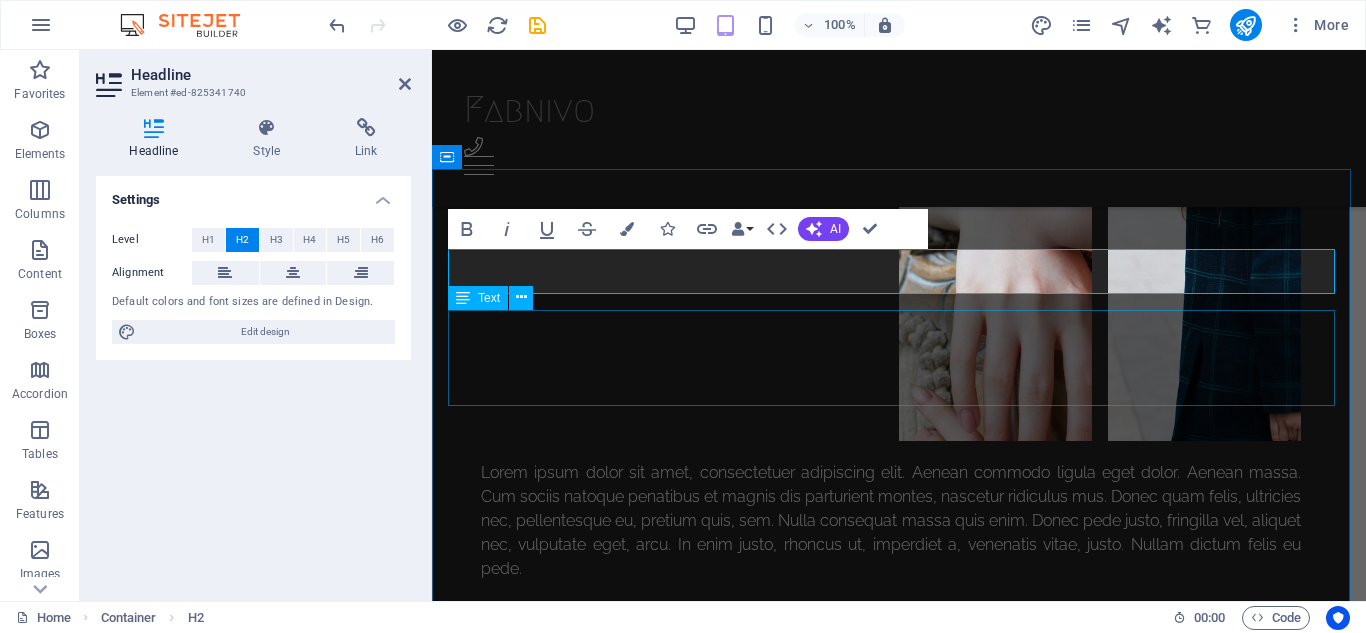 click on "Lorem ipsum dolor sit amet, consectetuer adipiscing elit. Aenean commodo ligula eget dolor. Aenean massa. Cum sociis natoque penatibus et magnis dis parturient montes, nascetur ridiculus mus. Donec quam felis, ultricies nec, pellentesque eu, pretium quis, sem. Nulla consequat massa quis enim. Donec pede justo, fringilla vel, aliquet nec, vulputate eget, arcu. In enim justo, rhoncus ut, imperdiet a, venenatis vitae, justo. Nullam dictum felis eu pede mollis pretium. Integer tincidunt." at bounding box center (899, 4526) 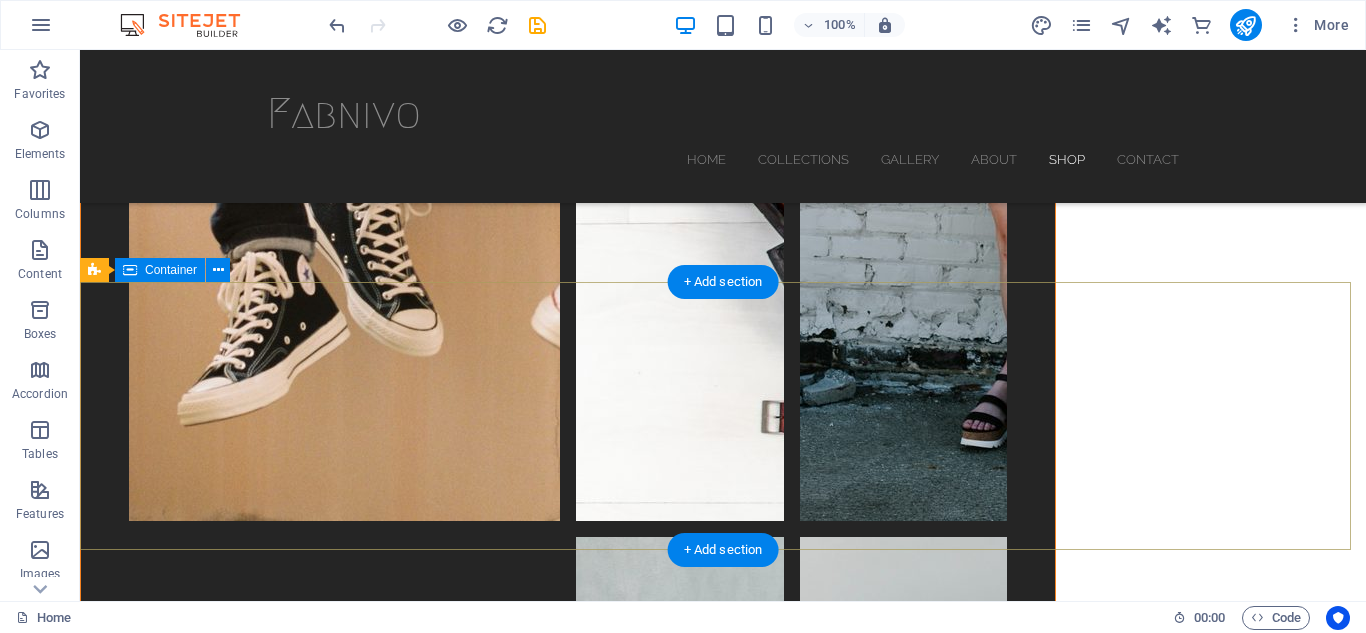 scroll, scrollTop: 6036, scrollLeft: 0, axis: vertical 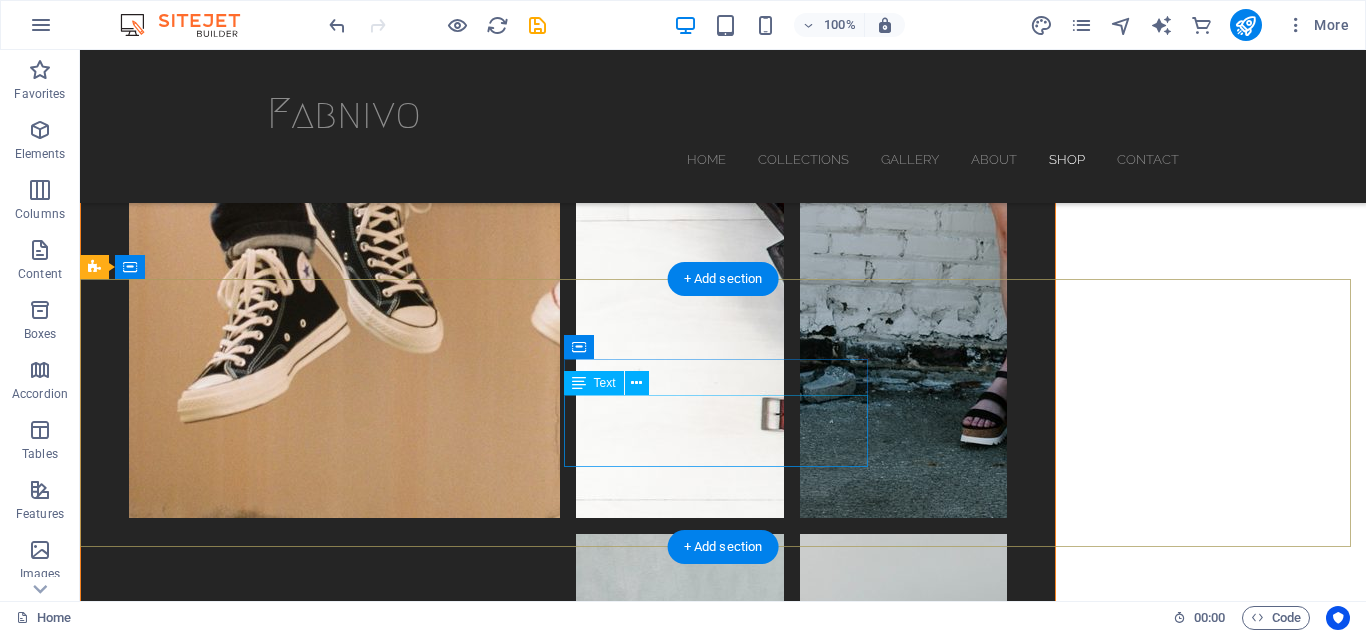 click on "[EMAIL]" at bounding box center (568, 7105) 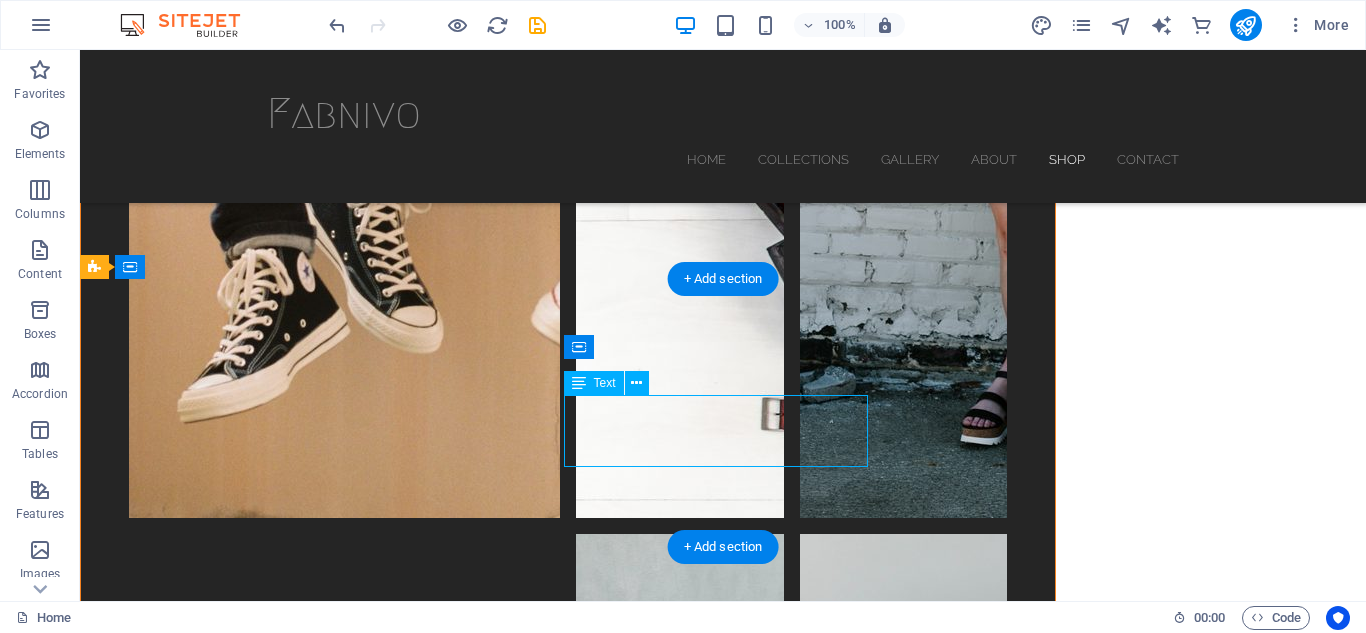click on "[EMAIL]" at bounding box center (568, 7105) 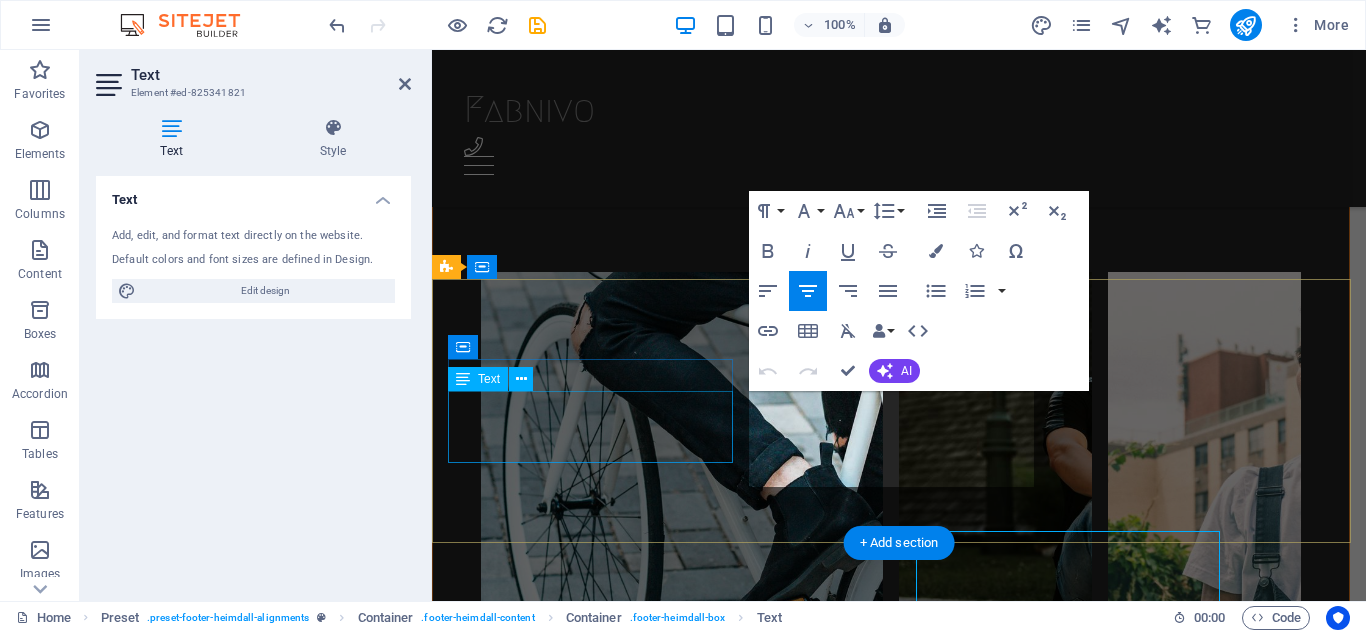 scroll, scrollTop: 5900, scrollLeft: 0, axis: vertical 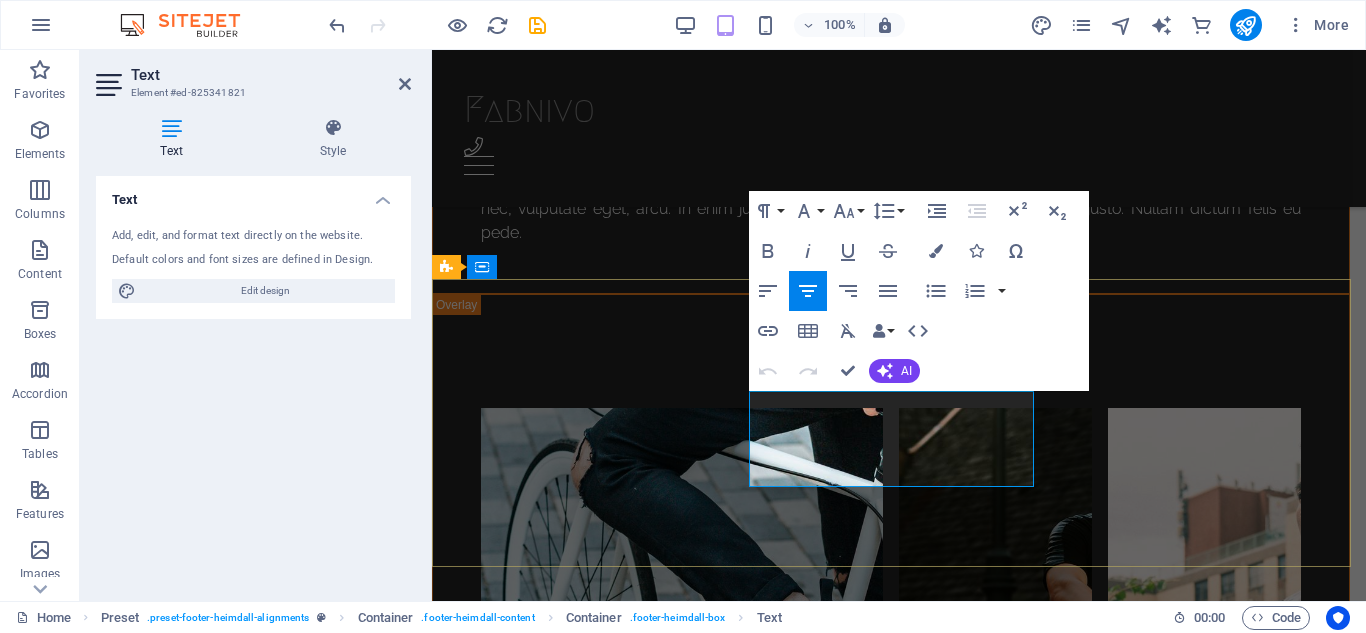 click on "[EMAIL]" at bounding box center (899, 5193) 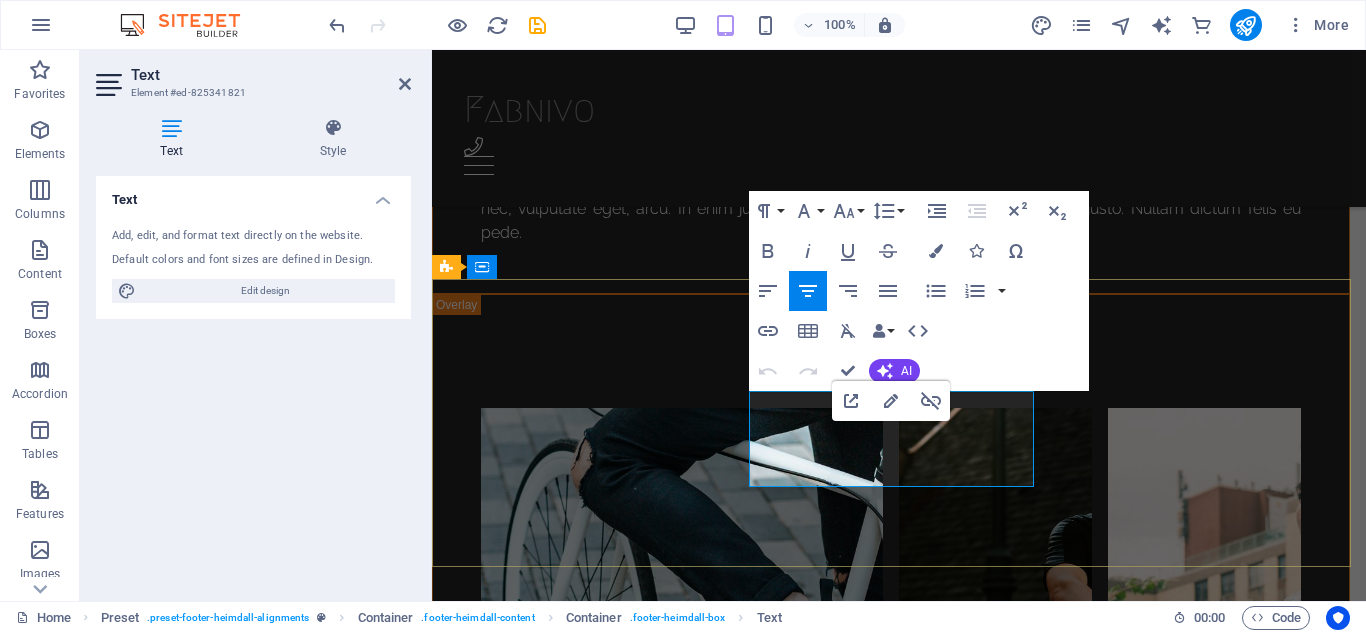 click on "[EMAIL]" at bounding box center [899, 5193] 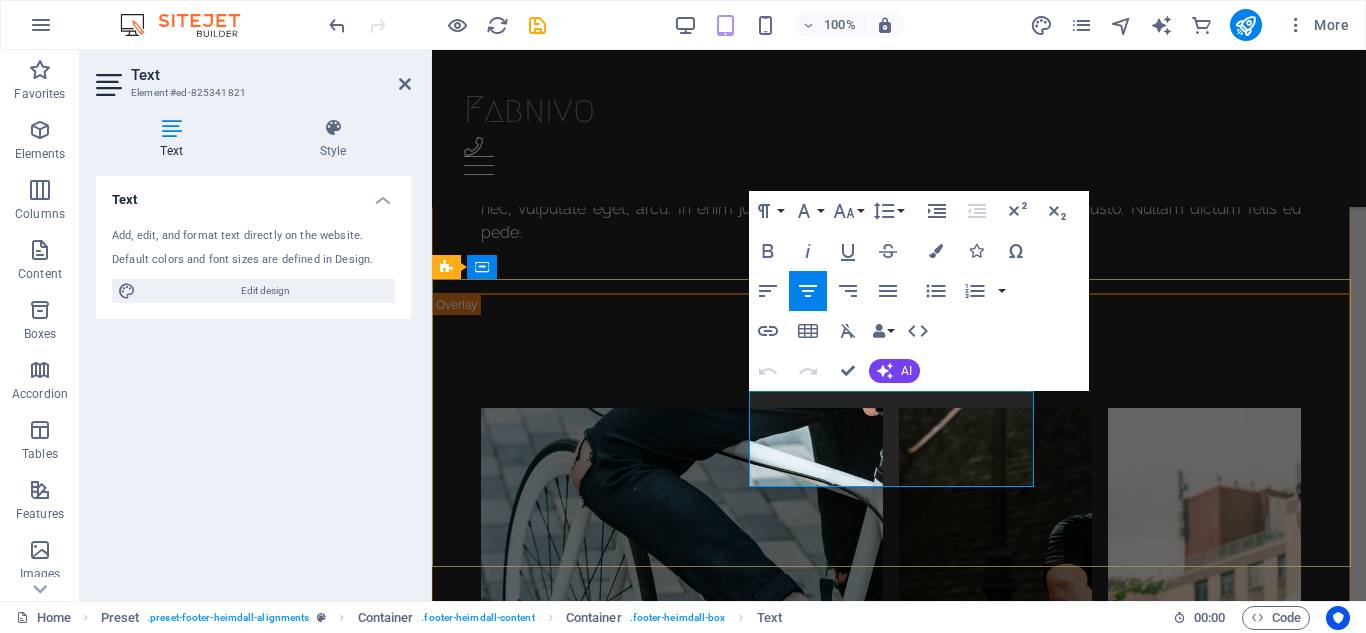 click on "[EMAIL]" at bounding box center [899, 5193] 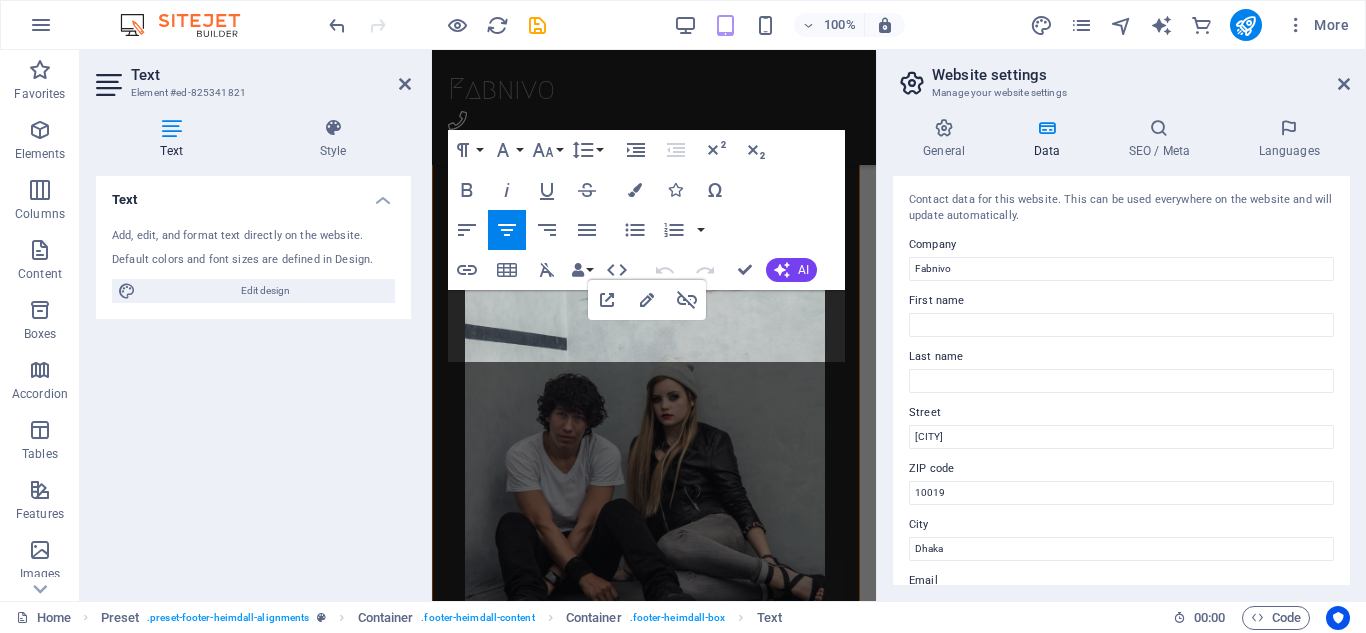 scroll, scrollTop: 15689, scrollLeft: 0, axis: vertical 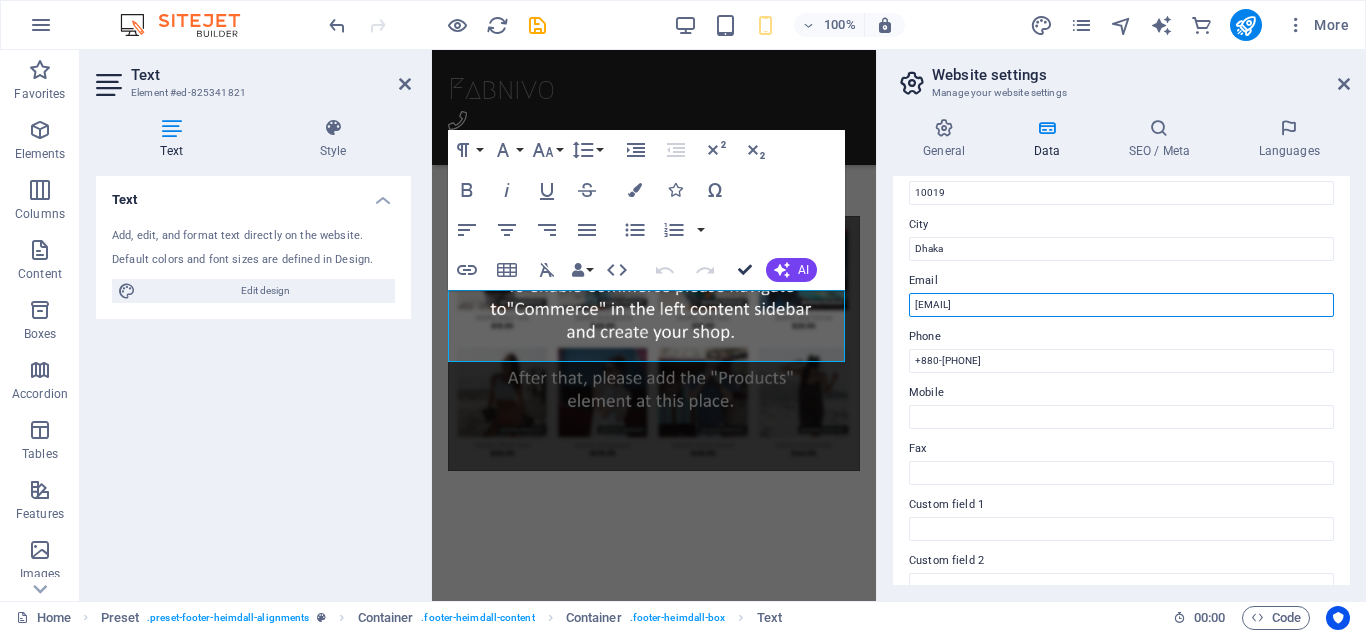 drag, startPoint x: 1166, startPoint y: 300, endPoint x: 755, endPoint y: 287, distance: 411.20554 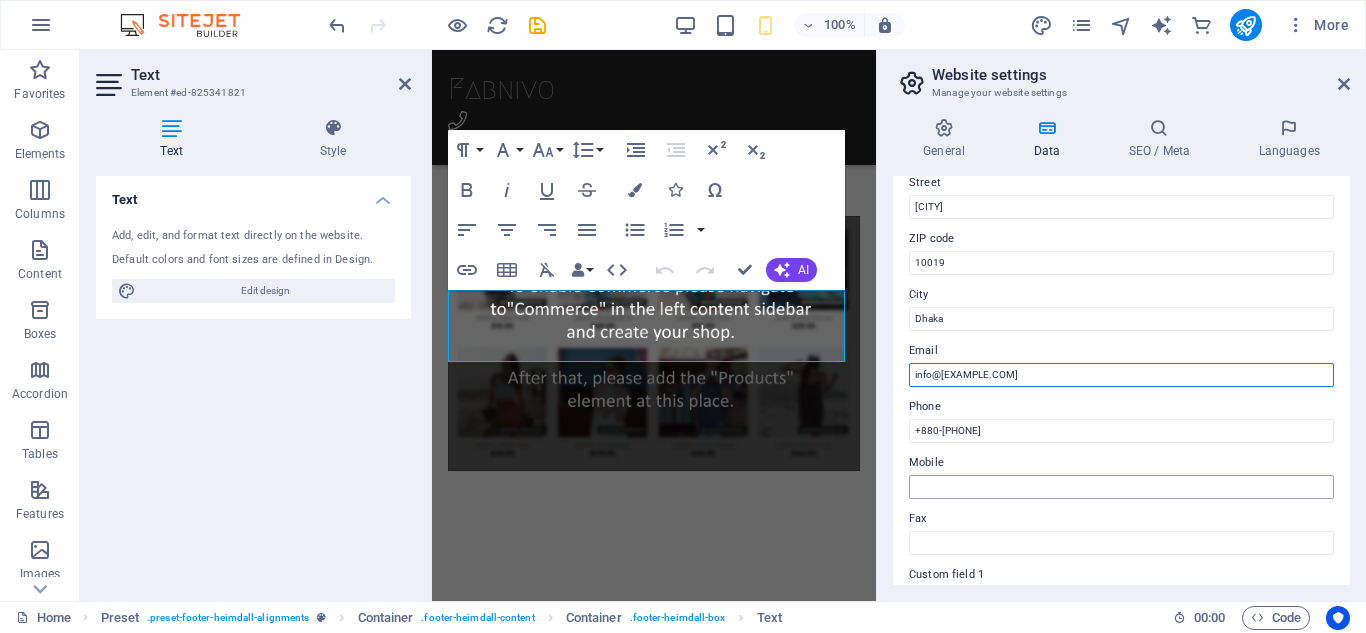 scroll, scrollTop: 200, scrollLeft: 0, axis: vertical 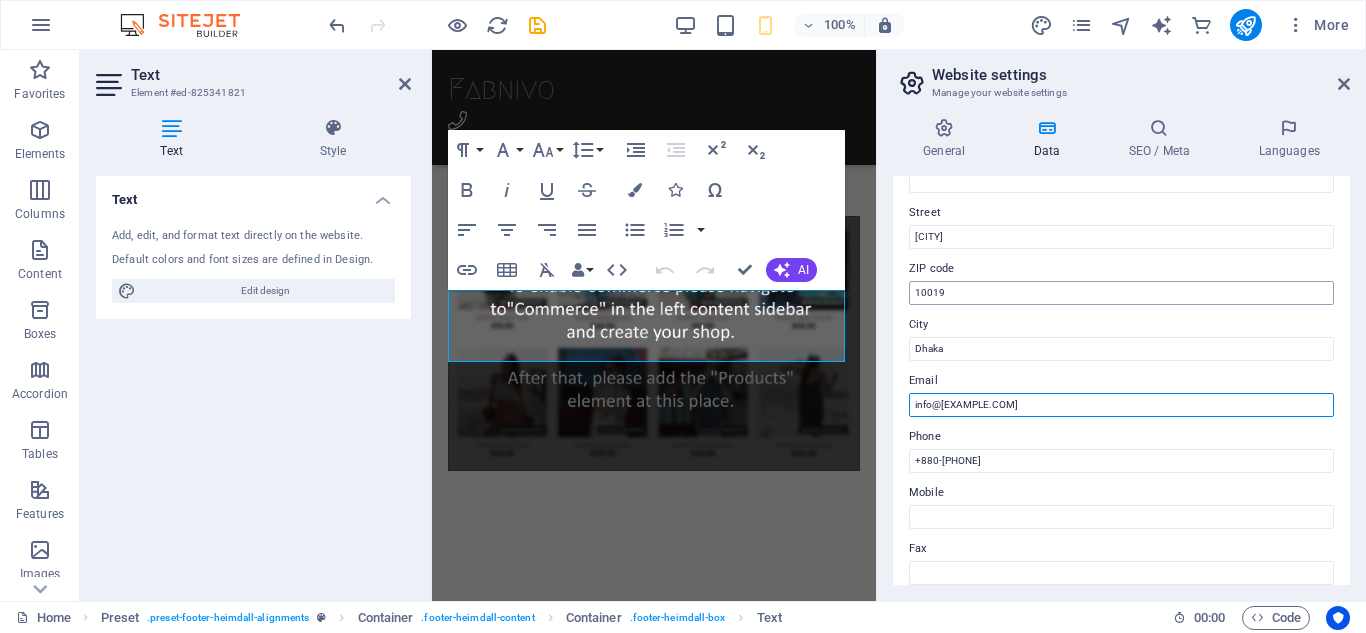 type on "info@[EXAMPLE.COM]" 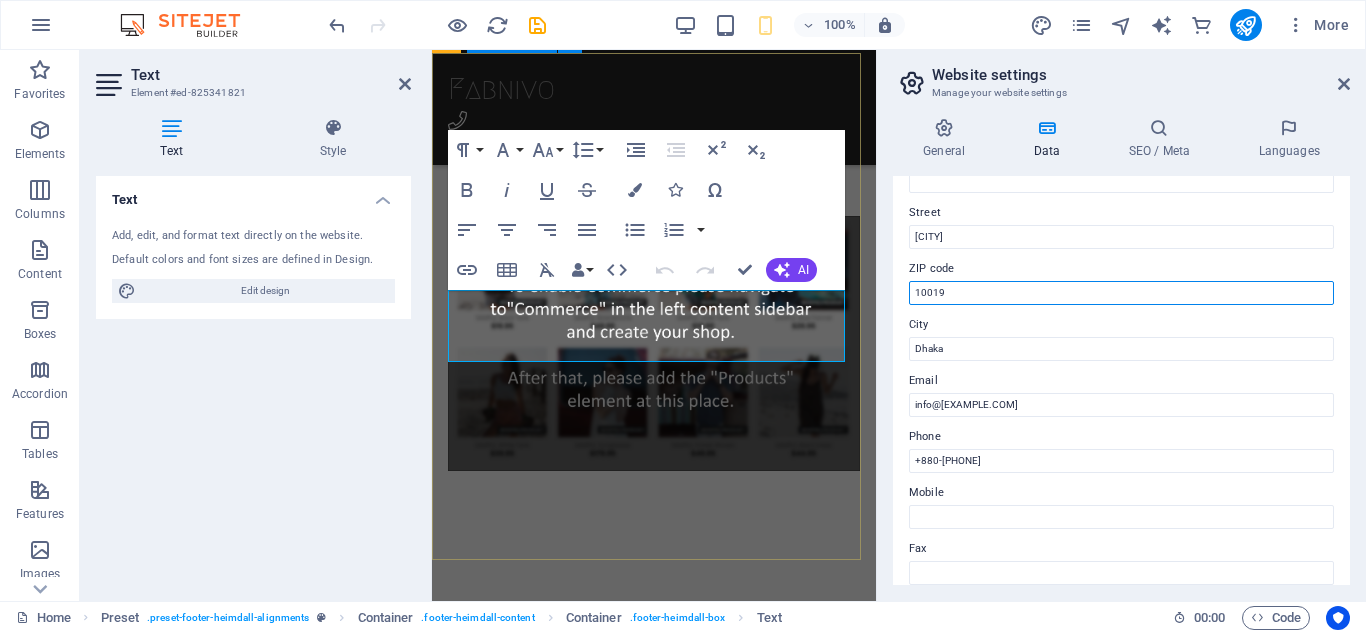 drag, startPoint x: 1395, startPoint y: 341, endPoint x: 854, endPoint y: 291, distance: 543.3056 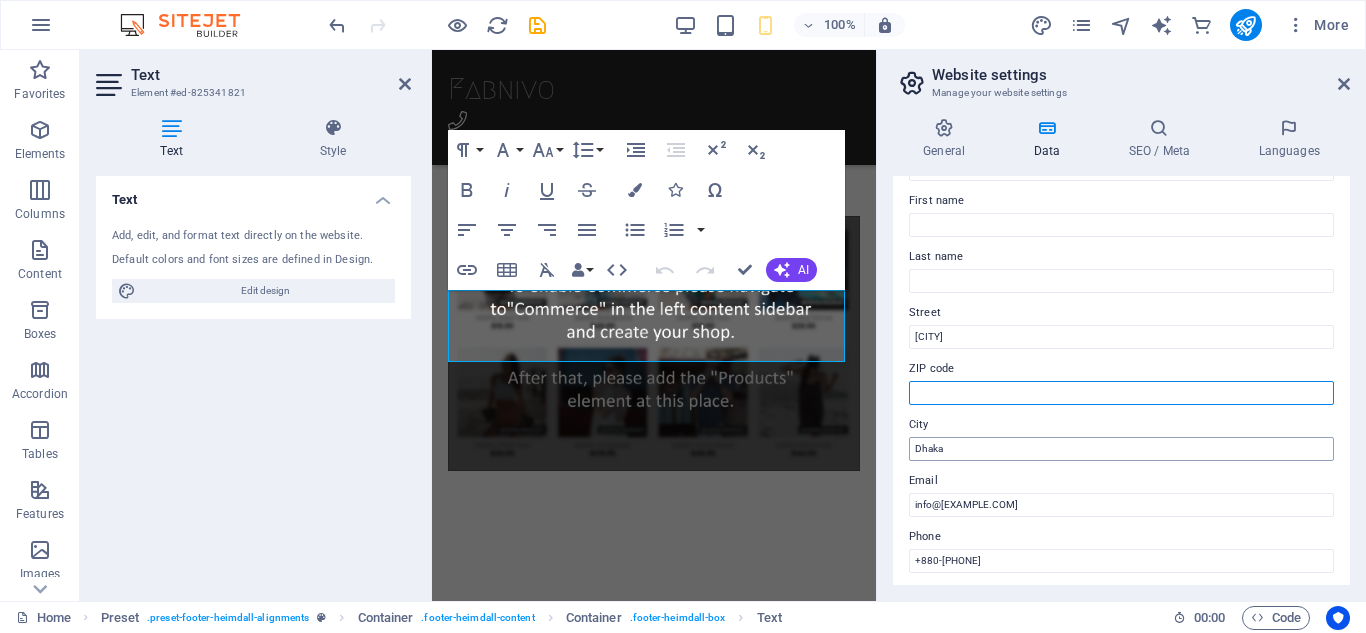 scroll, scrollTop: 0, scrollLeft: 0, axis: both 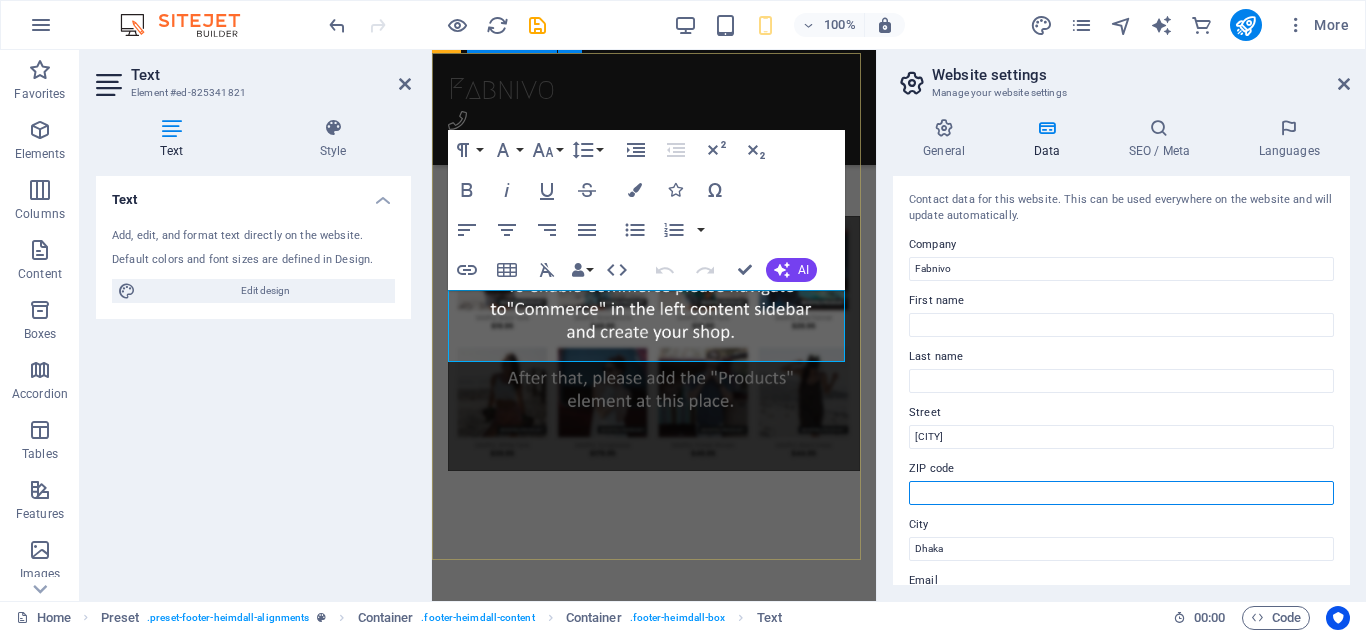 type 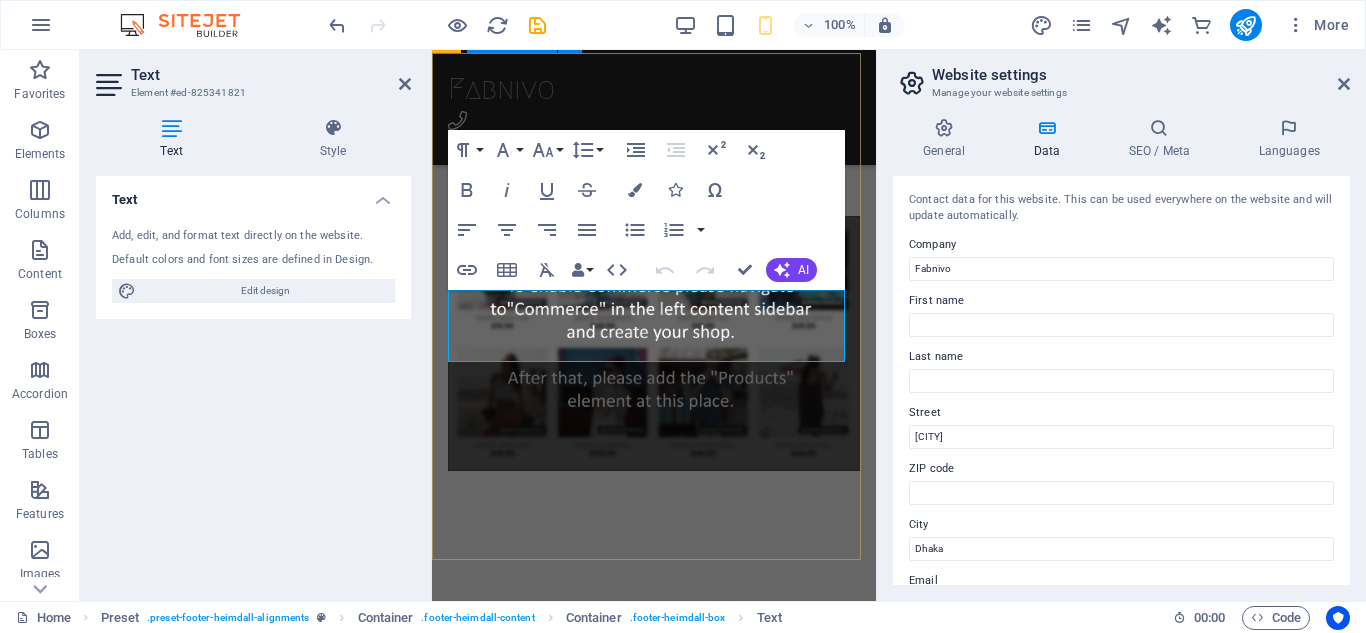 click on "Address Fabnivo [CITY] Dhaka   Contact Get in touch! +880-[PHONE] info@[EXAMPLE.COM] Links Shop now Legal Notice Privacy" at bounding box center (654, 852) 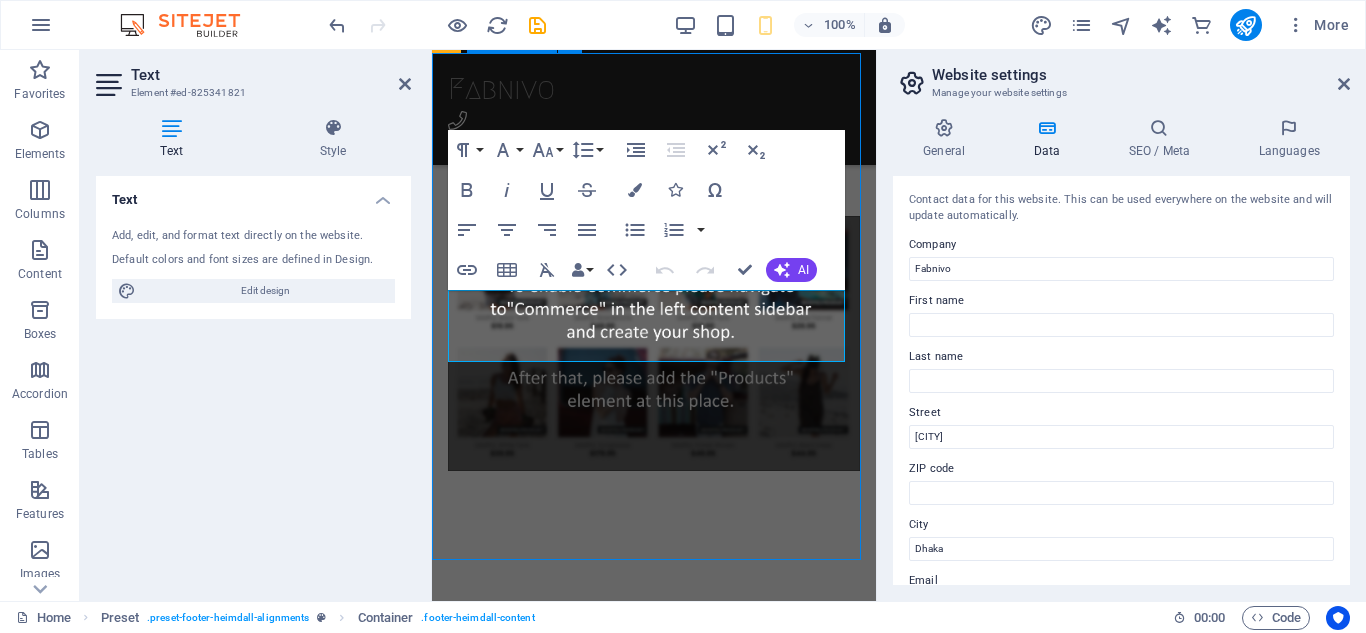 scroll, scrollTop: 5649, scrollLeft: 0, axis: vertical 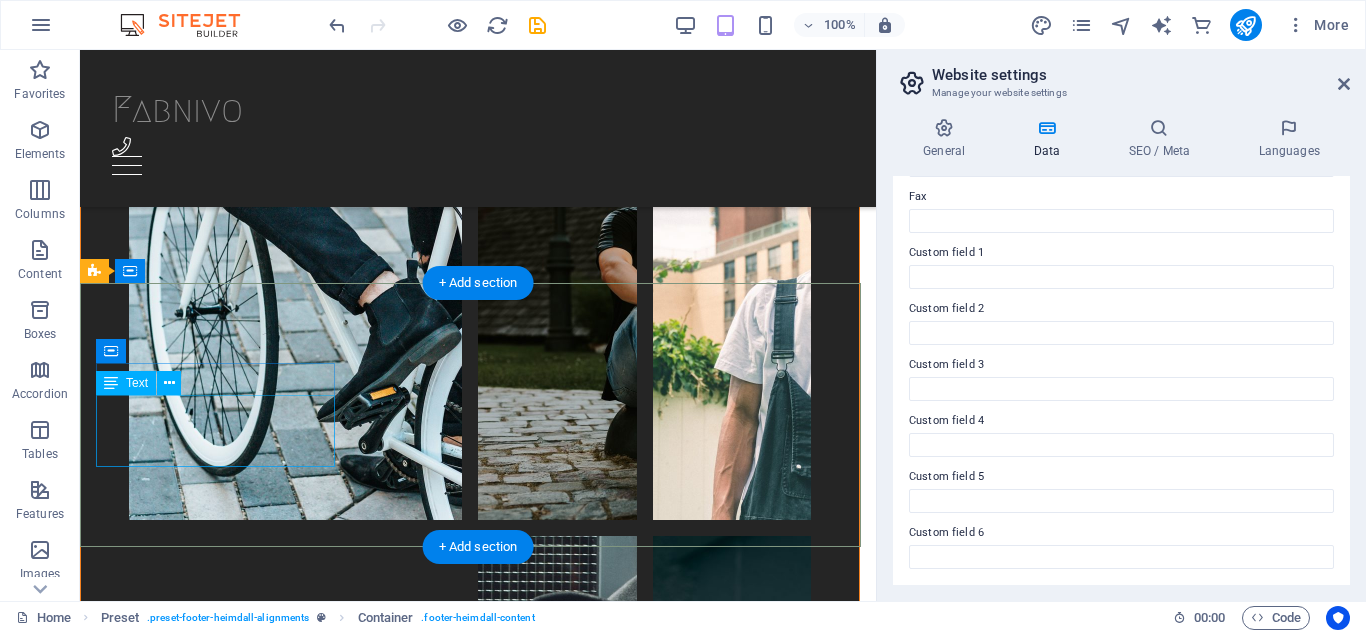 click on "Fabnivo [CITY] Dhaka" at bounding box center (478, 4552) 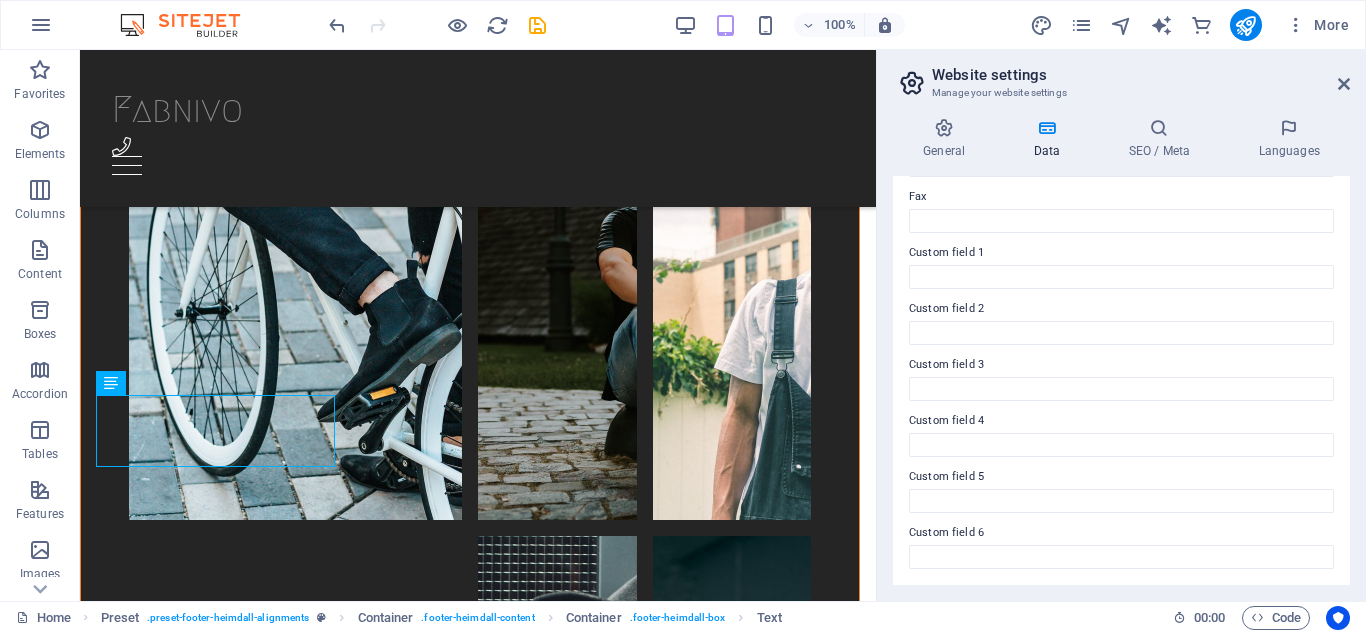 scroll, scrollTop: 52, scrollLeft: 0, axis: vertical 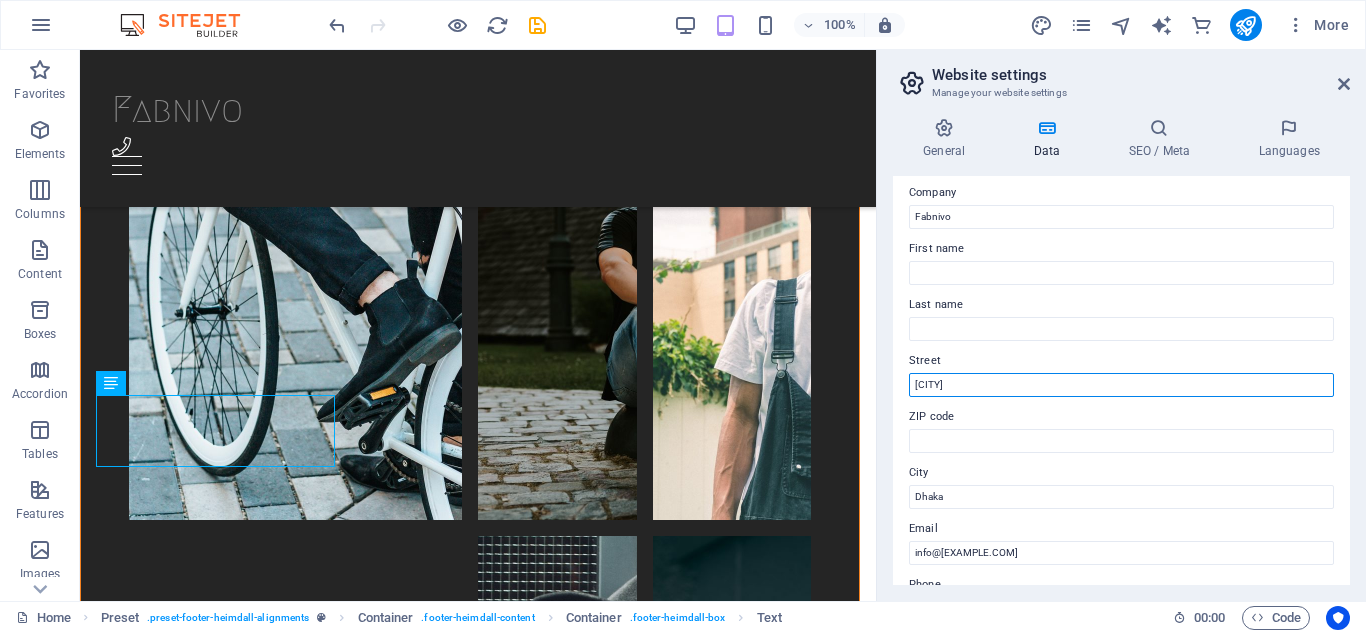 click on "[CITY]" at bounding box center (1121, 385) 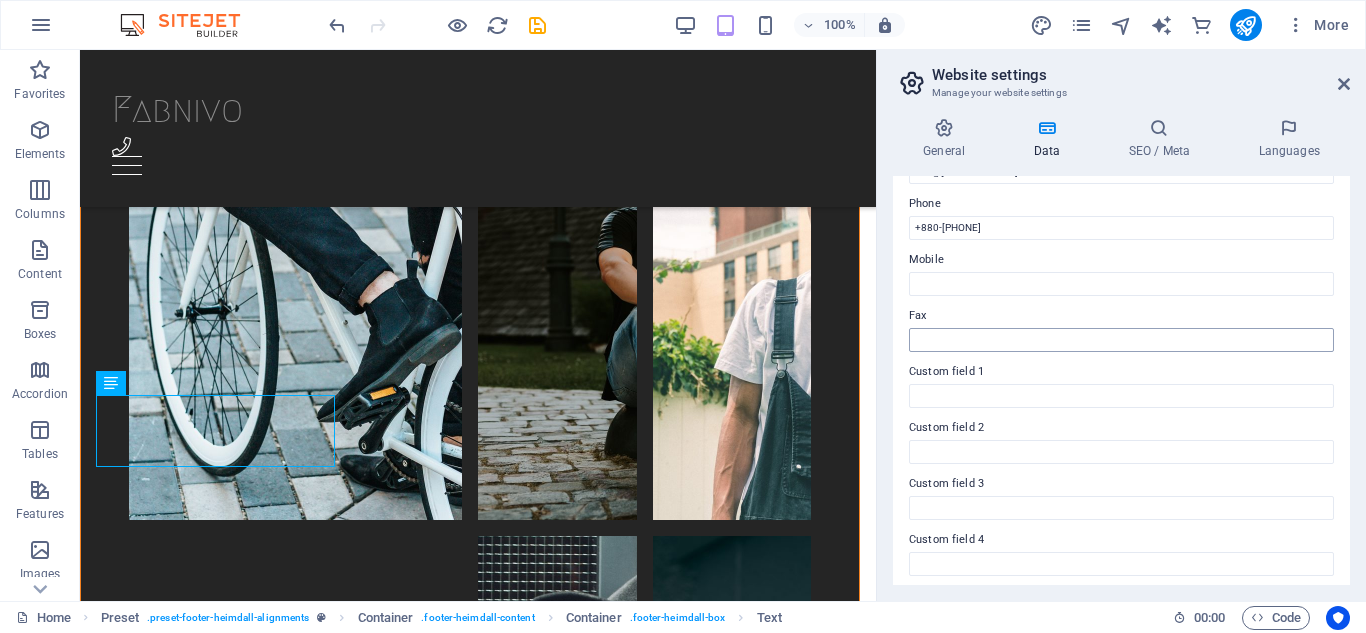 scroll, scrollTop: 552, scrollLeft: 0, axis: vertical 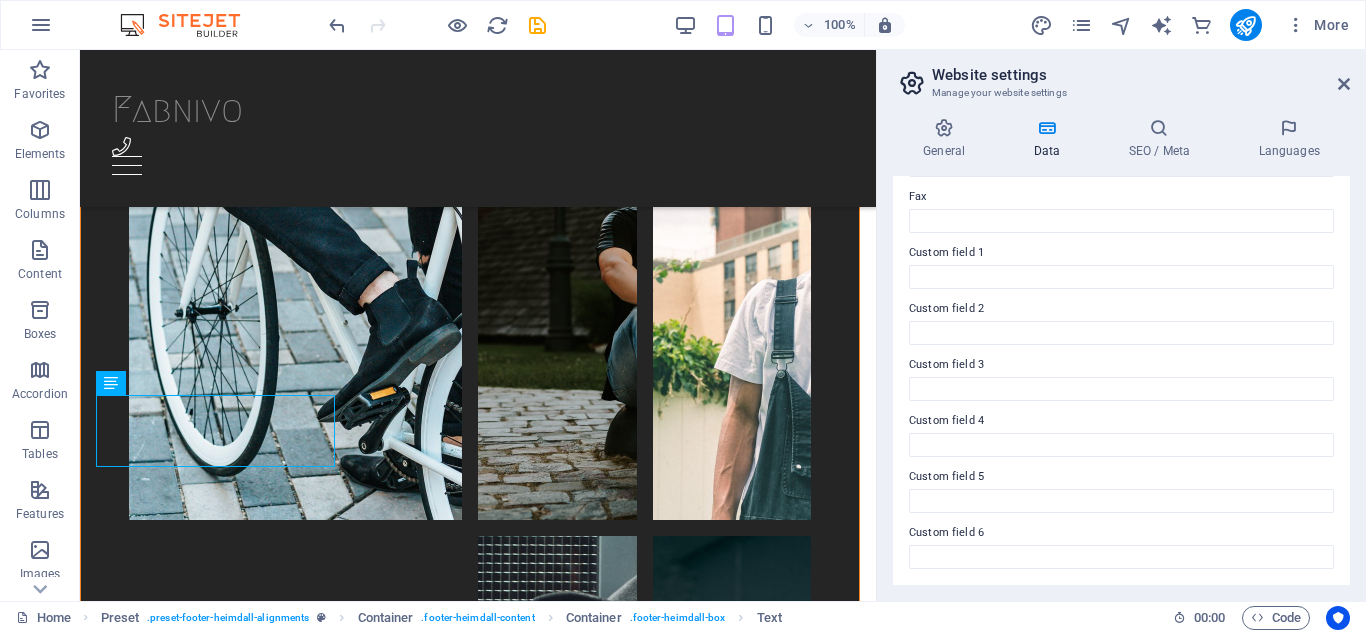 type on "[CITY], [STATE]" 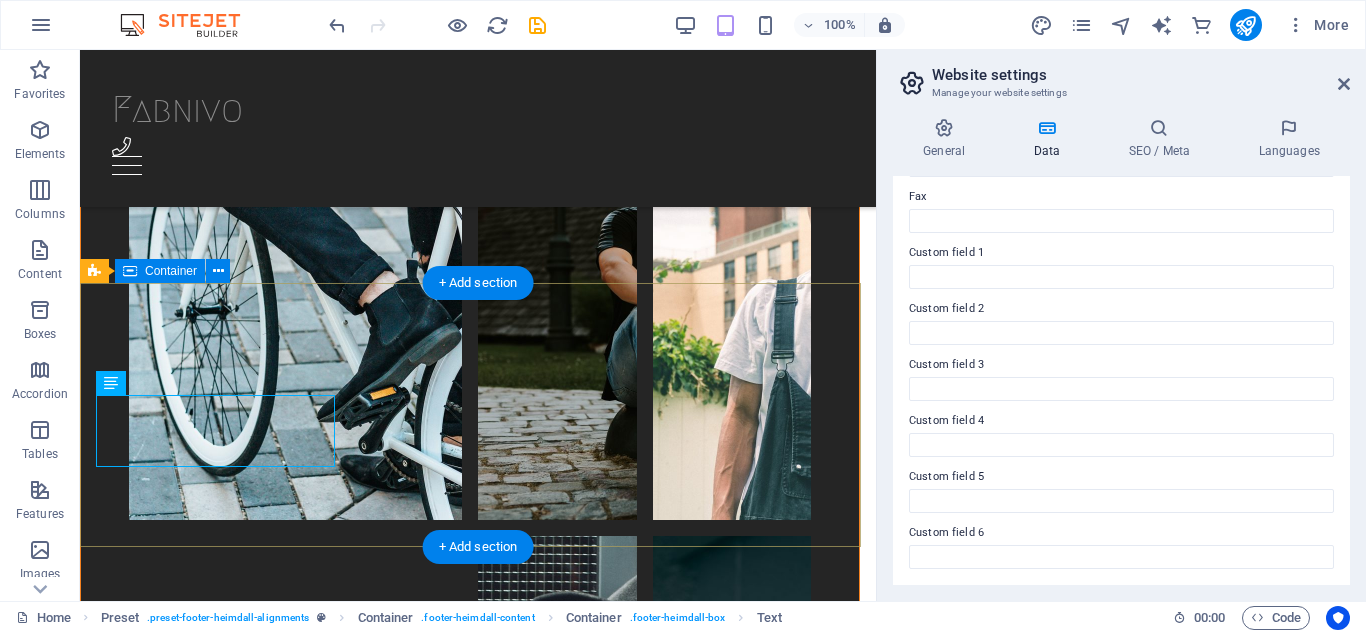 click on "Address Fabnivo [CITY], [STATE] Dhaka   Contact Get in touch! +880-[PHONE] info@[EXAMPLE.COM] Links Shop now Legal Notice Privacy" at bounding box center (478, 4647) 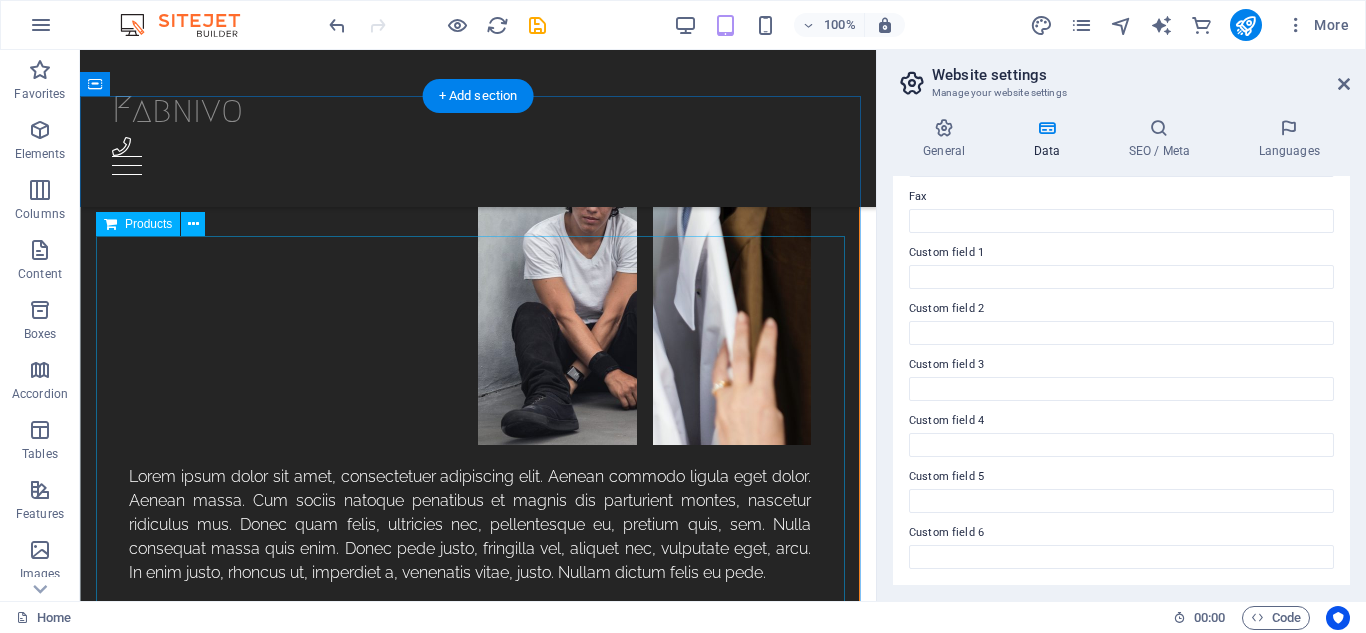 scroll, scrollTop: 5249, scrollLeft: 0, axis: vertical 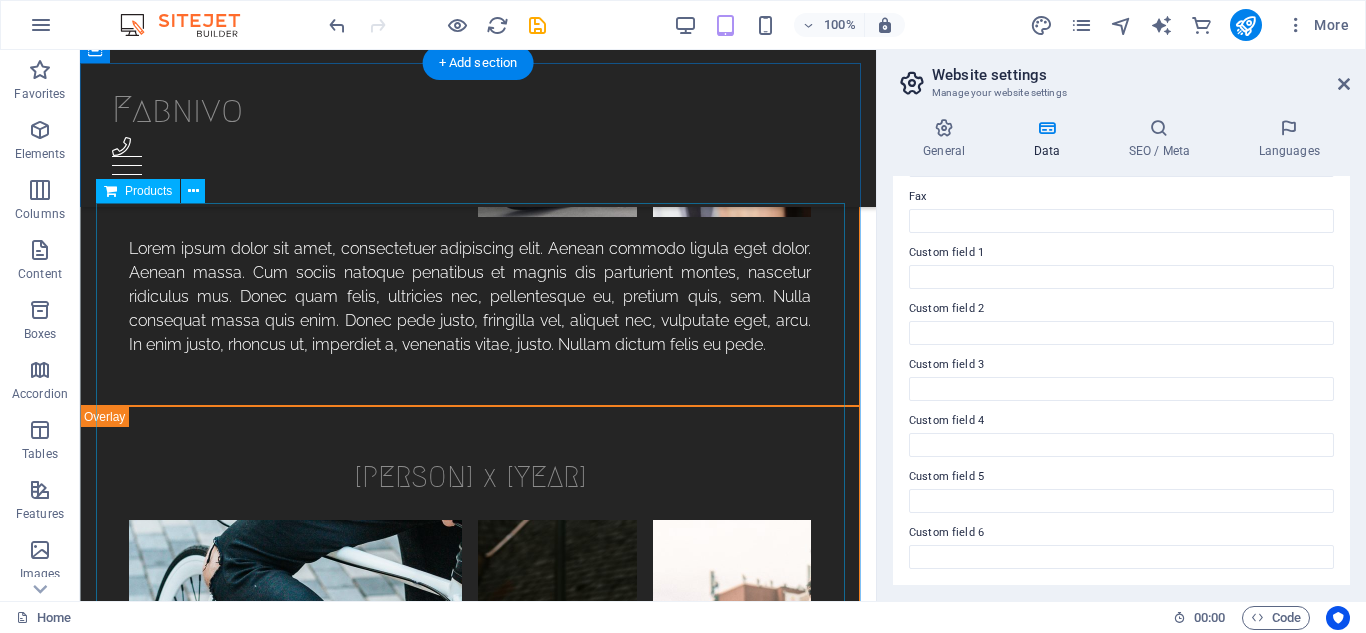click at bounding box center [478, 4524] 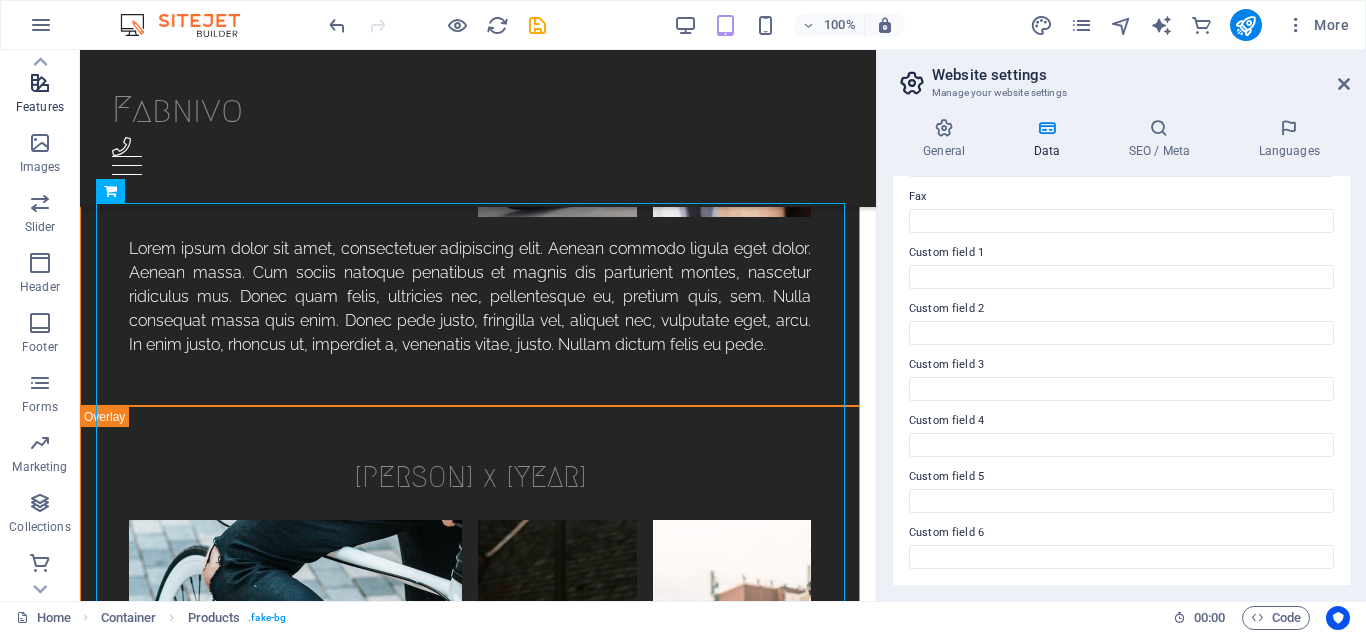 scroll, scrollTop: 409, scrollLeft: 0, axis: vertical 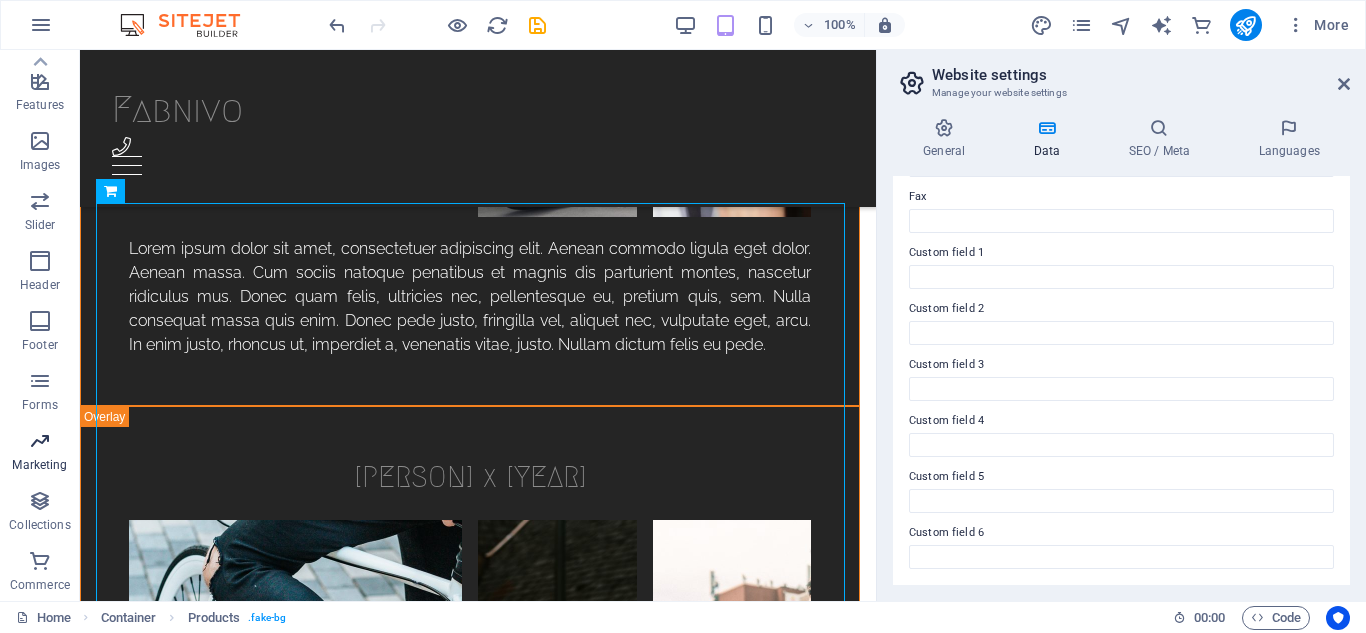 click at bounding box center [40, 441] 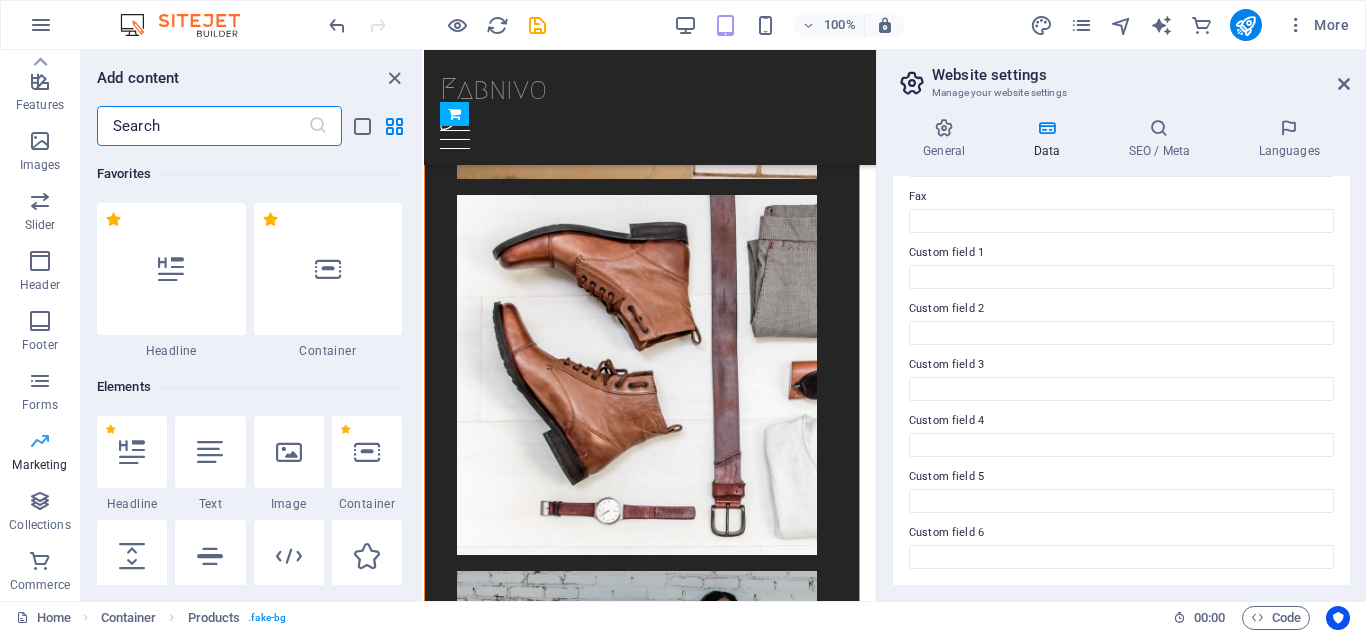 scroll, scrollTop: 15229, scrollLeft: 0, axis: vertical 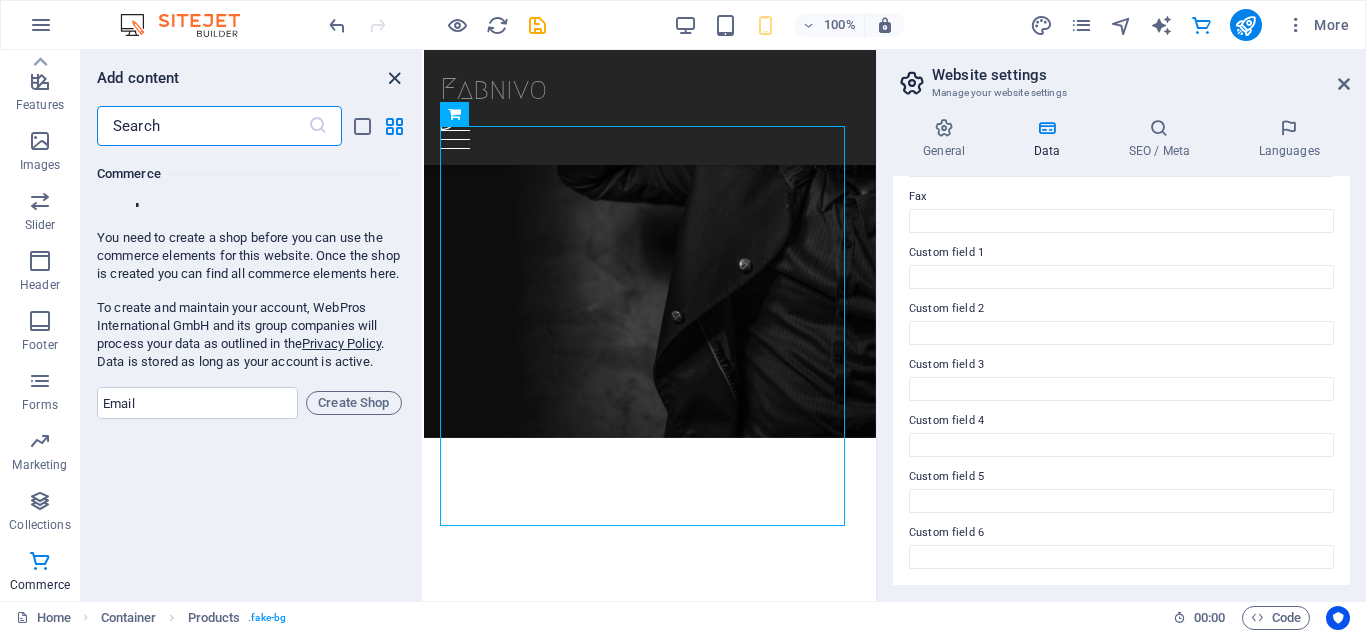 click at bounding box center [394, 78] 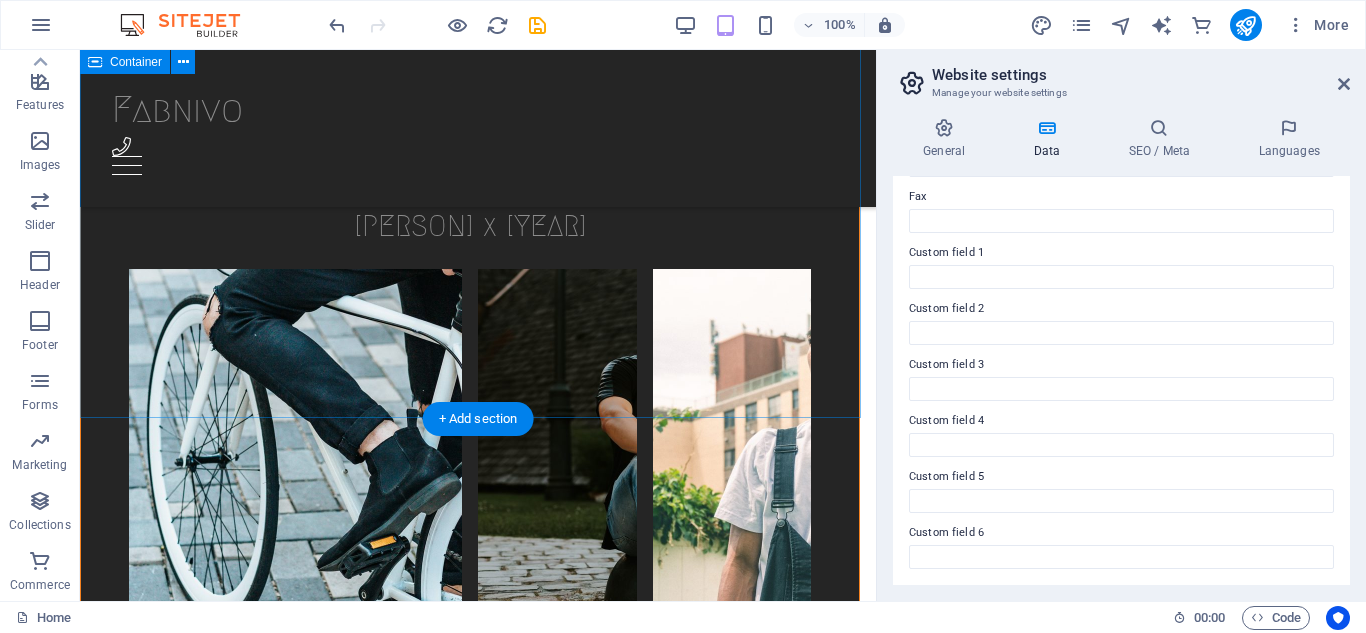 scroll, scrollTop: 5649, scrollLeft: 0, axis: vertical 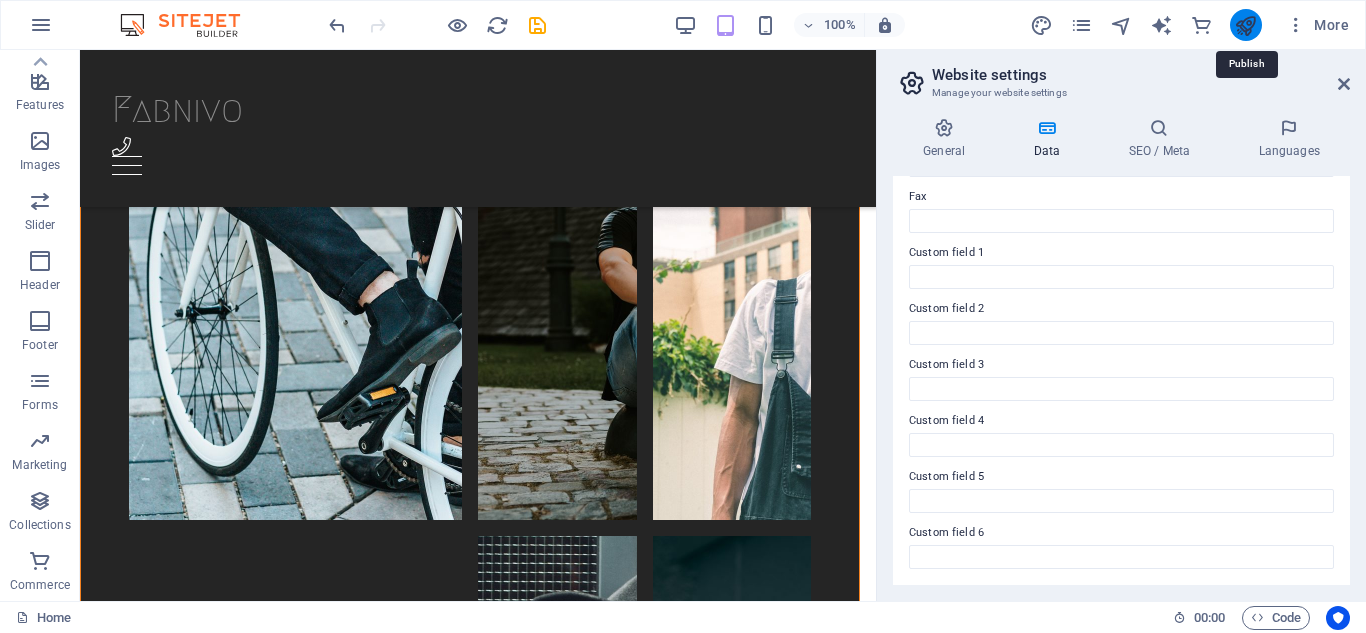 click at bounding box center (1245, 25) 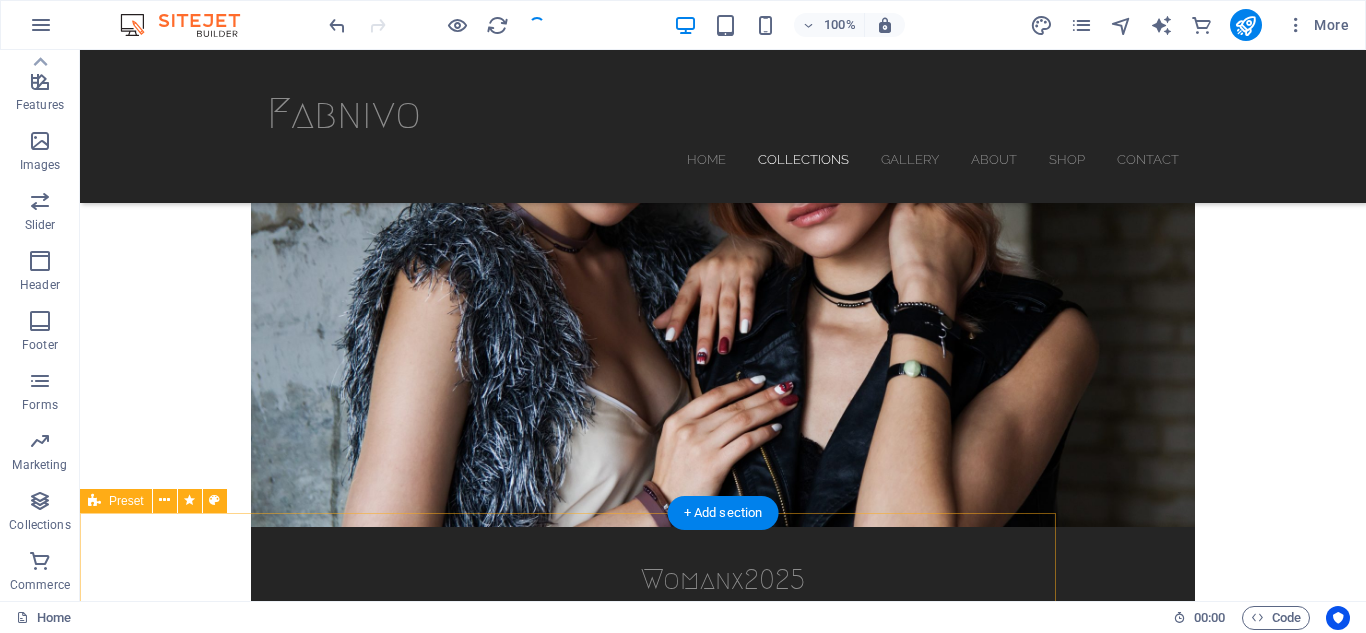 scroll, scrollTop: 1032, scrollLeft: 0, axis: vertical 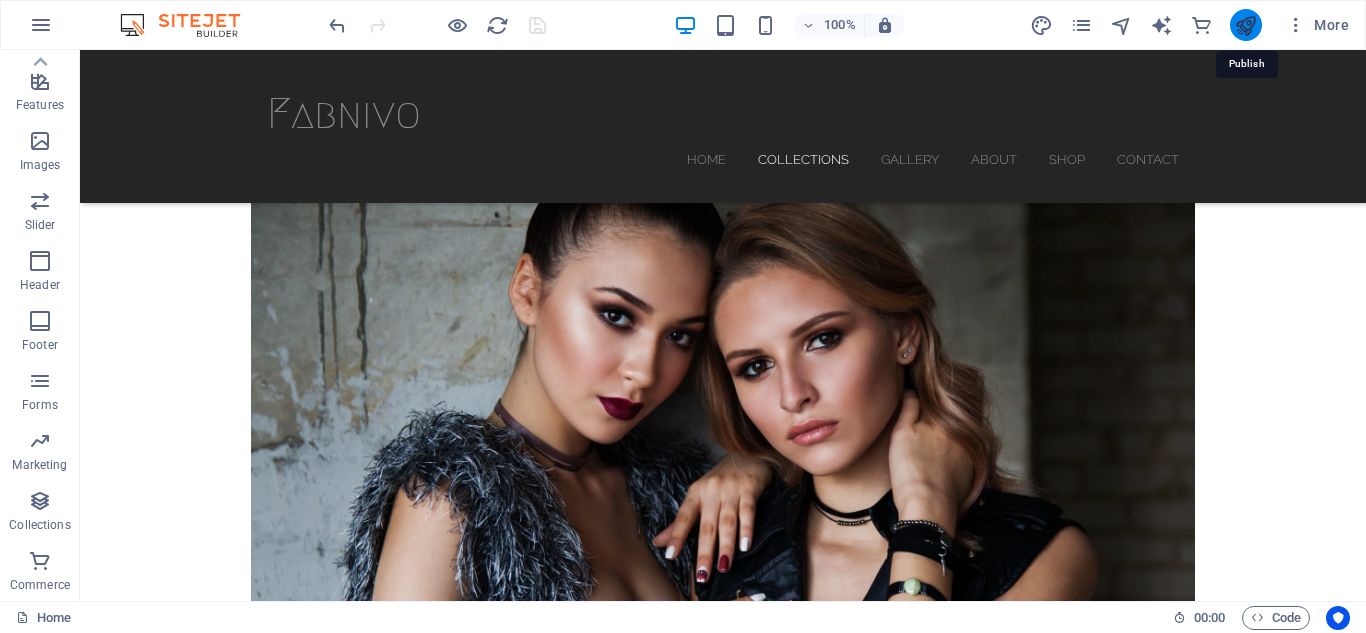 click at bounding box center [1245, 25] 